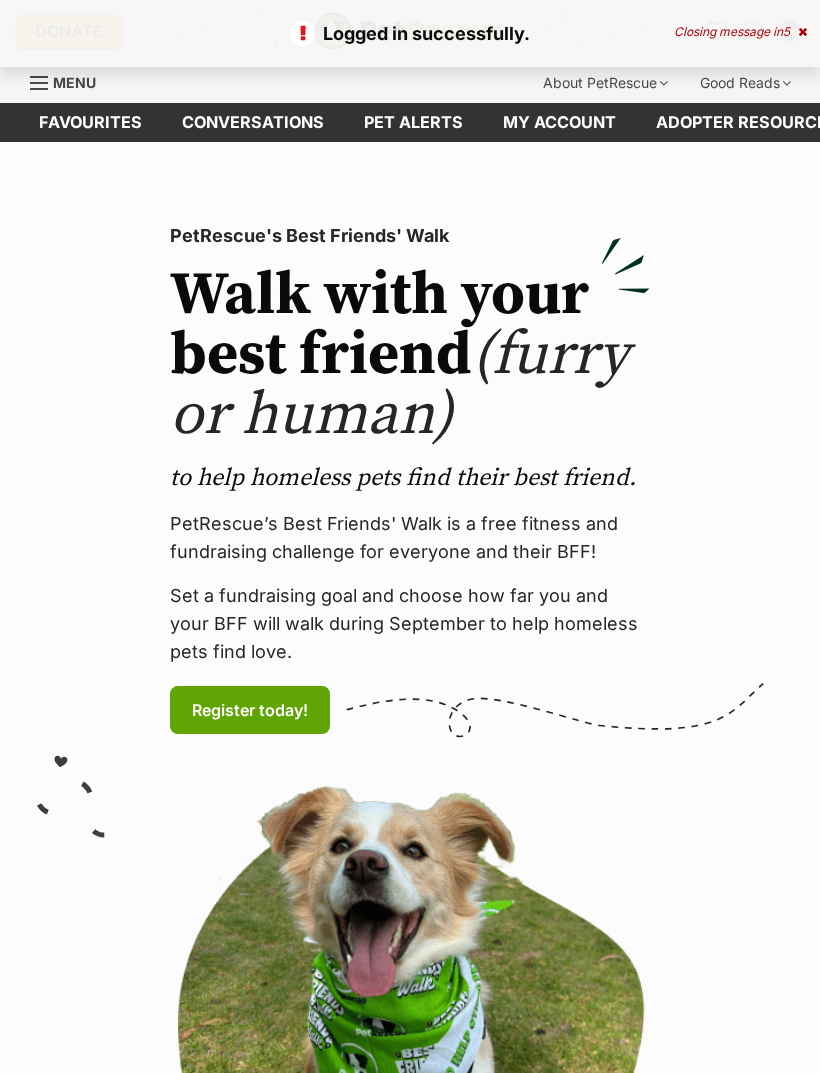 scroll, scrollTop: 0, scrollLeft: 0, axis: both 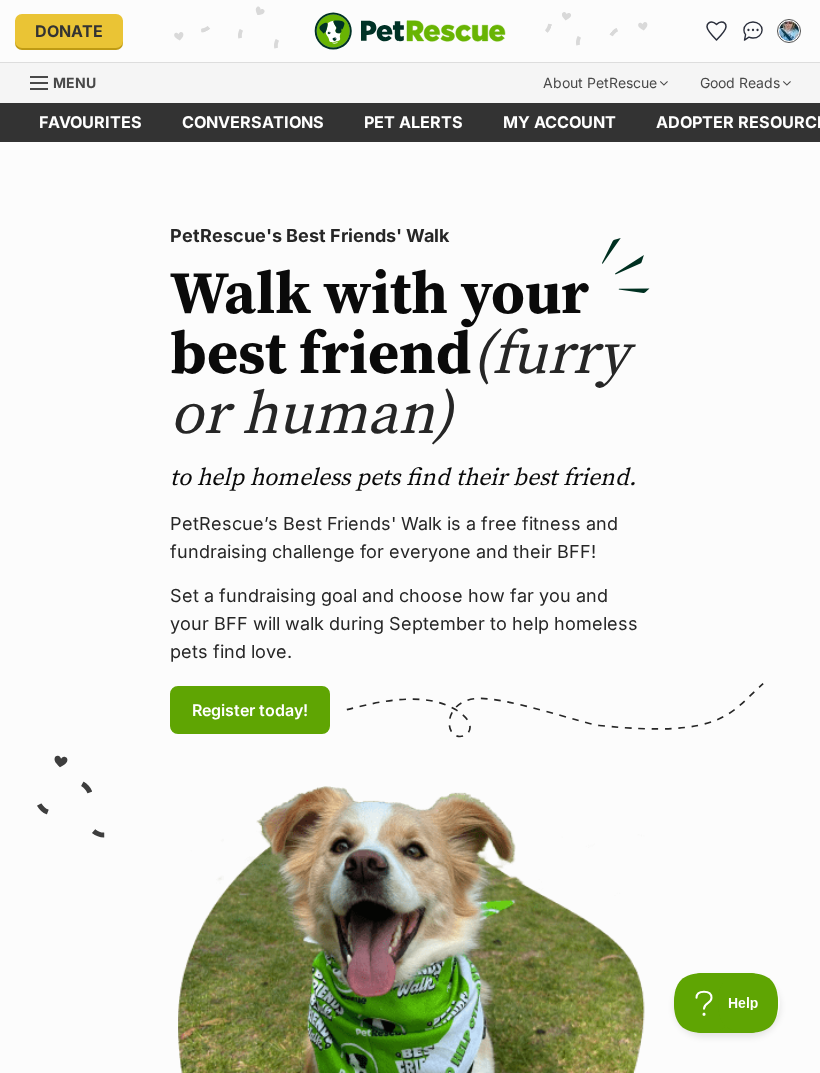 click 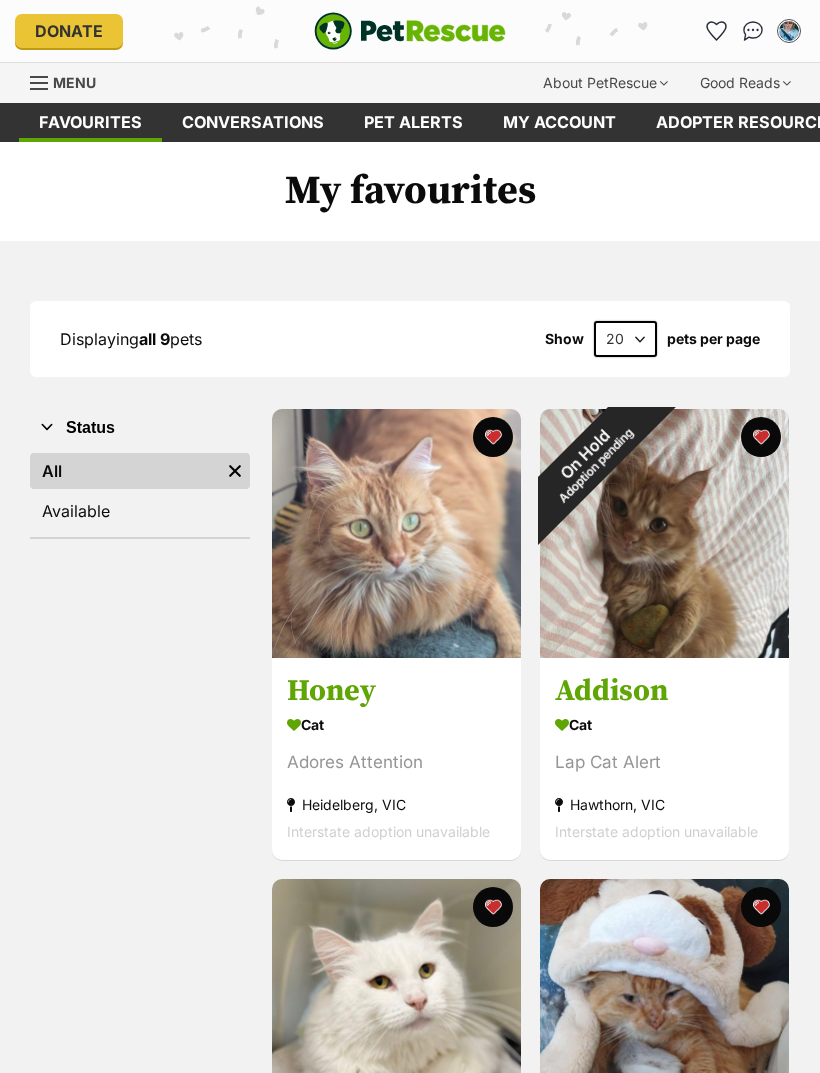 scroll, scrollTop: 0, scrollLeft: 0, axis: both 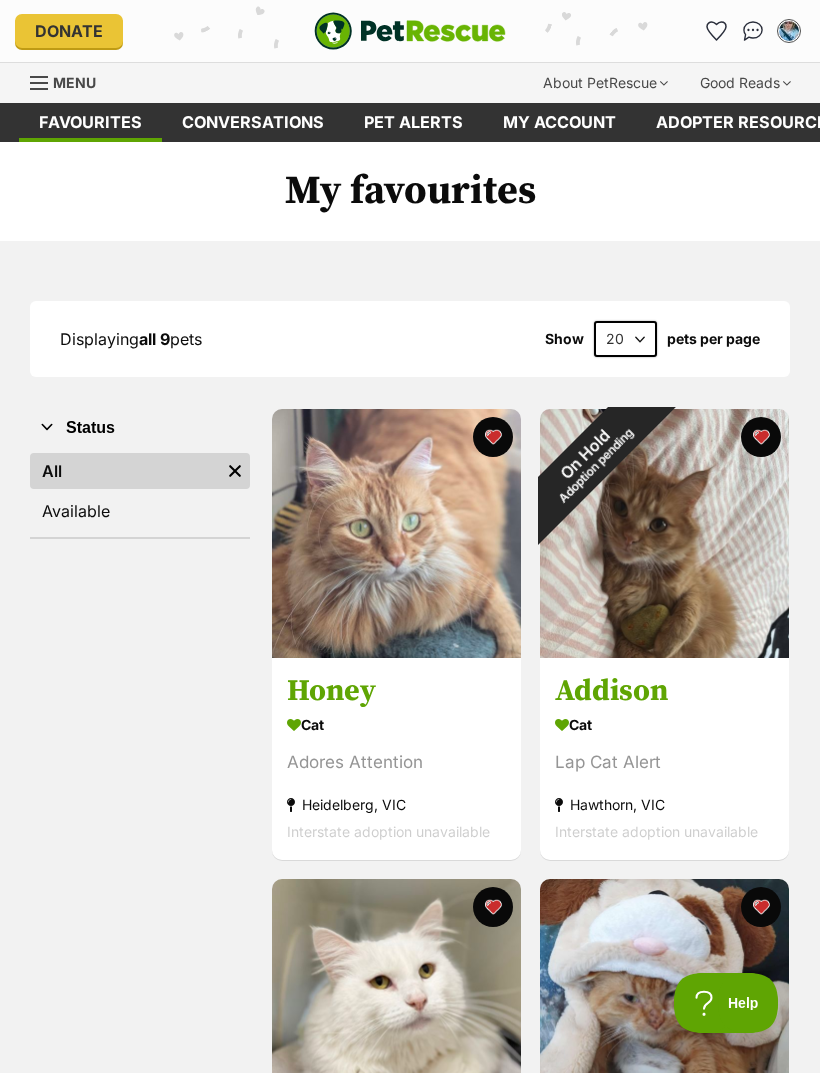 click at bounding box center (40, 83) 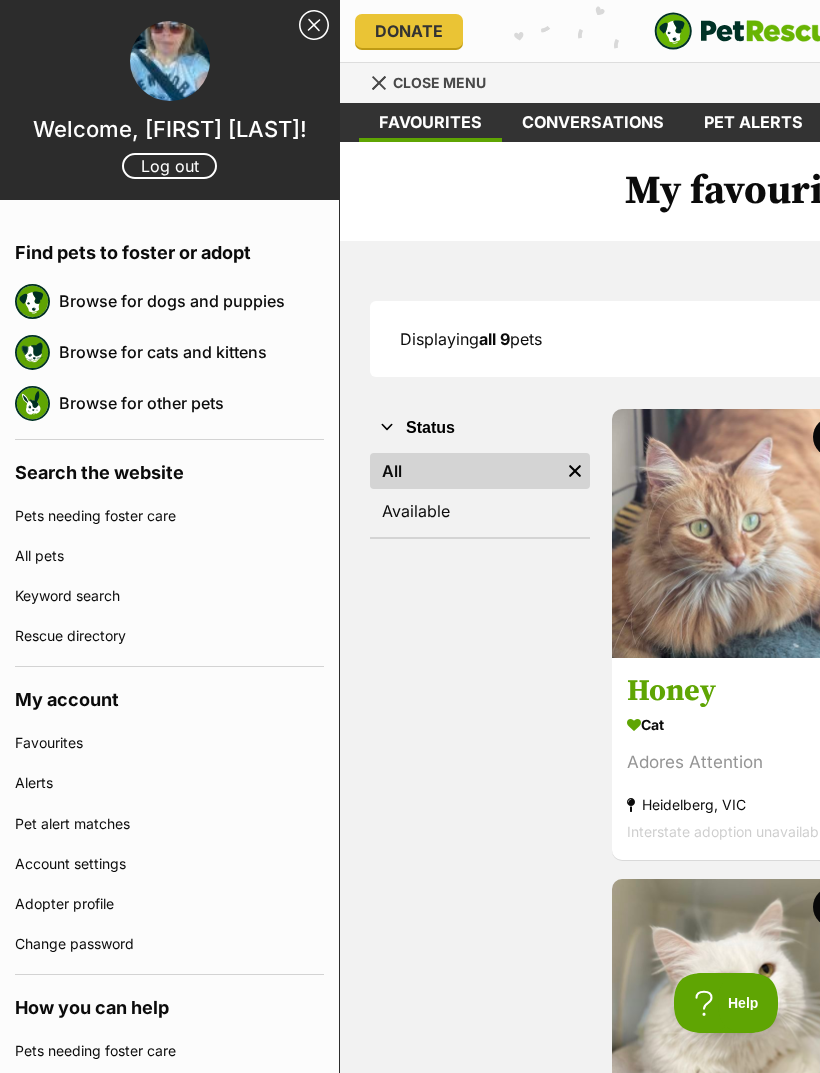 scroll, scrollTop: 0, scrollLeft: 0, axis: both 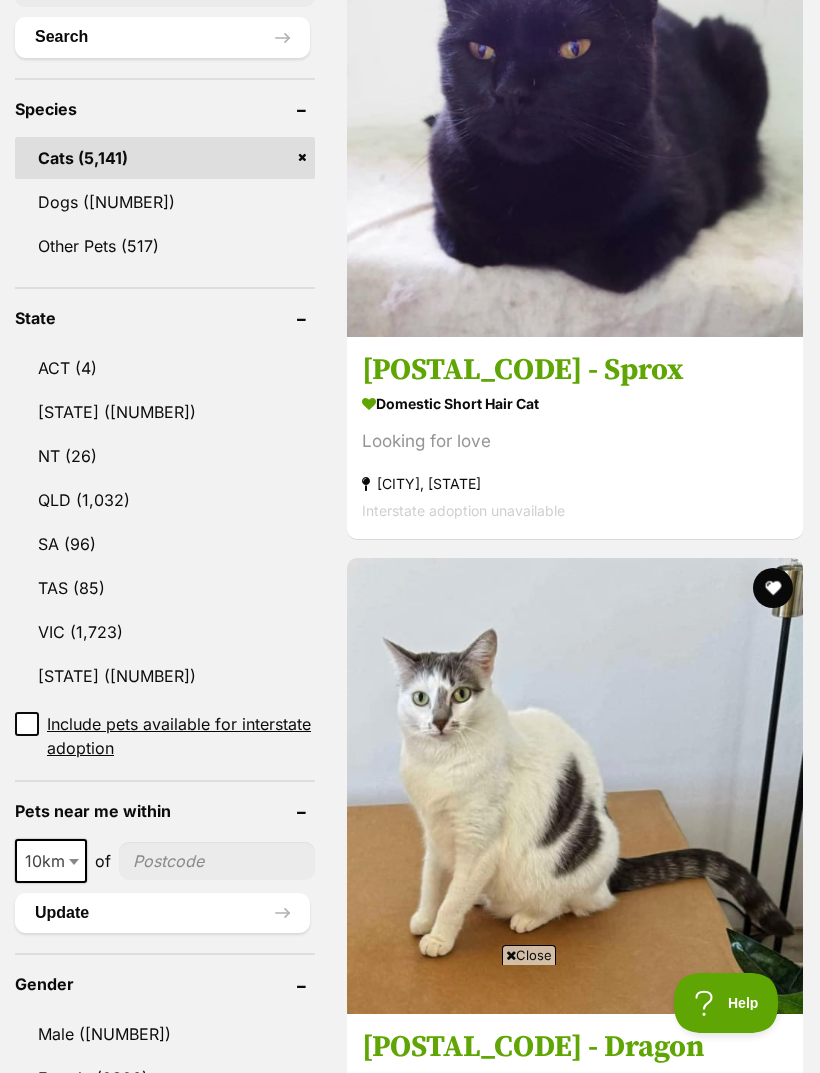 click on "VIC (1,723)" at bounding box center [165, 632] 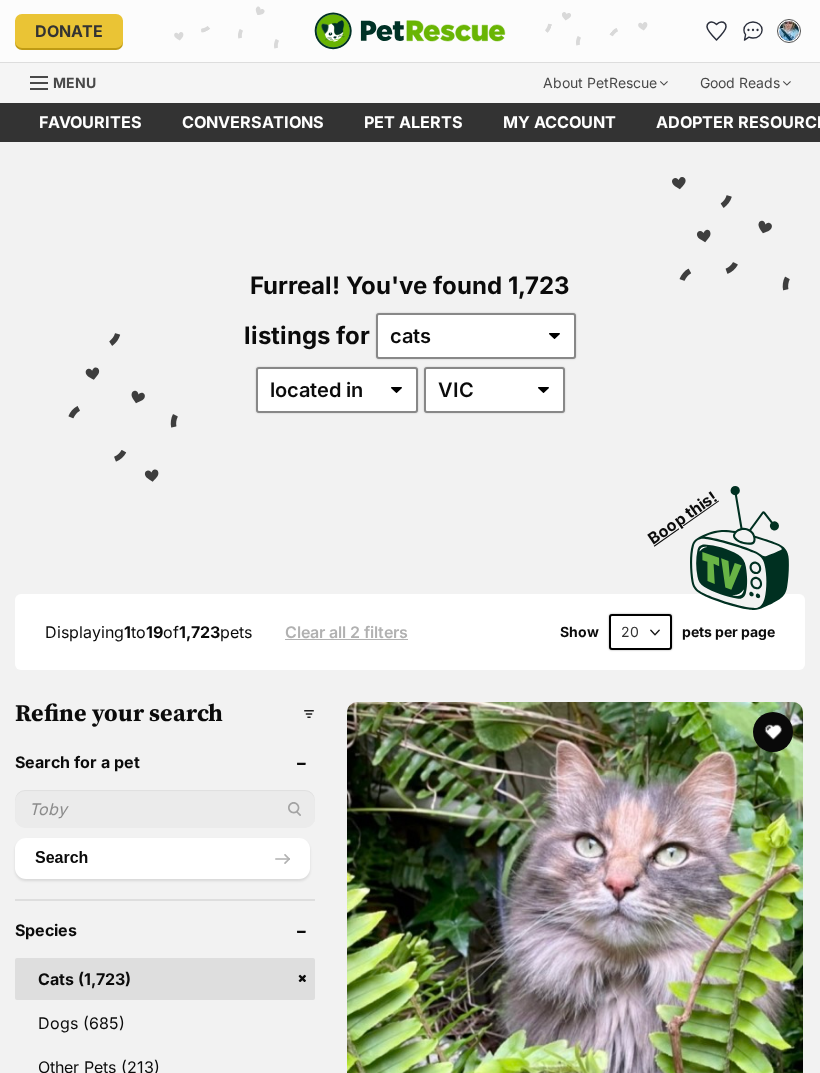 scroll, scrollTop: 0, scrollLeft: 0, axis: both 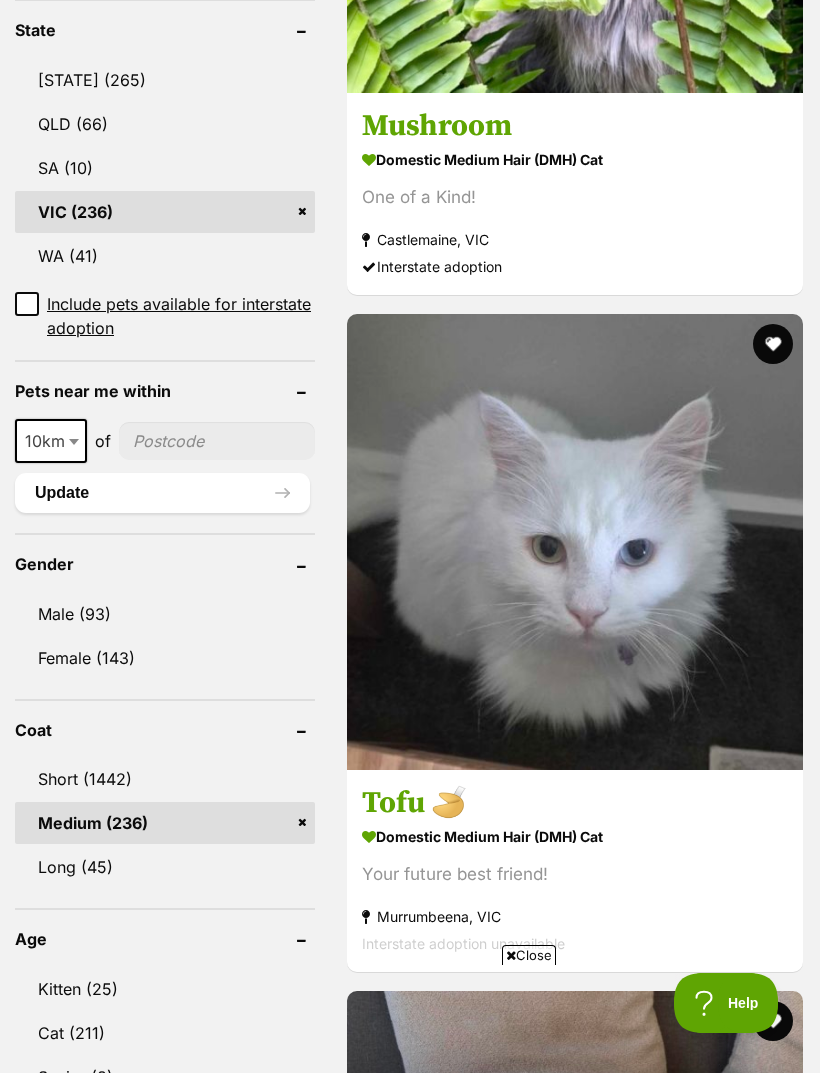click on "Long (45)" at bounding box center [165, 867] 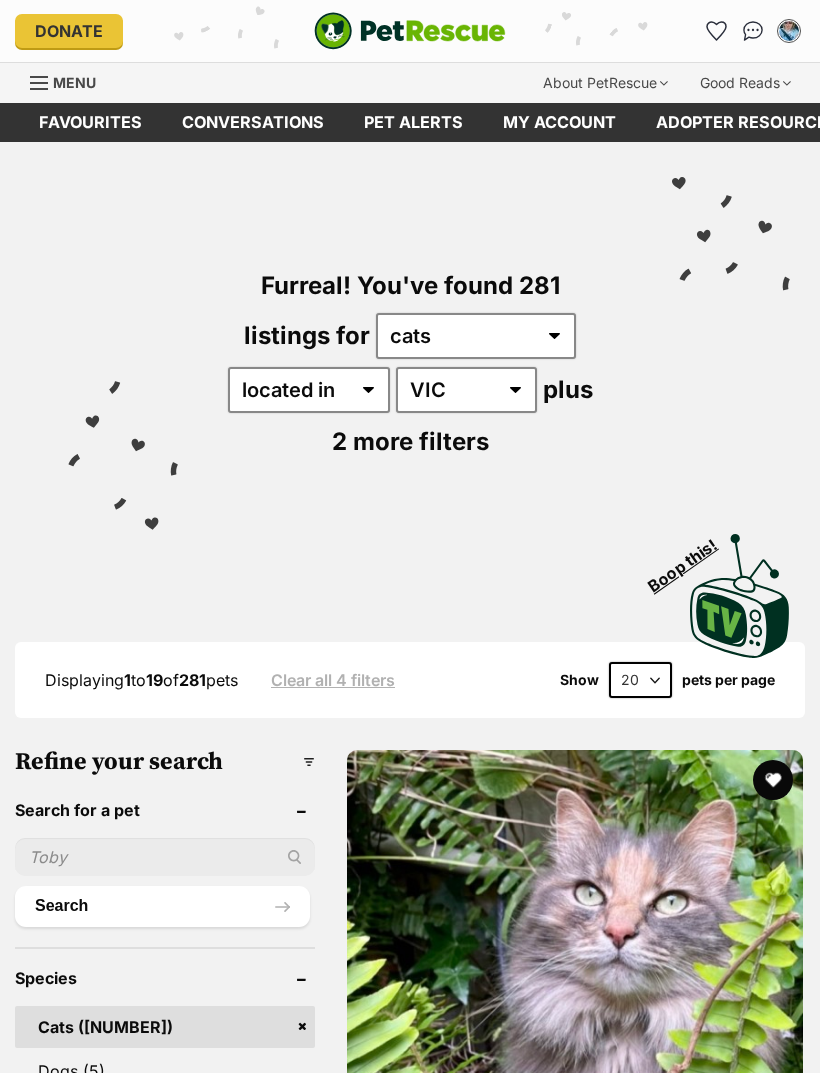 scroll, scrollTop: 0, scrollLeft: 0, axis: both 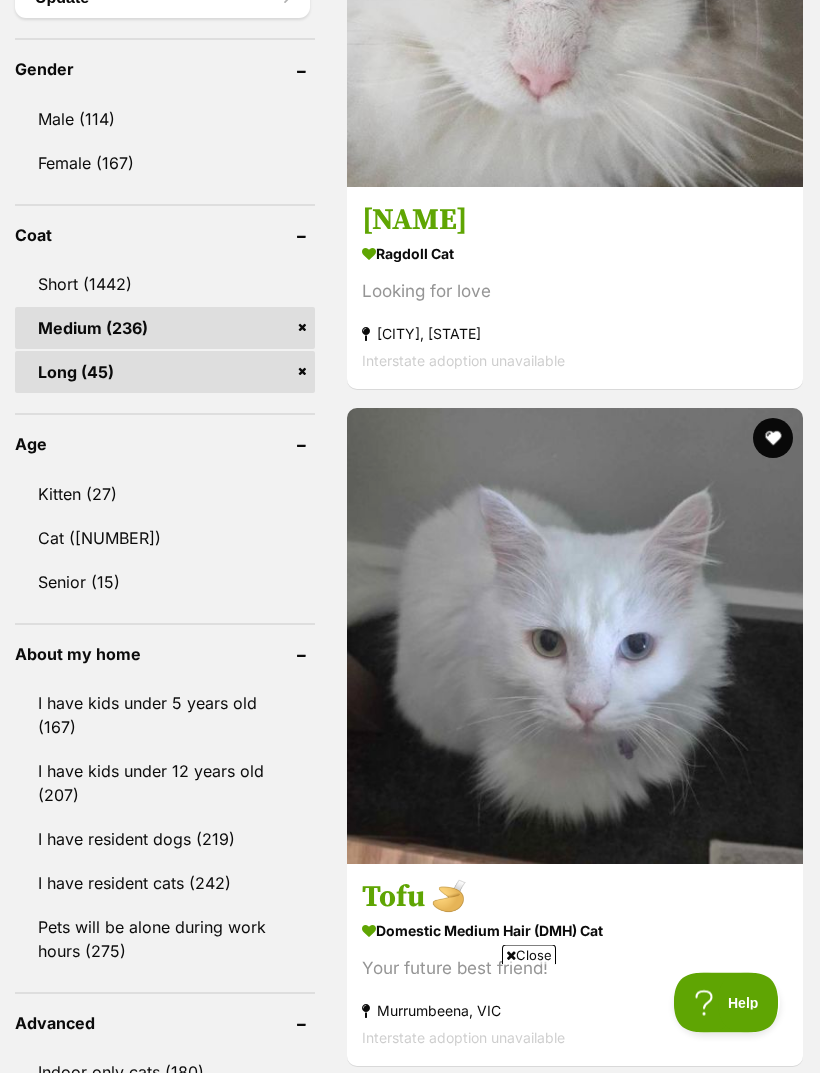 click on "I have resident cats (242)" at bounding box center [165, 884] 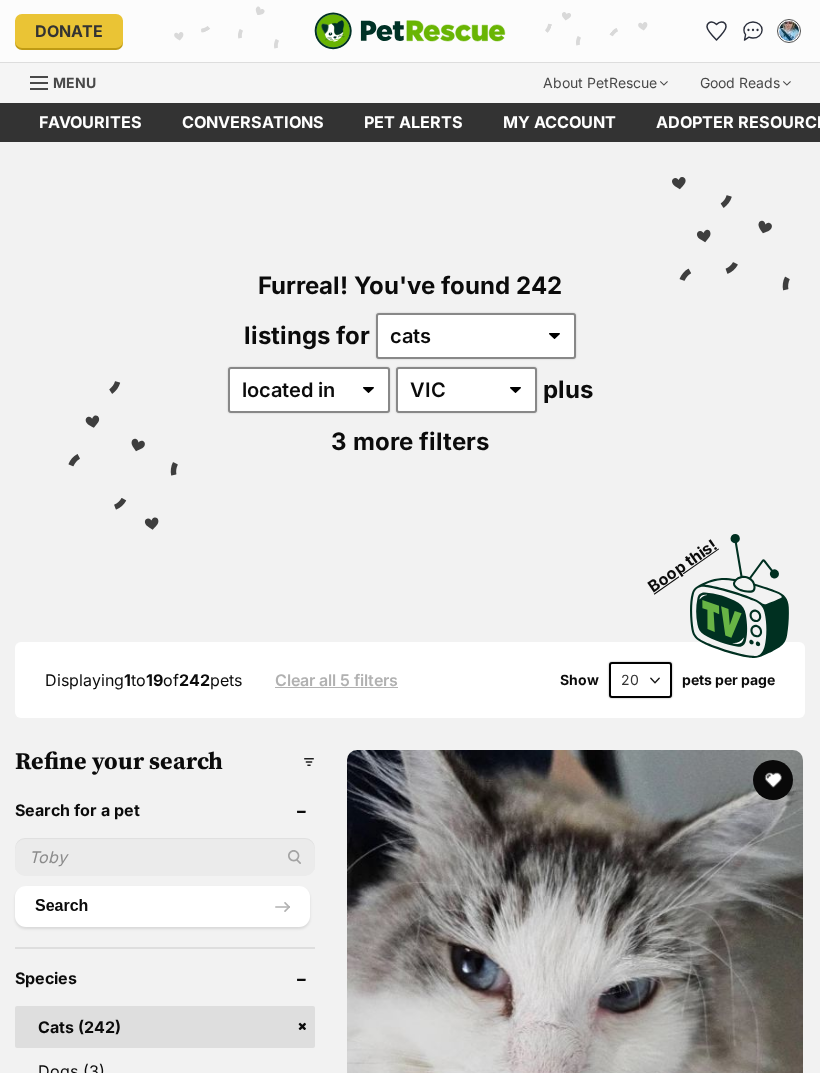 scroll, scrollTop: 0, scrollLeft: 0, axis: both 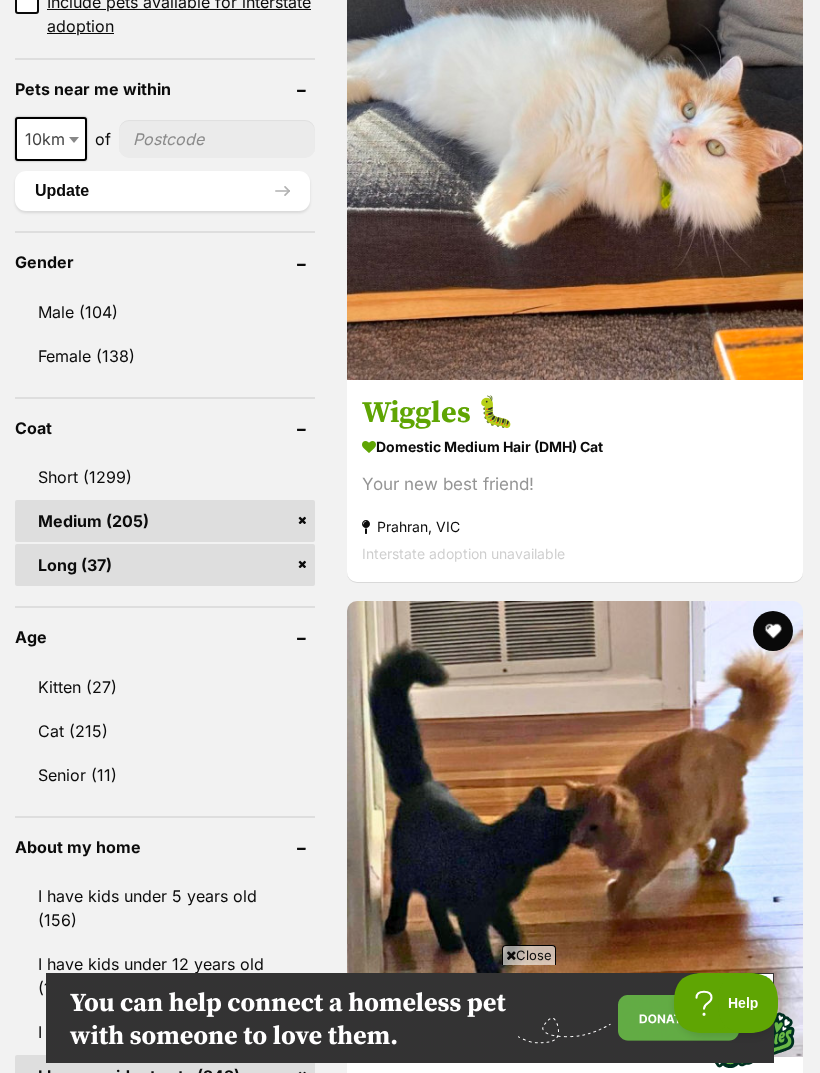 click on "Kitten (27)" at bounding box center [165, 687] 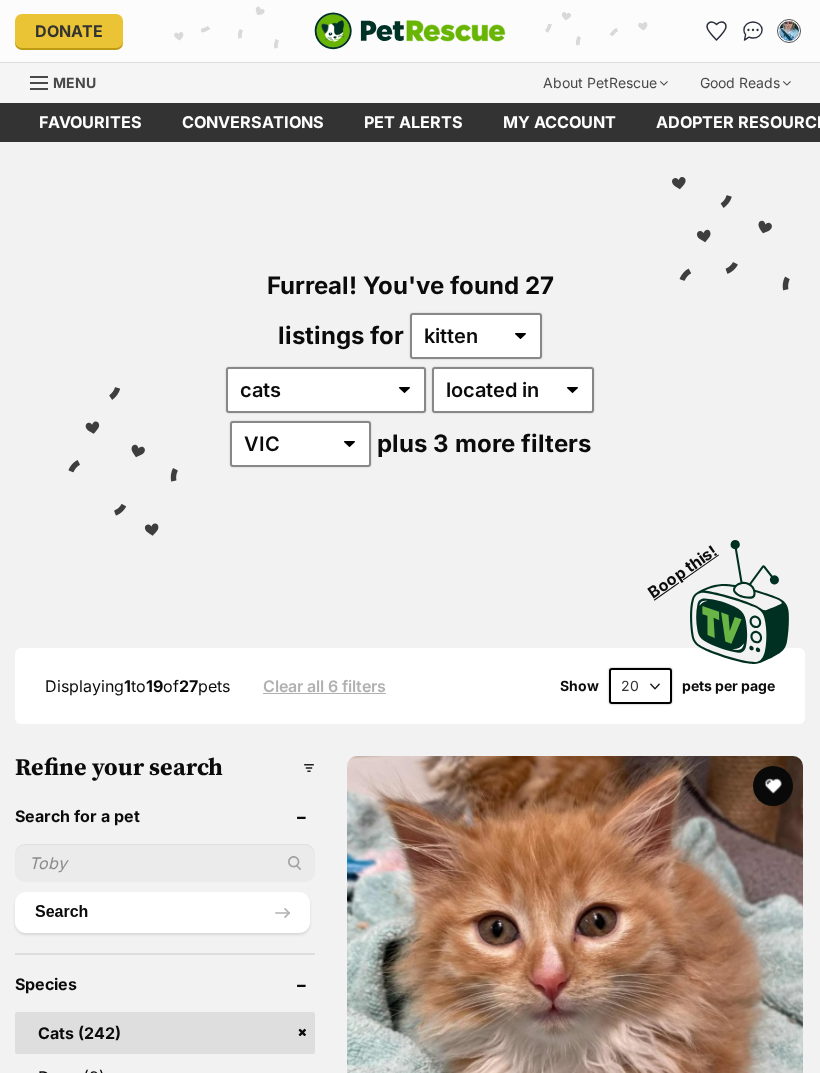 scroll, scrollTop: 0, scrollLeft: 0, axis: both 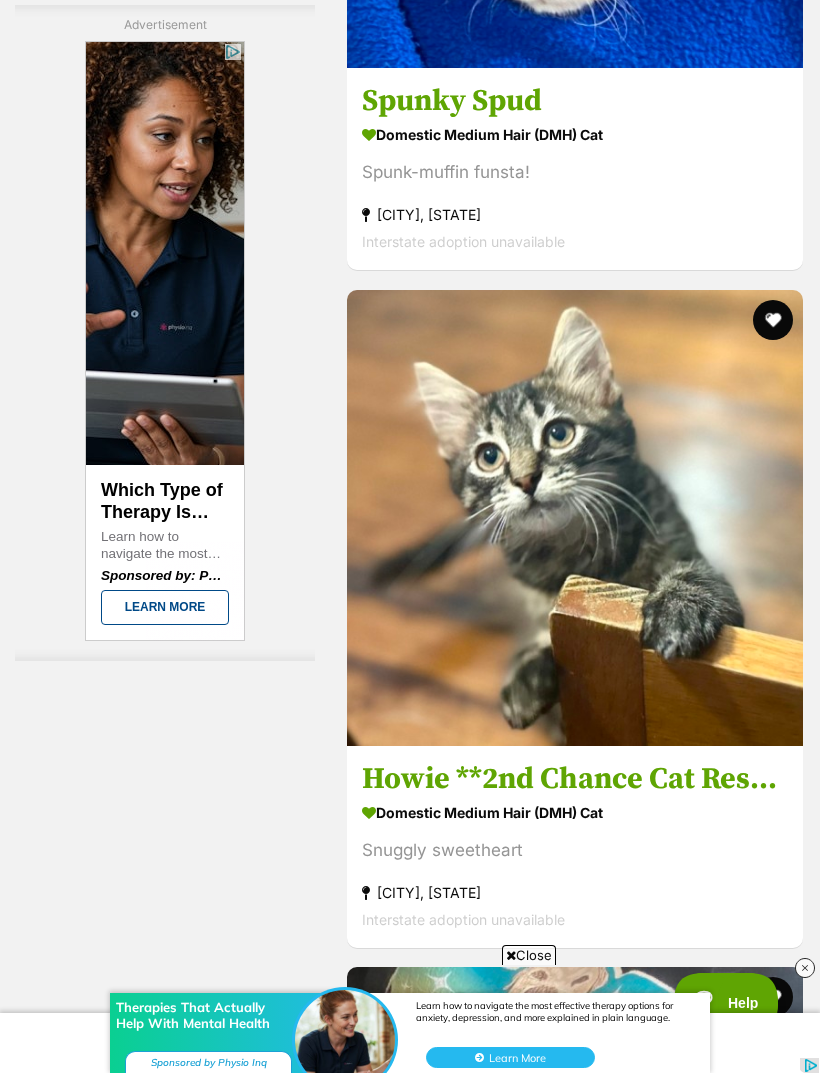 click at bounding box center [598, 9293] 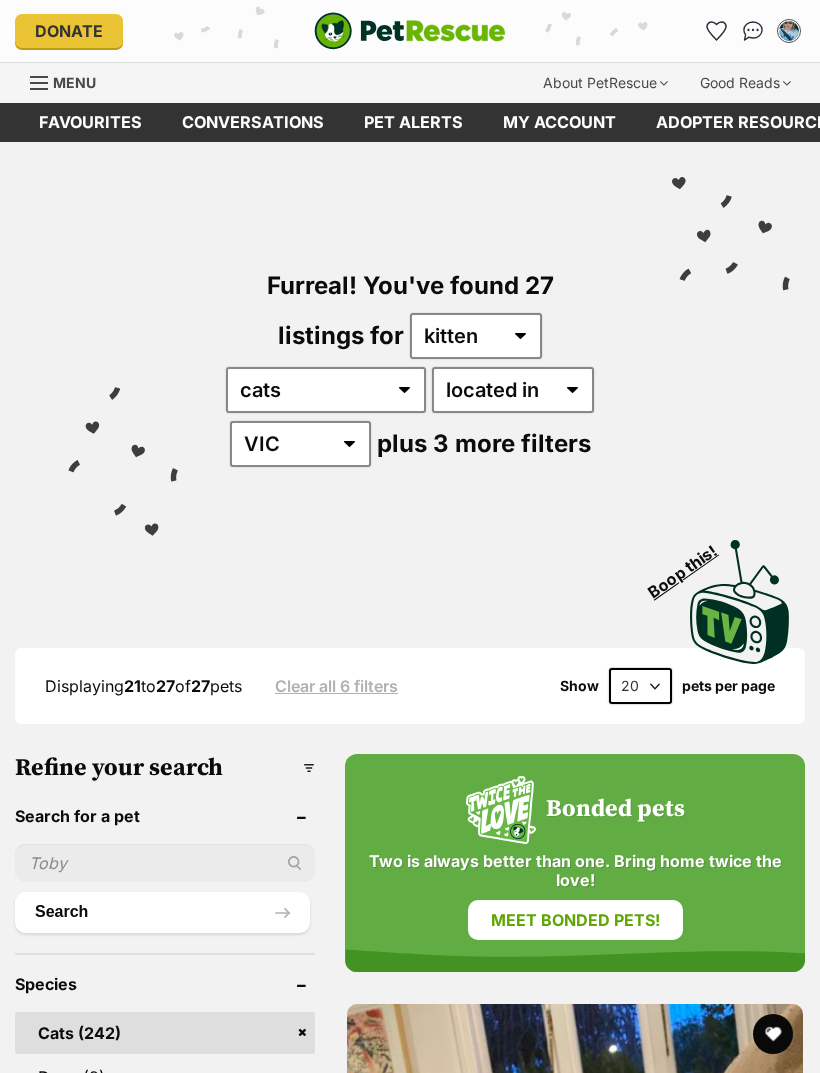 scroll, scrollTop: 0, scrollLeft: 0, axis: both 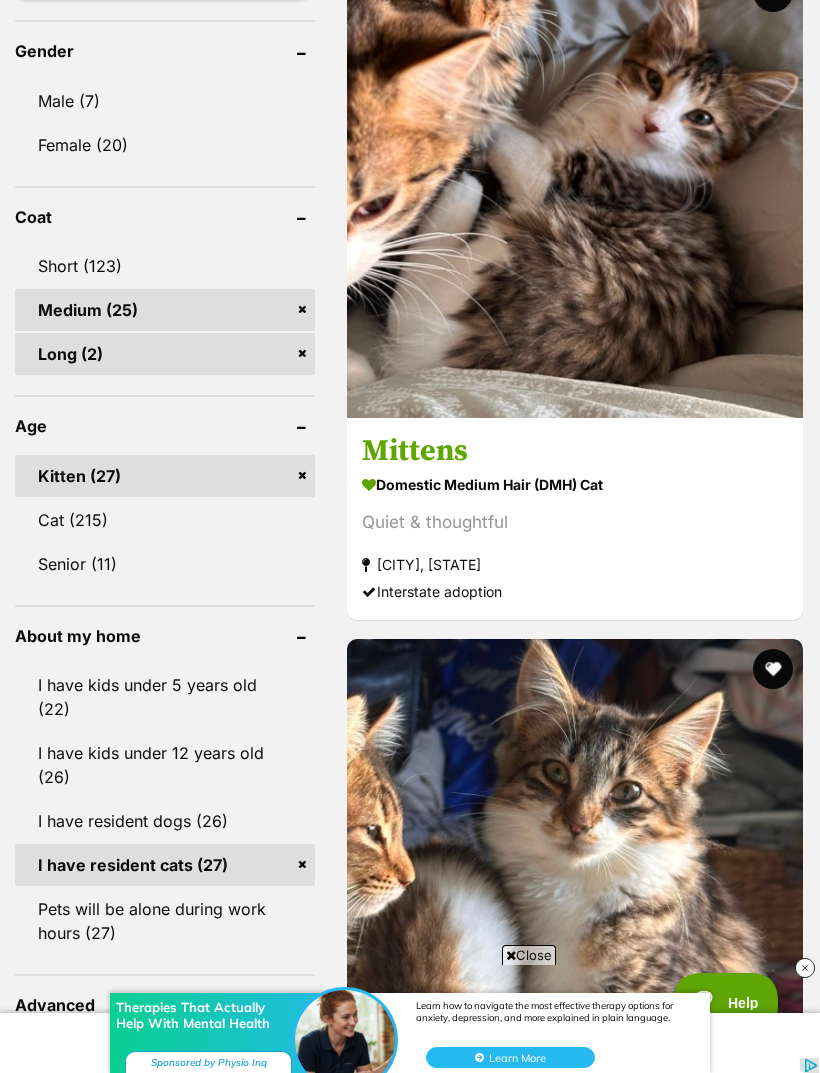 click on "Greywacke Jones" at bounding box center [575, 3161] 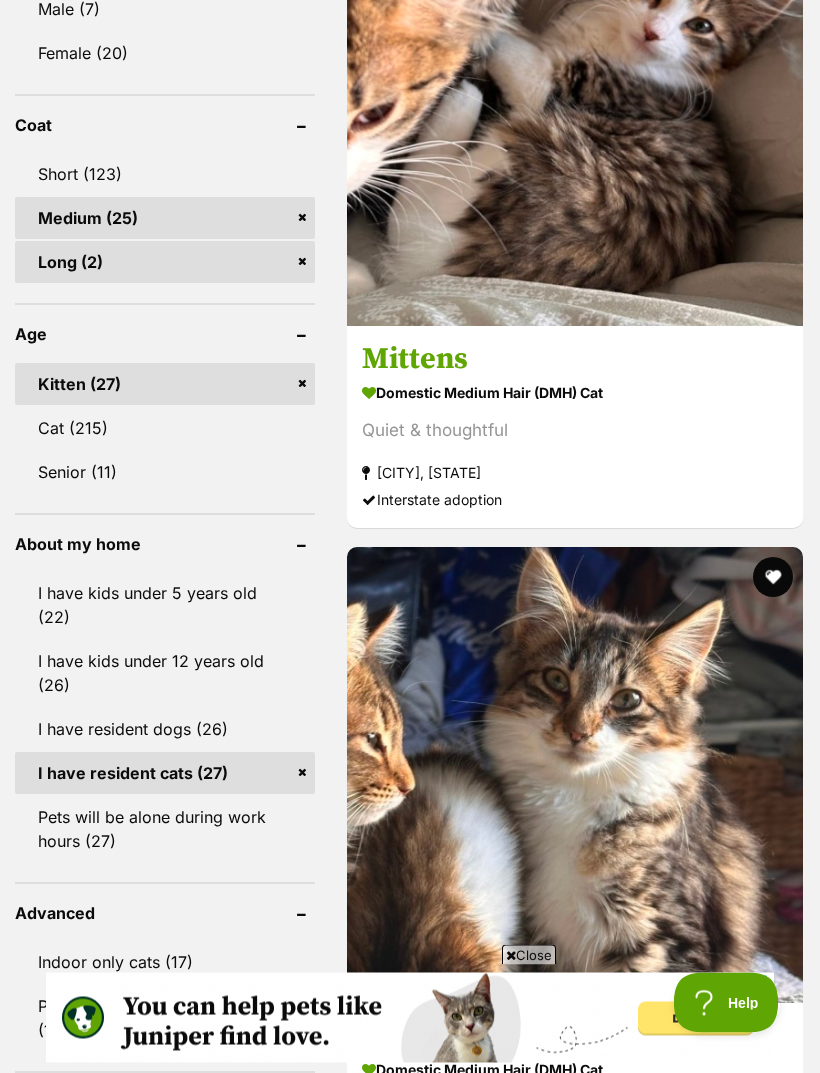 scroll, scrollTop: 1812, scrollLeft: 0, axis: vertical 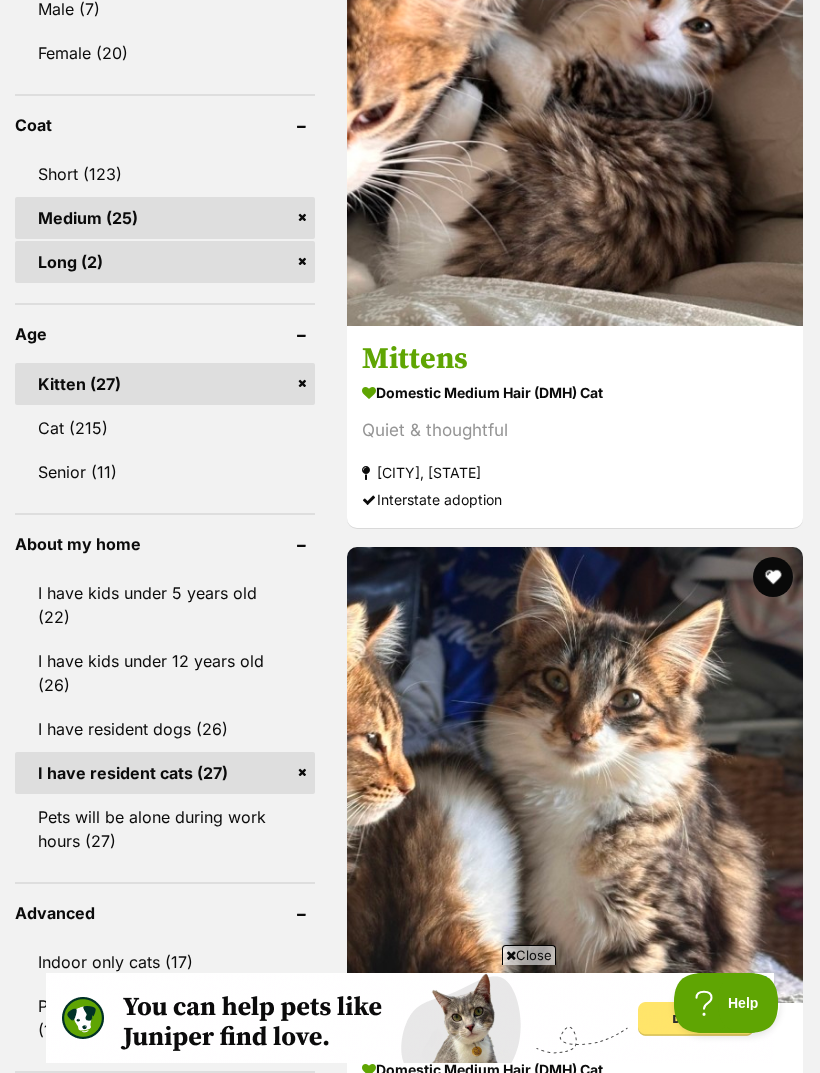 click on "Senior (11)" at bounding box center [165, 472] 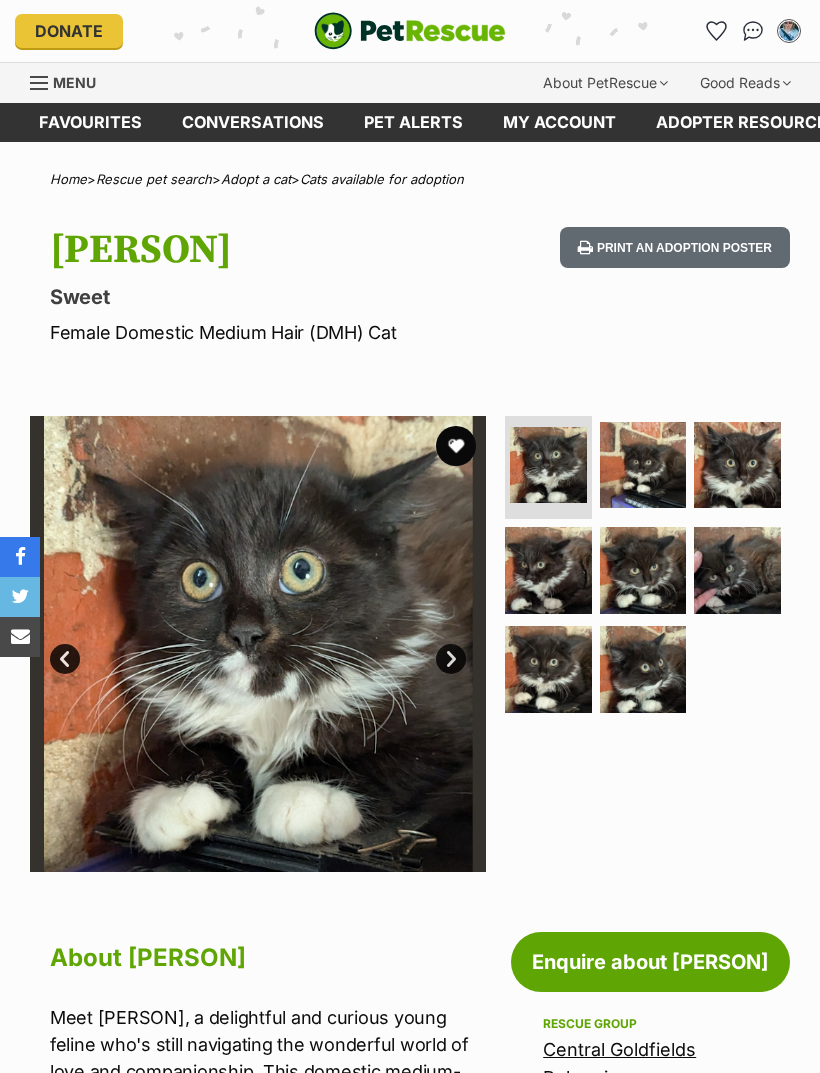 scroll, scrollTop: 0, scrollLeft: 0, axis: both 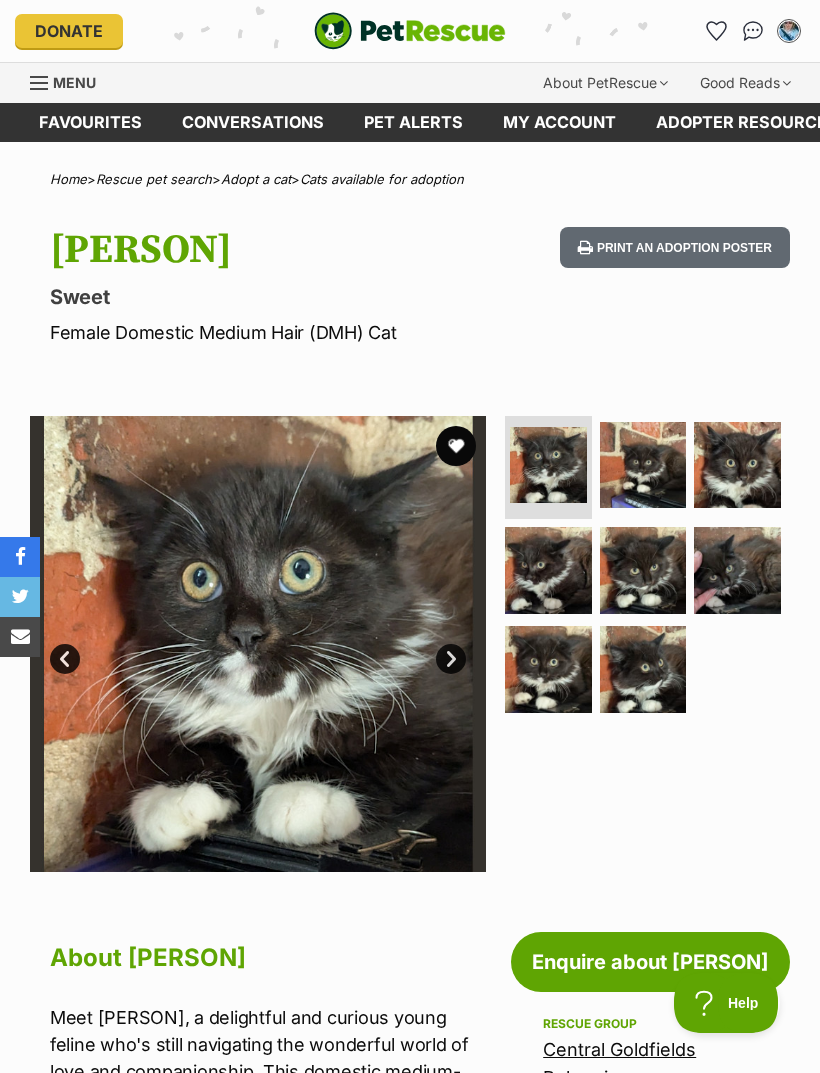 click on "Next" at bounding box center [451, 659] 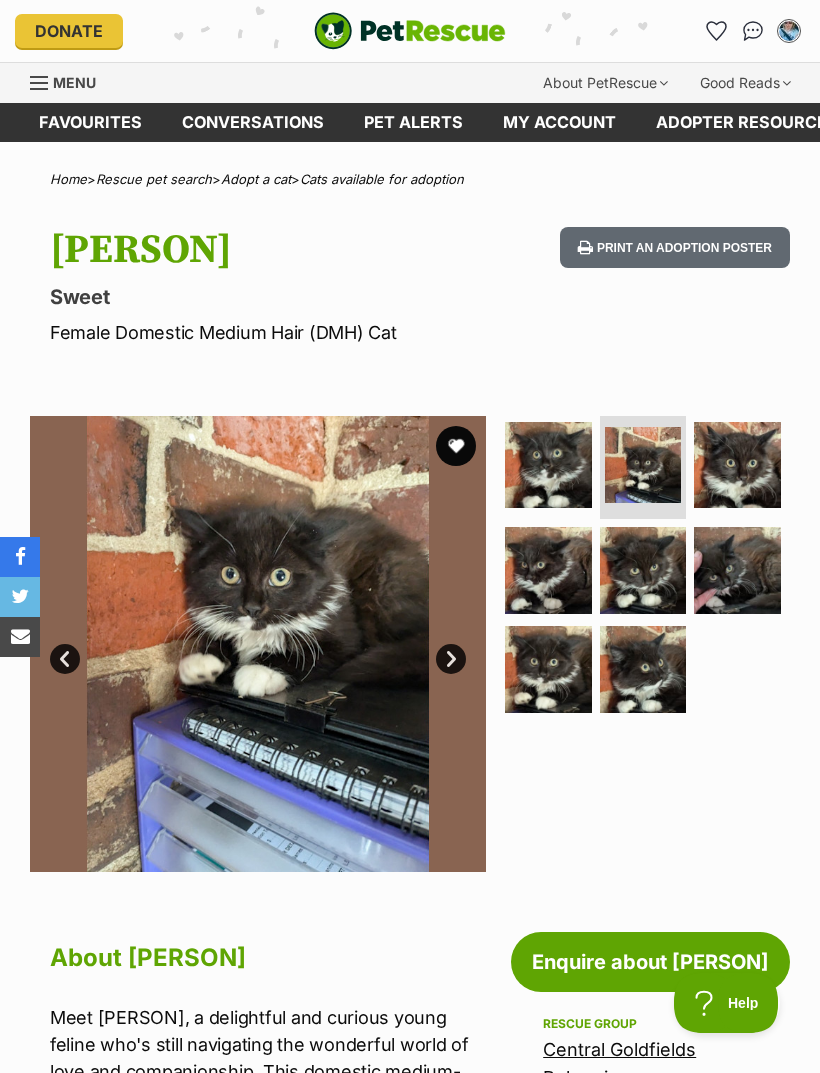 click on "Next" at bounding box center [451, 659] 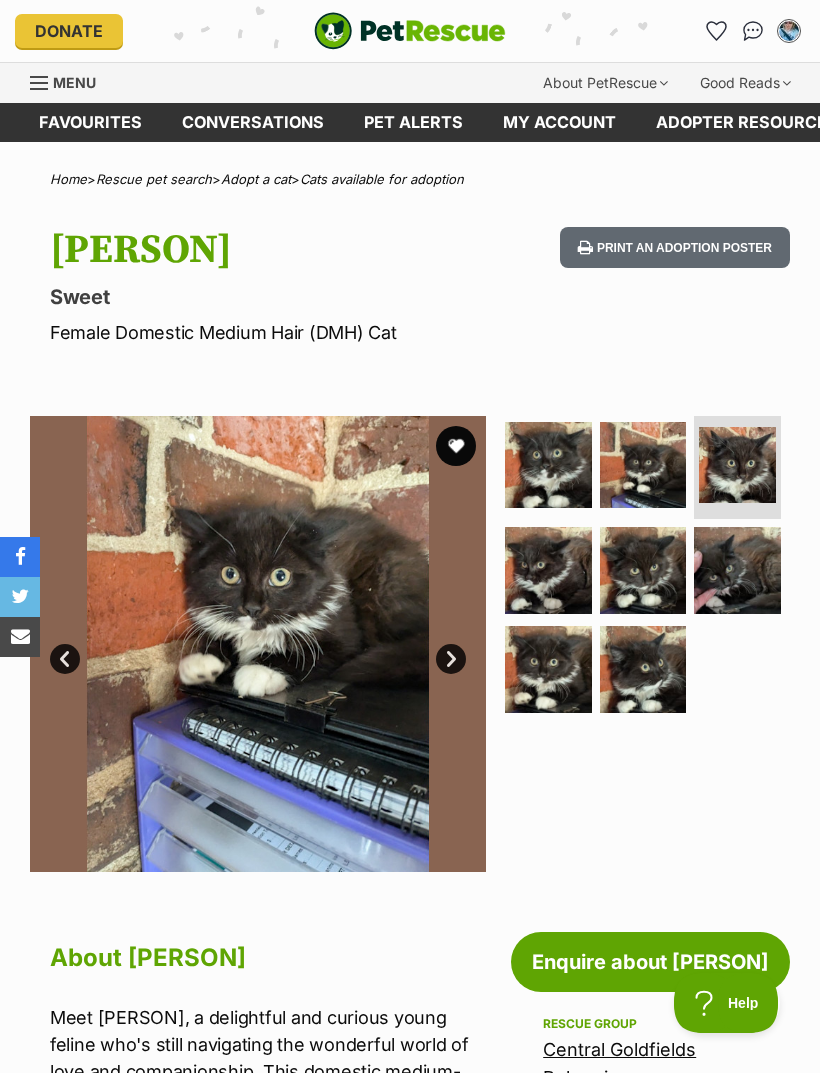 scroll, scrollTop: 0, scrollLeft: 0, axis: both 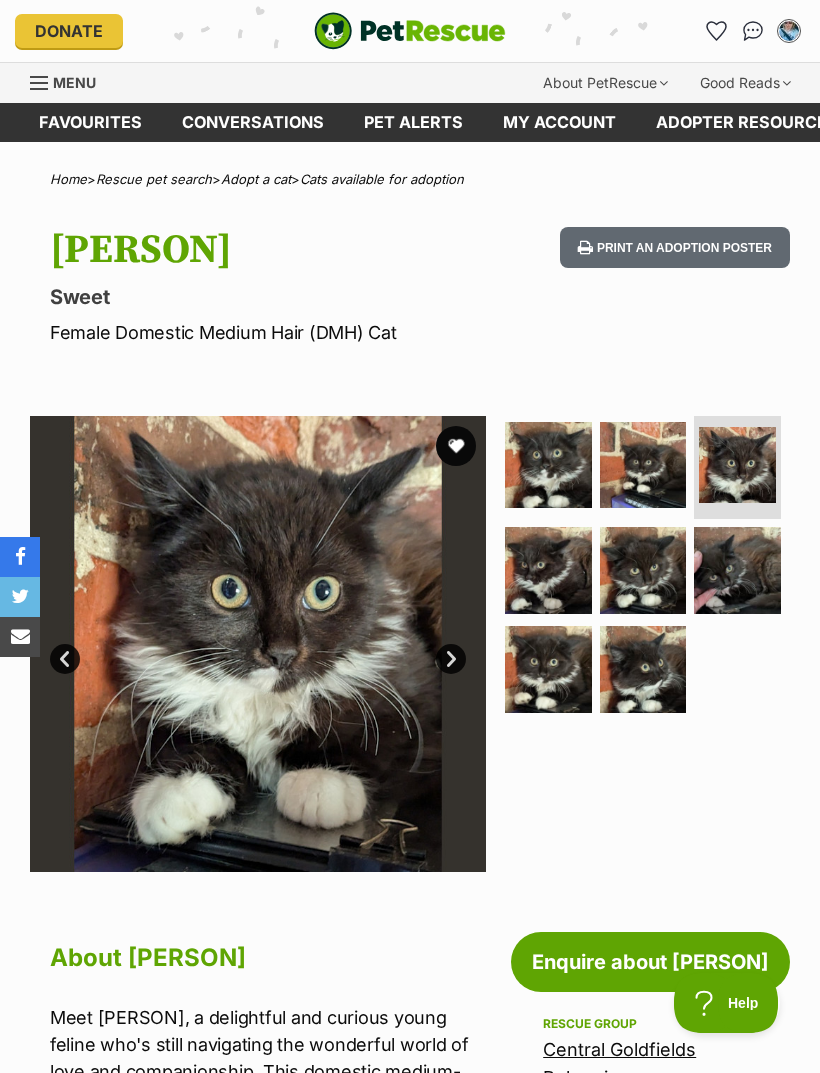 click on "Next" at bounding box center [451, 659] 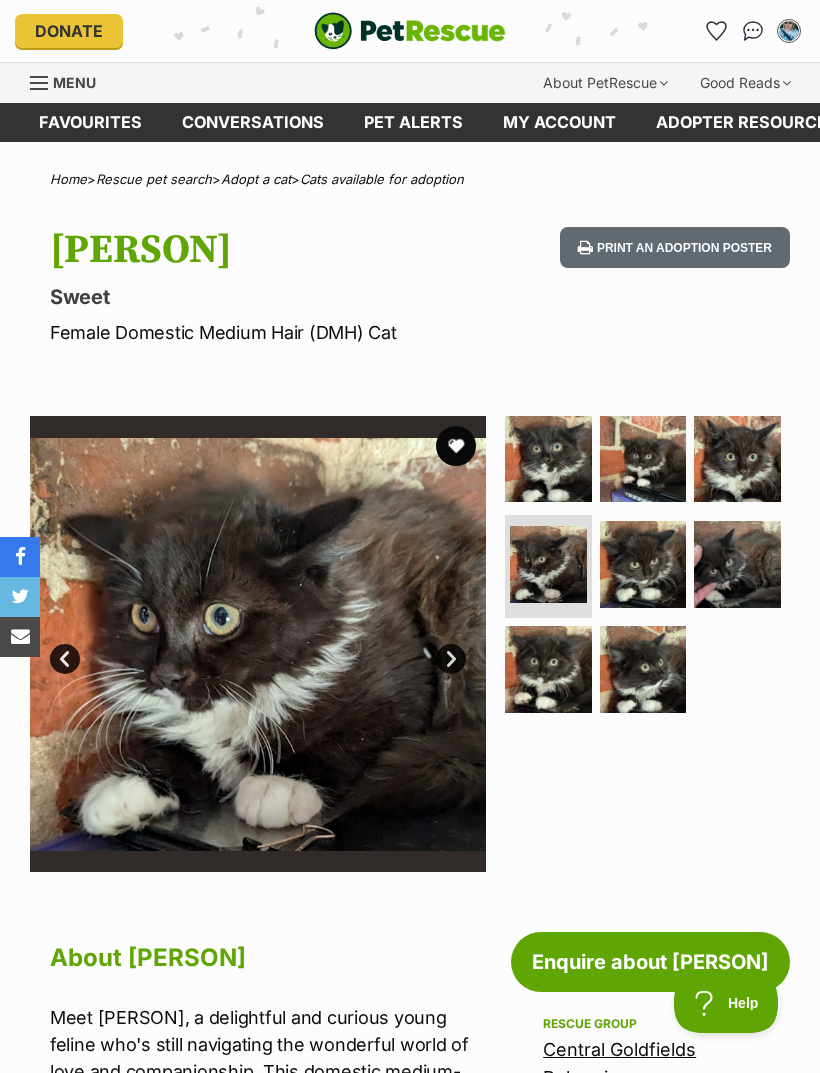 click on "Next" at bounding box center [451, 659] 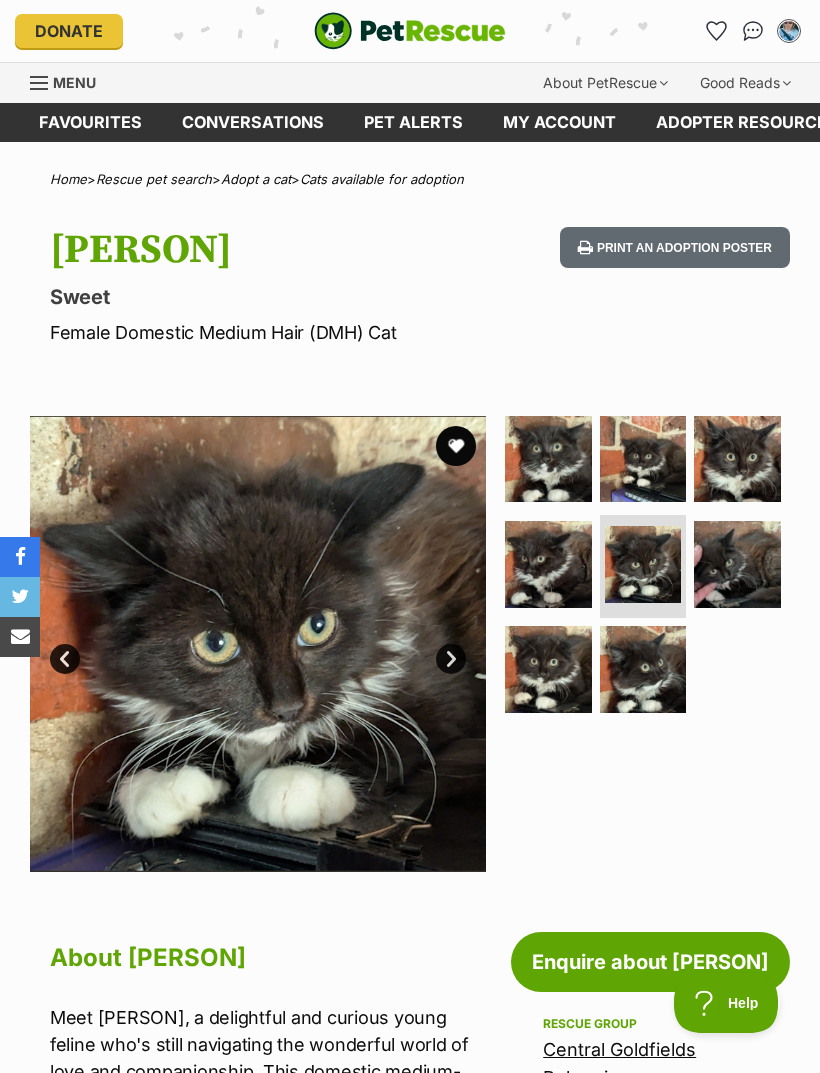 click on "Next" at bounding box center [451, 659] 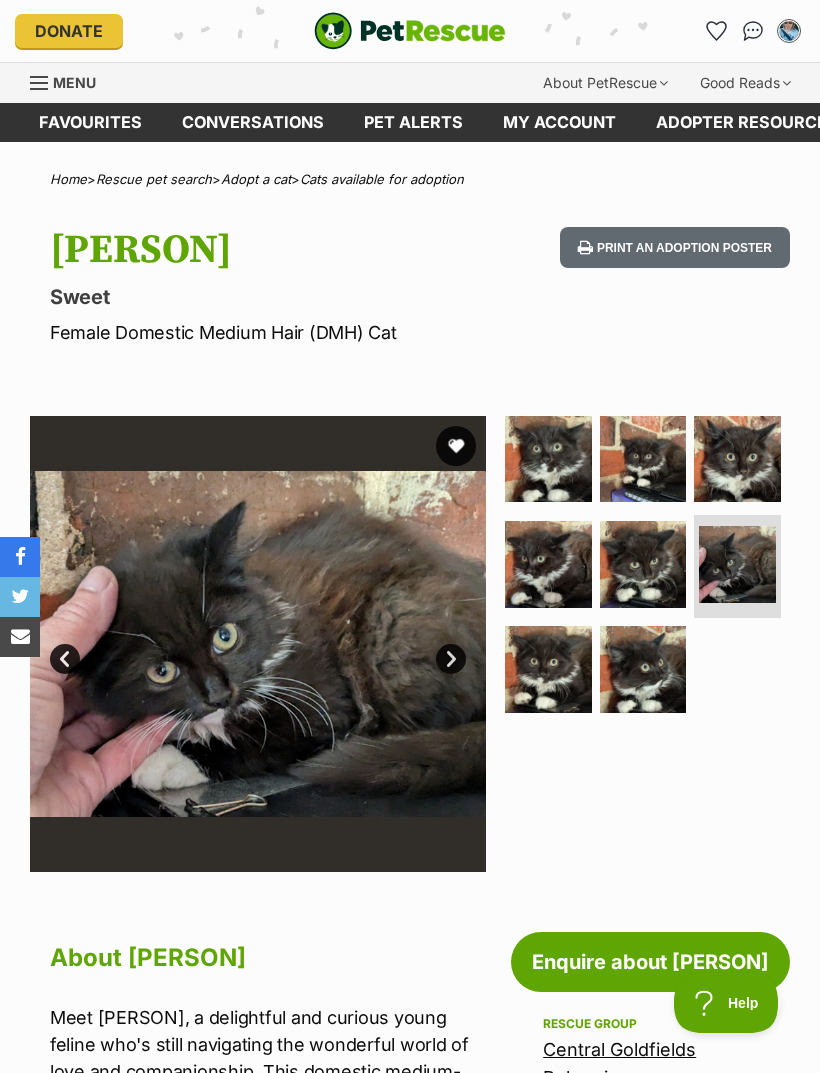 click on "Next" at bounding box center [451, 659] 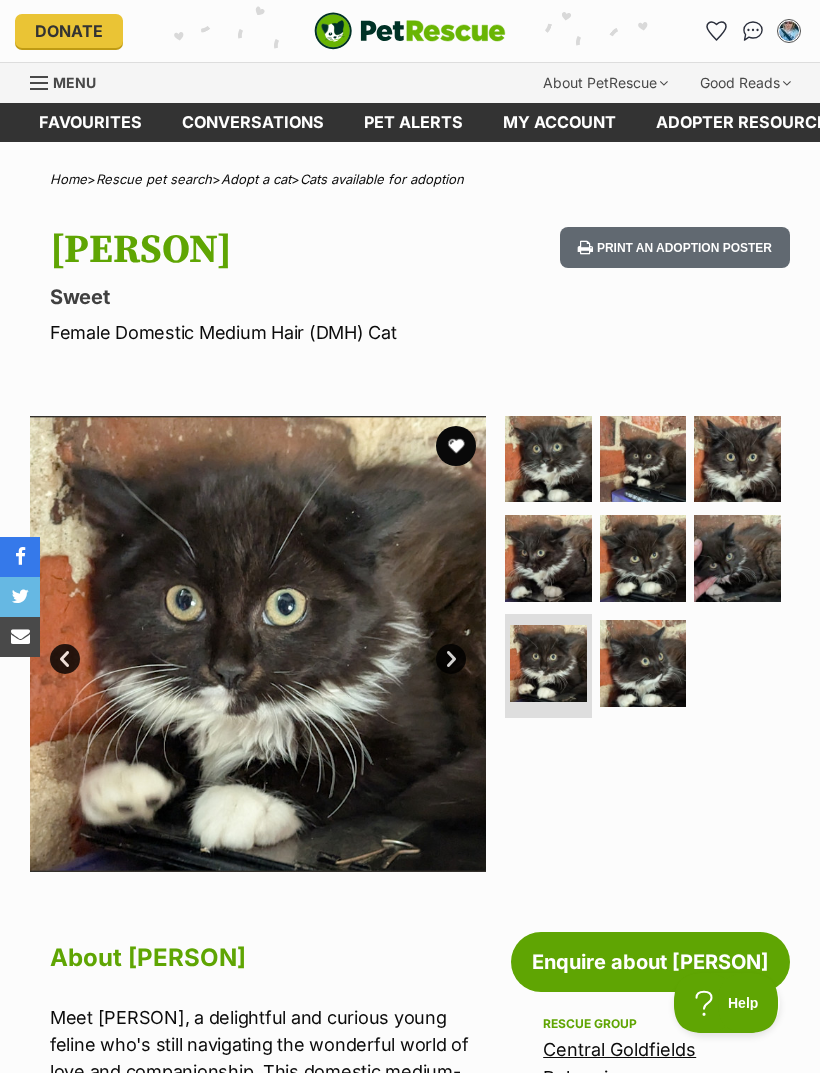 click on "Next" at bounding box center (451, 659) 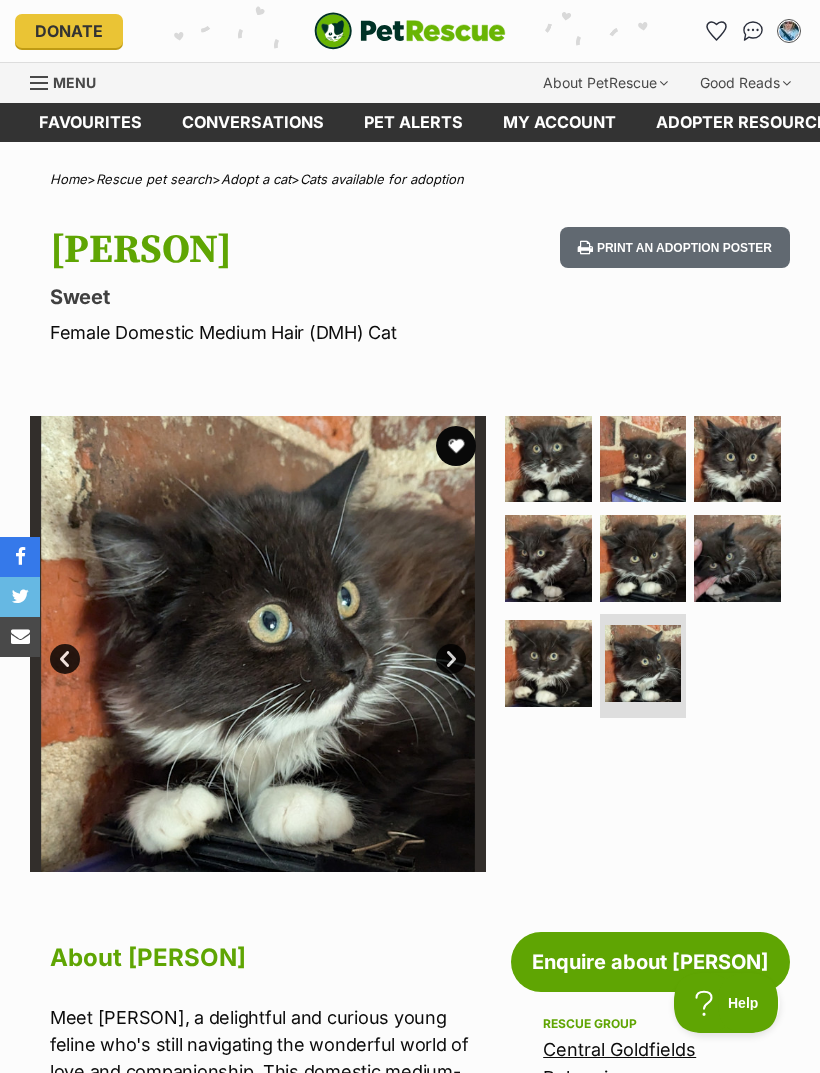 click on "Next" at bounding box center (451, 659) 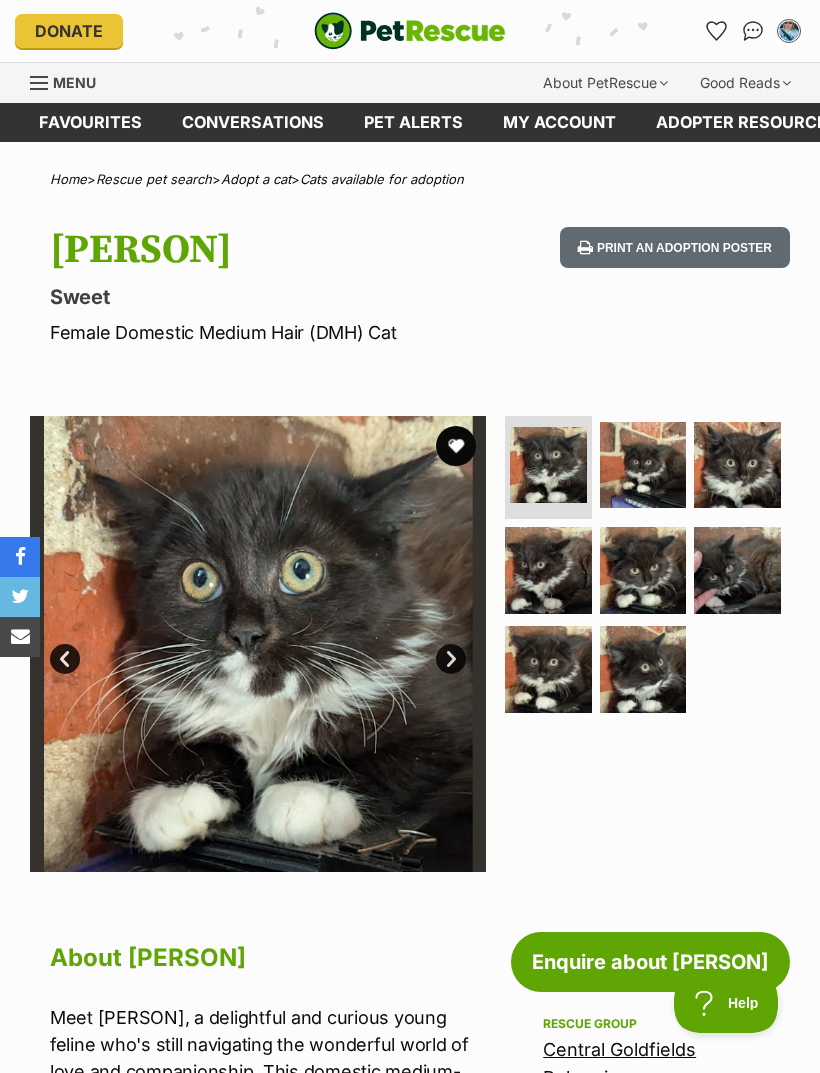 scroll, scrollTop: 0, scrollLeft: 0, axis: both 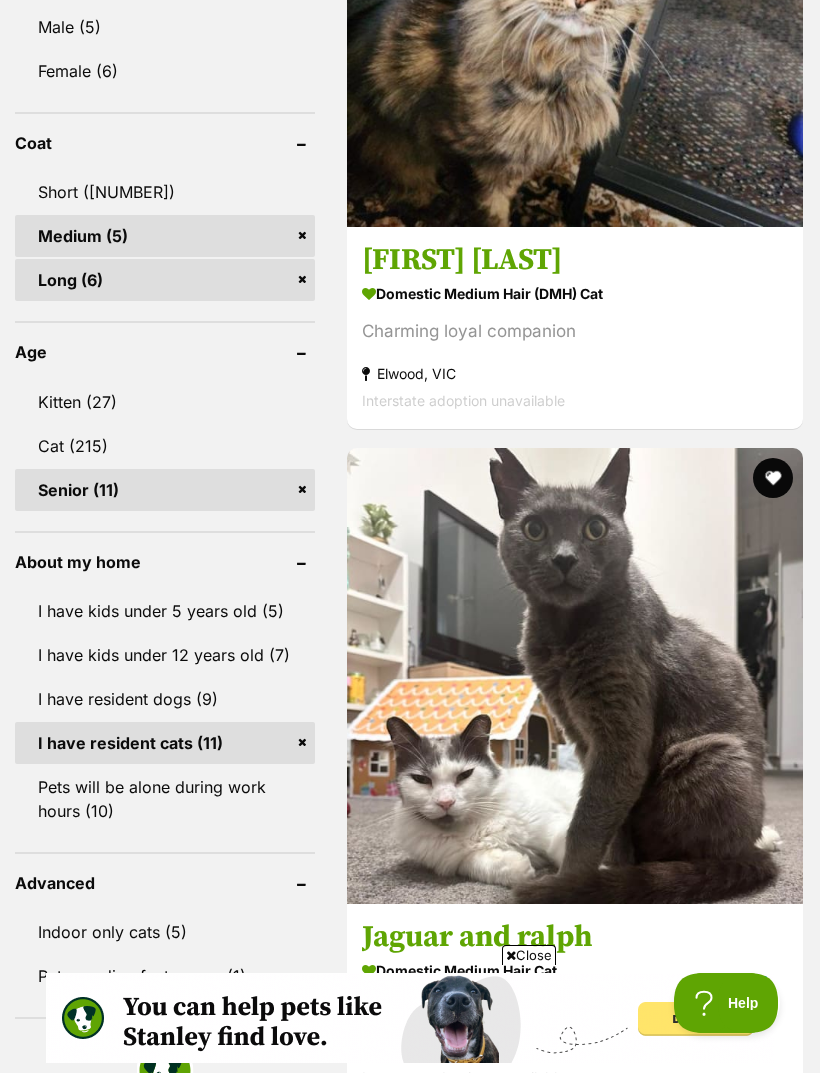 click on "Cat (215)" at bounding box center (165, 446) 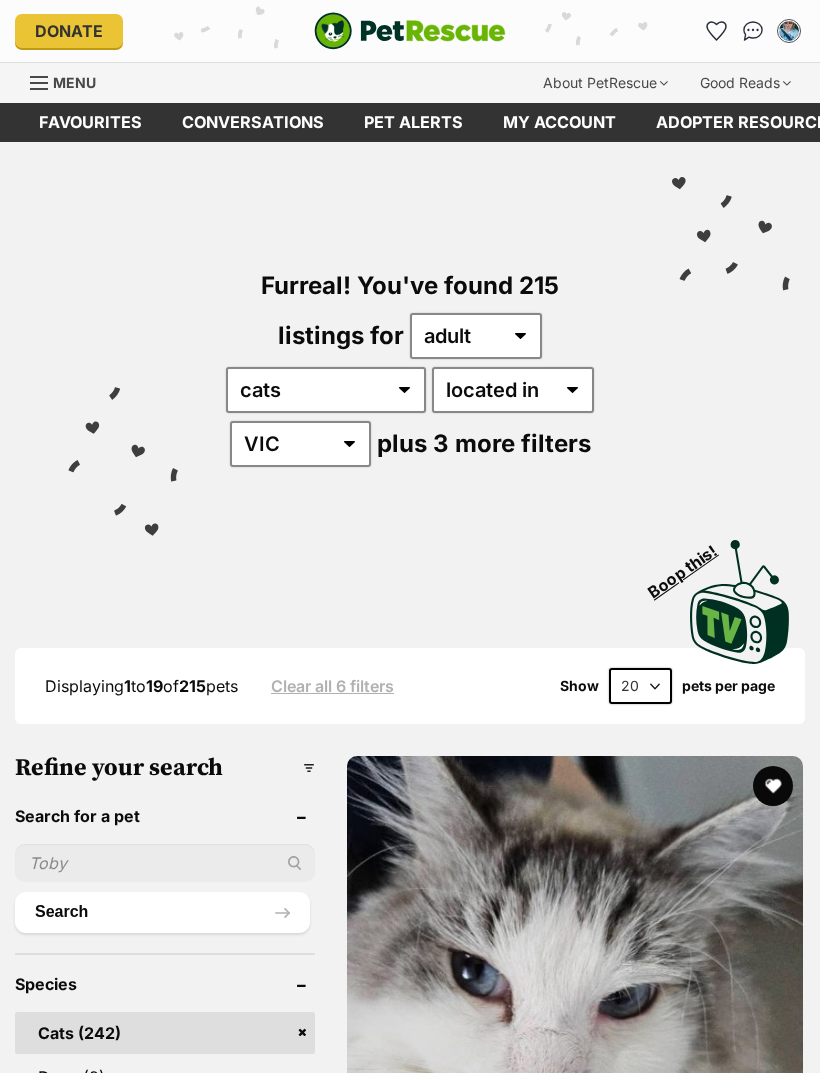 scroll, scrollTop: 0, scrollLeft: 0, axis: both 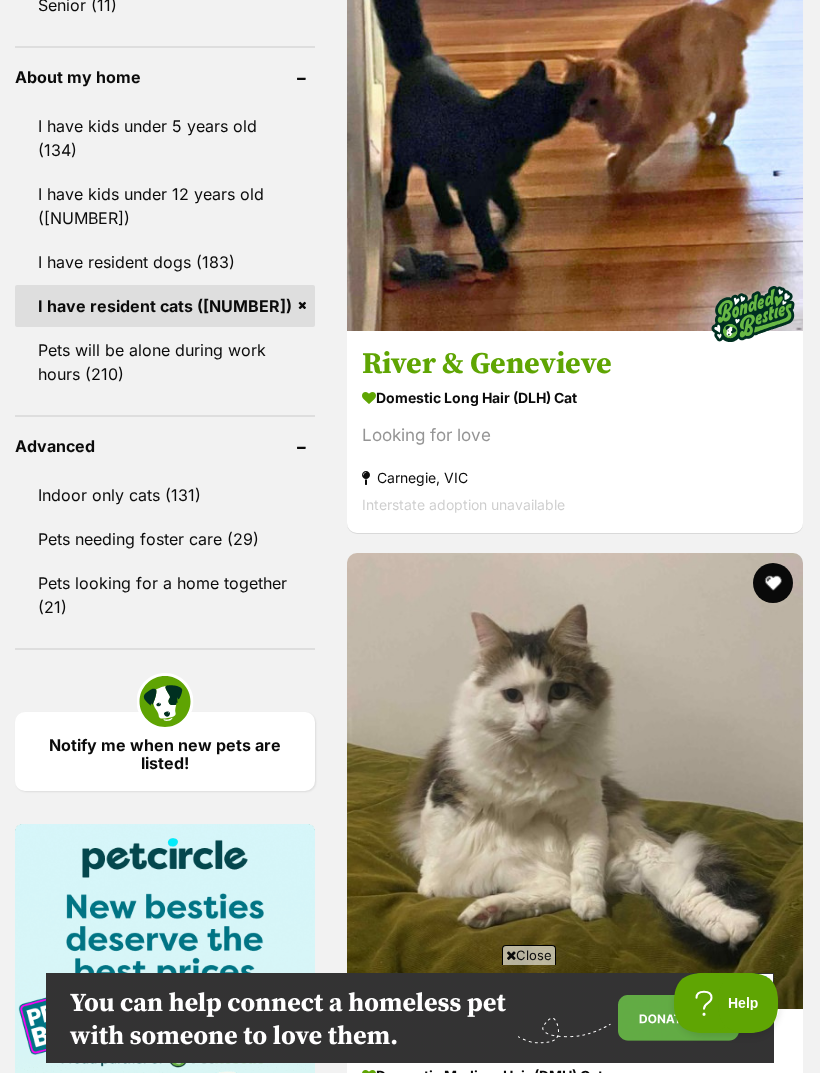 click on "😍Merlin😍" at bounding box center (575, 3265) 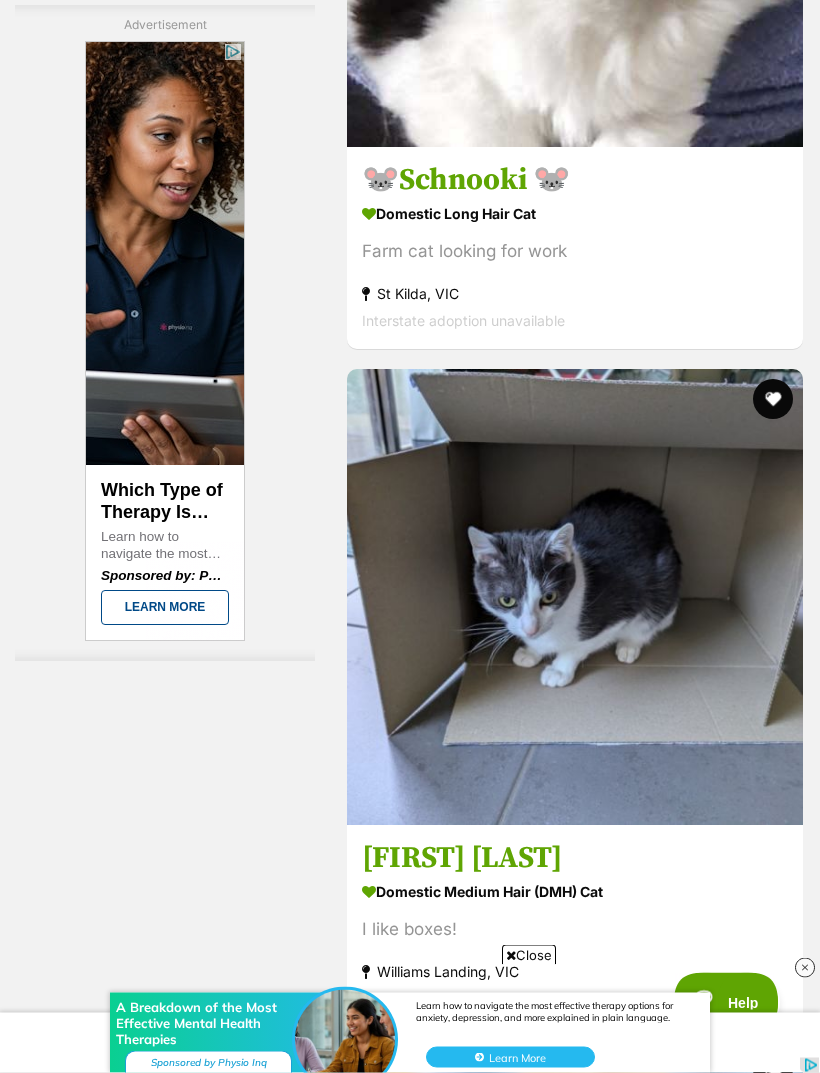 scroll, scrollTop: 5997, scrollLeft: 0, axis: vertical 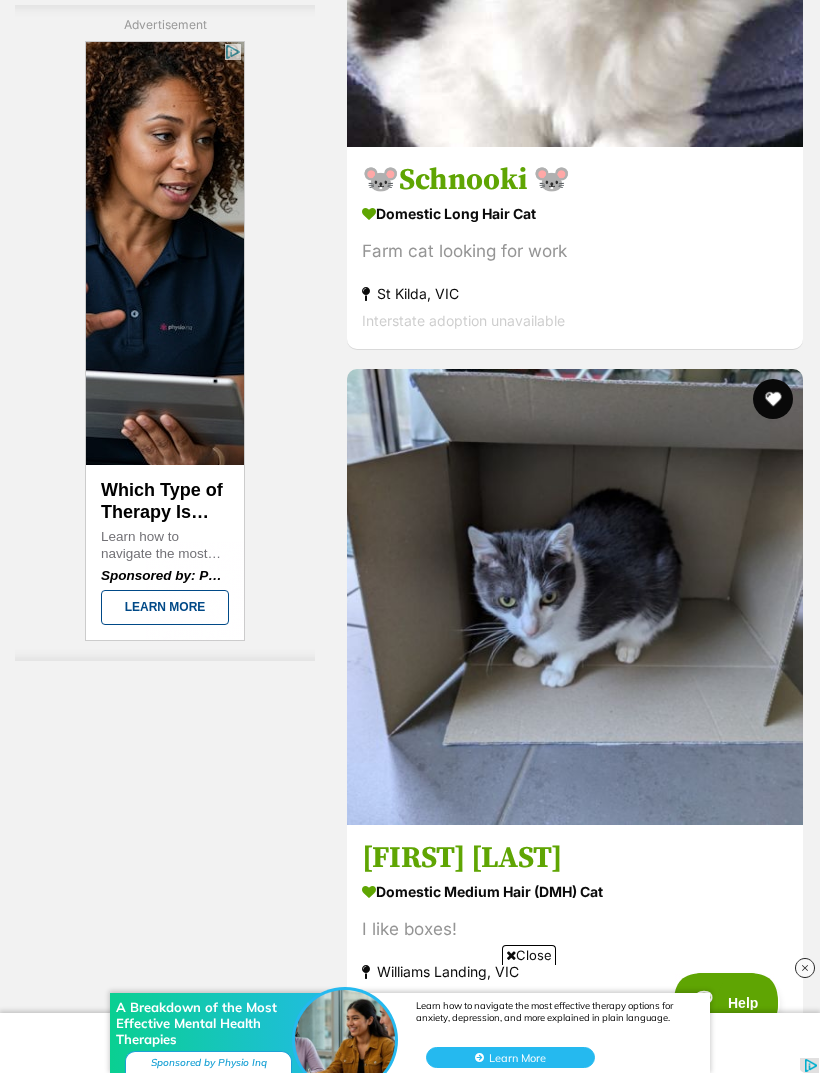 click on "Next" at bounding box center [575, 9397] 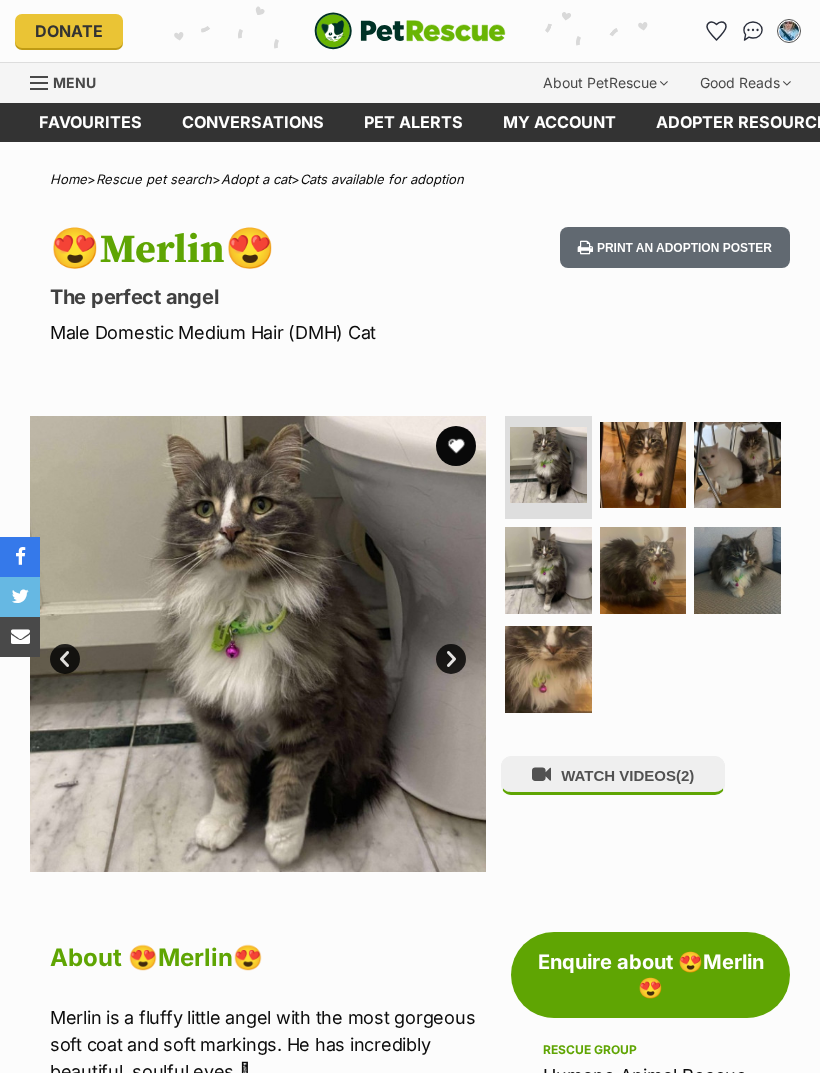 scroll, scrollTop: 0, scrollLeft: 0, axis: both 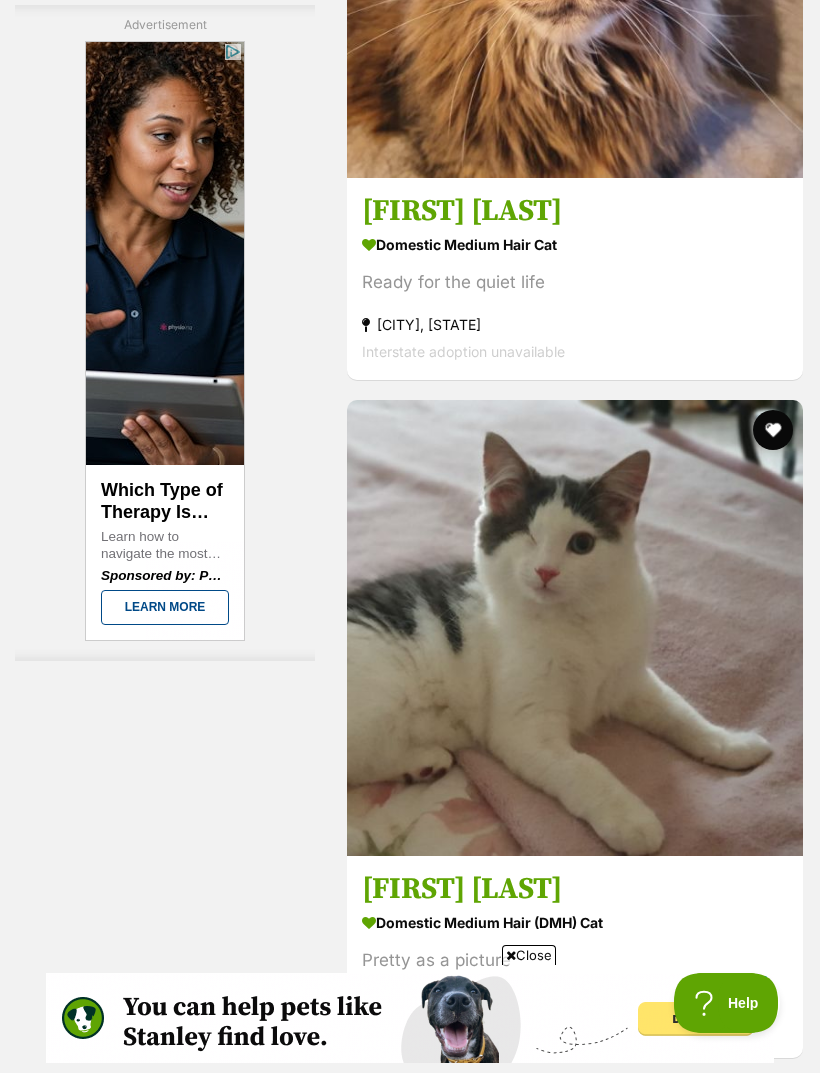 click on "Next" at bounding box center [656, 9333] 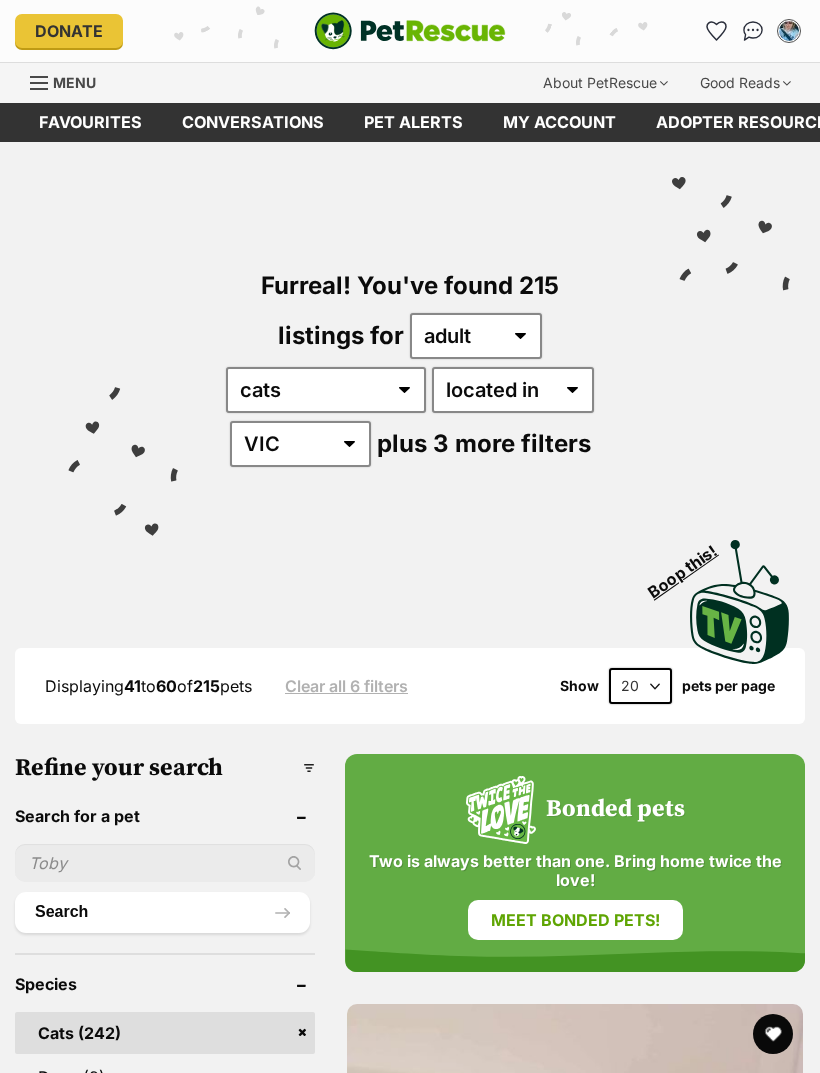 scroll, scrollTop: 0, scrollLeft: 0, axis: both 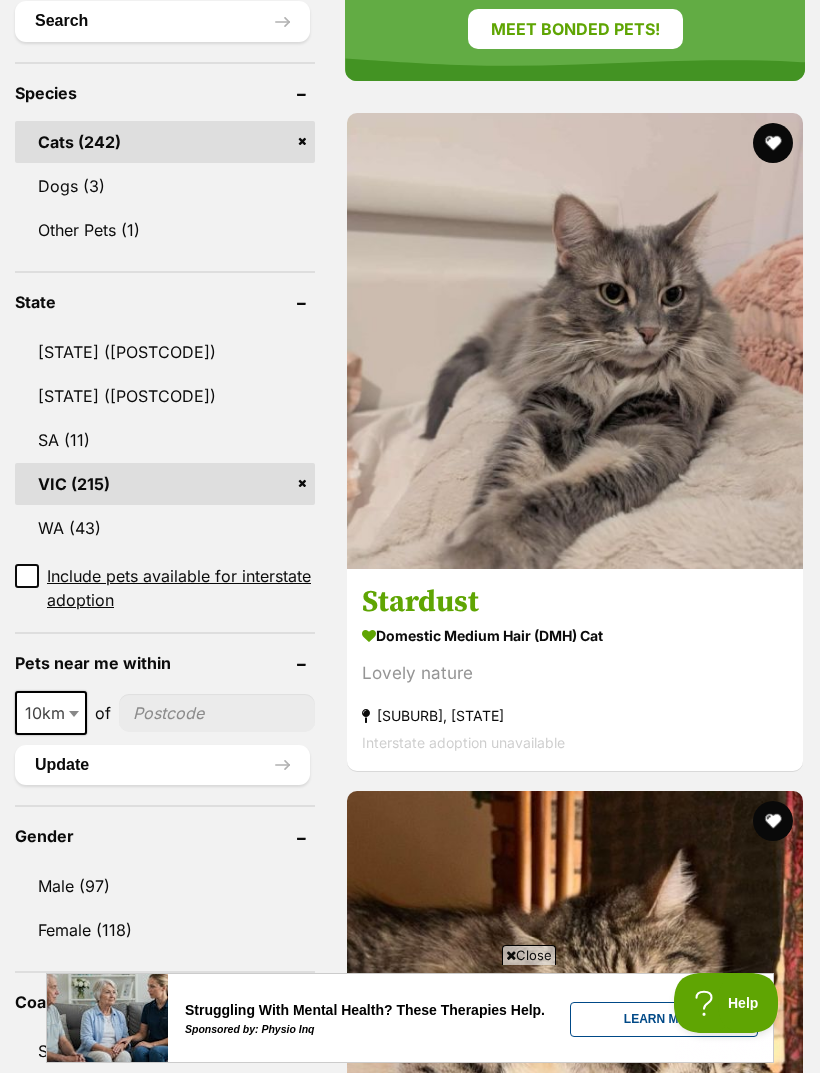 click at bounding box center [575, 1696] 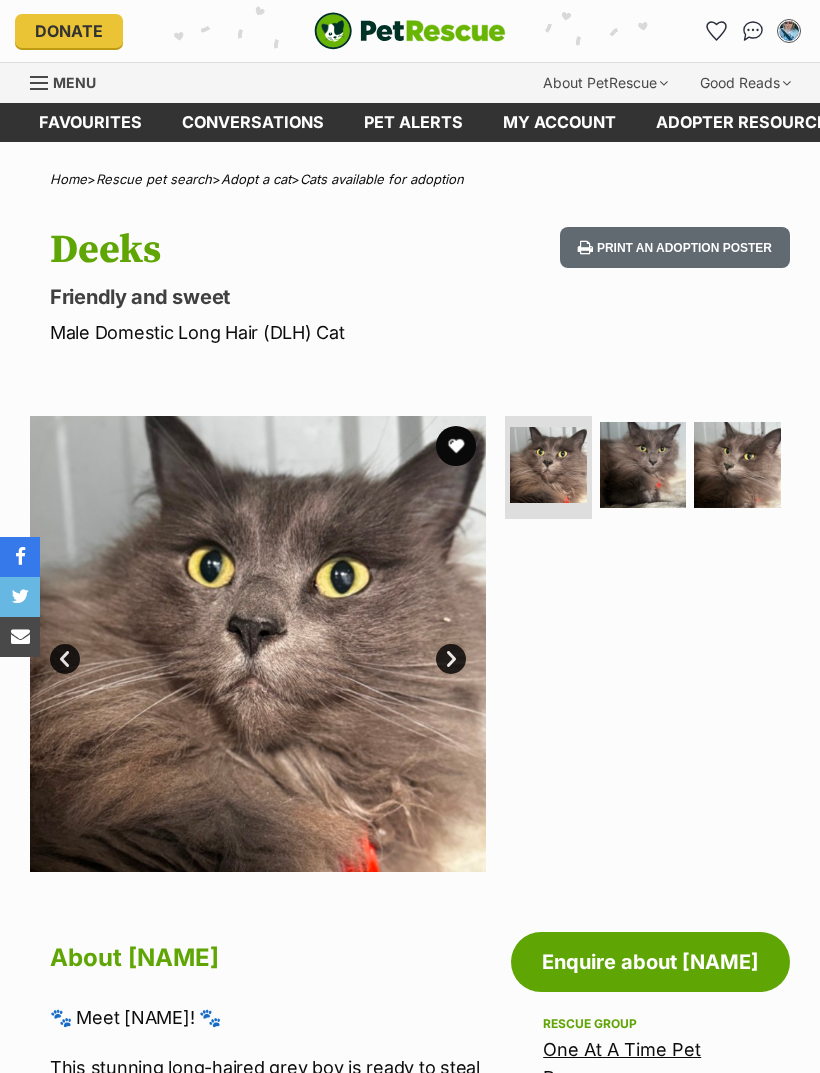 scroll, scrollTop: 0, scrollLeft: 0, axis: both 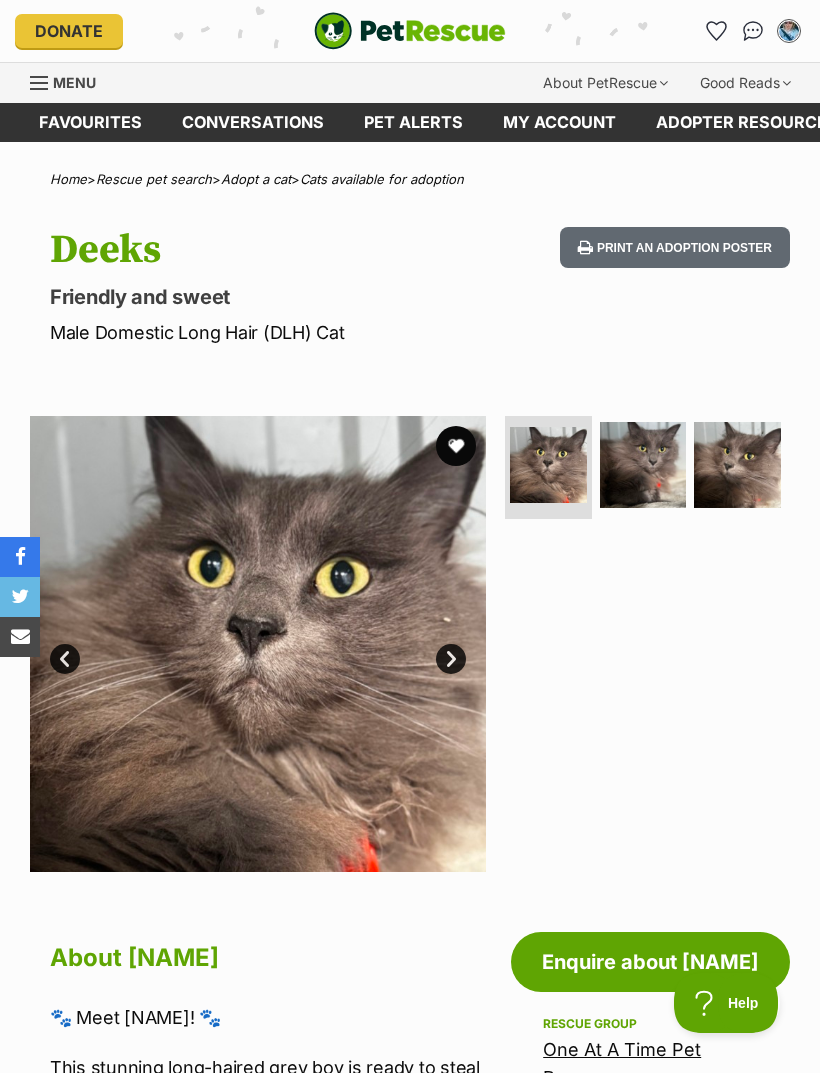 click on "Next" at bounding box center [451, 659] 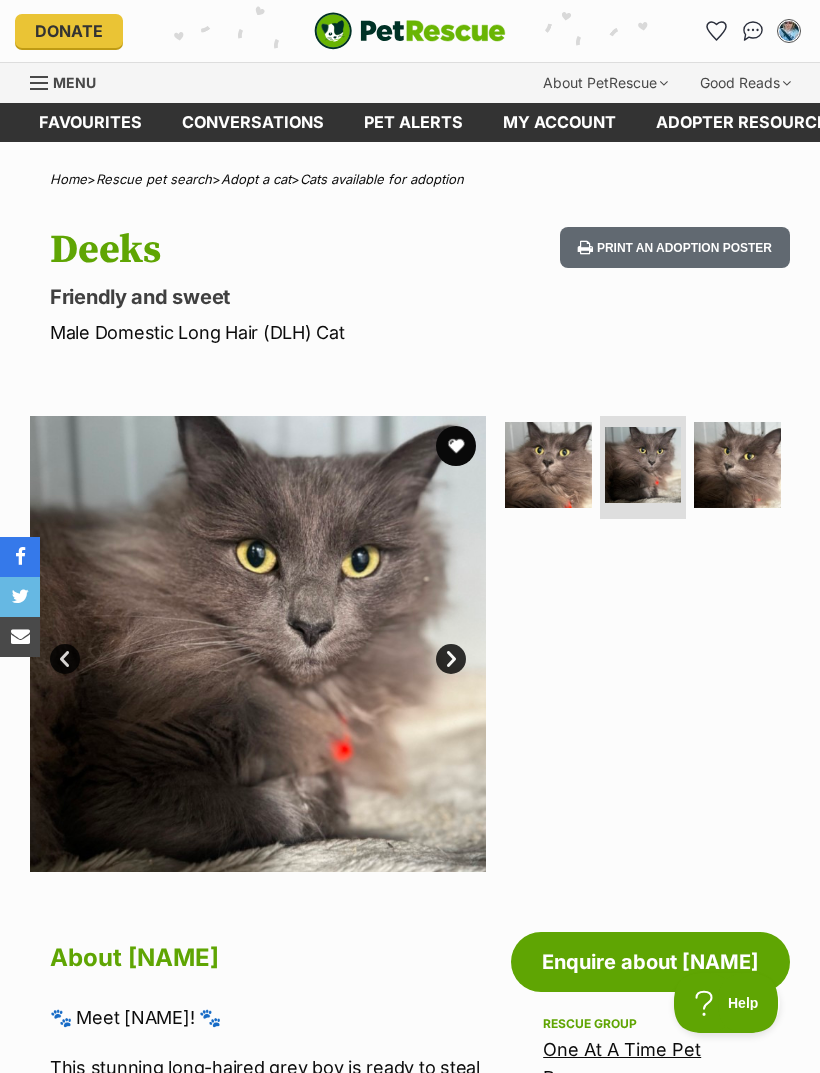 scroll, scrollTop: 0, scrollLeft: 0, axis: both 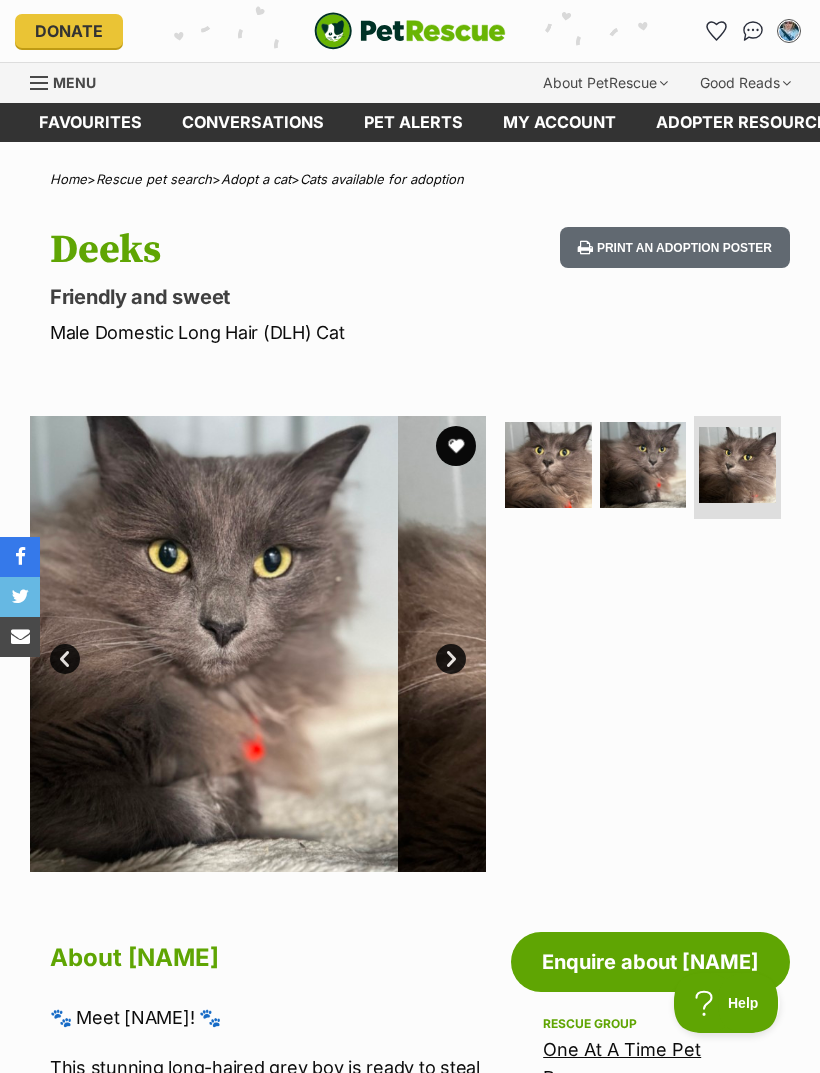 click on "Next" at bounding box center (451, 659) 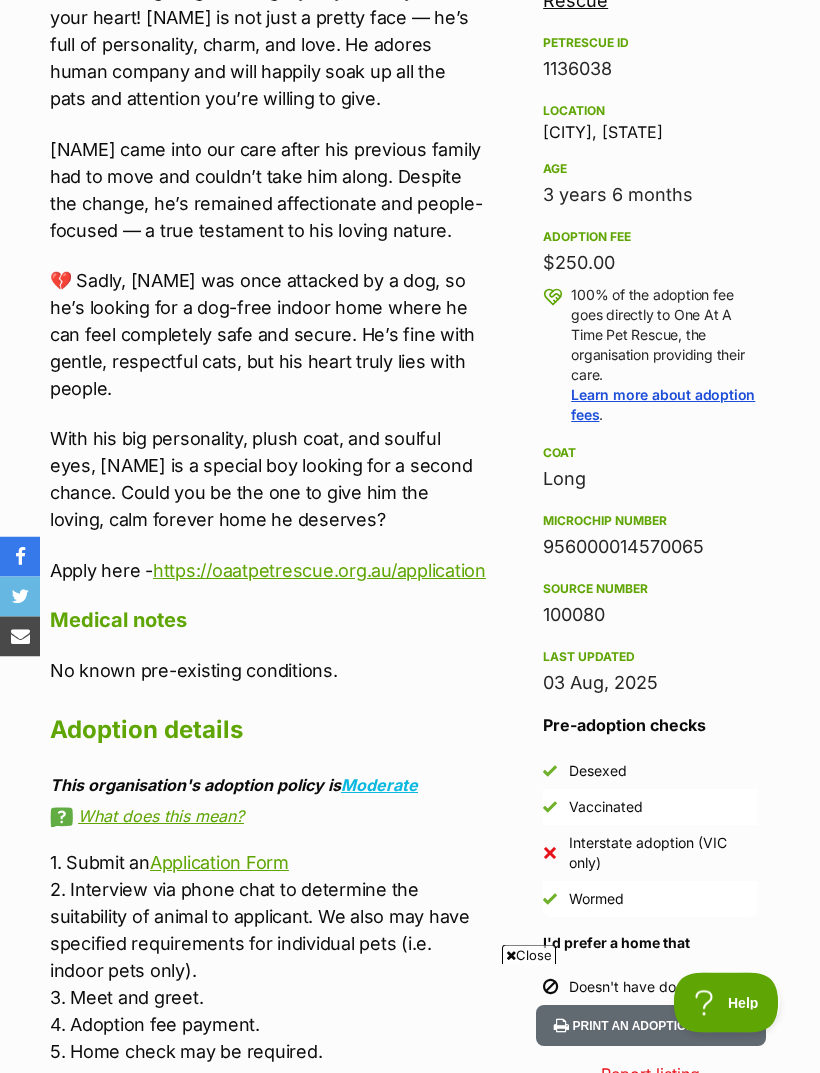 scroll, scrollTop: 0, scrollLeft: 0, axis: both 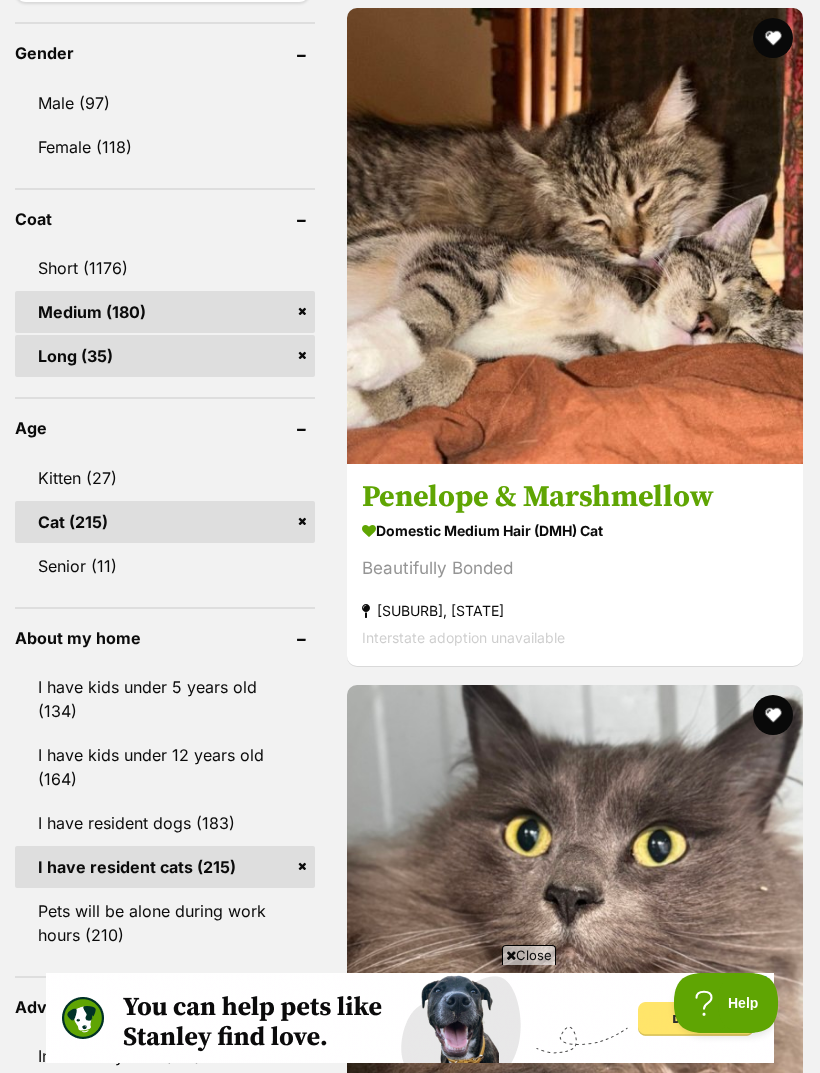 click on "Bibimbap" at bounding box center (575, 2529) 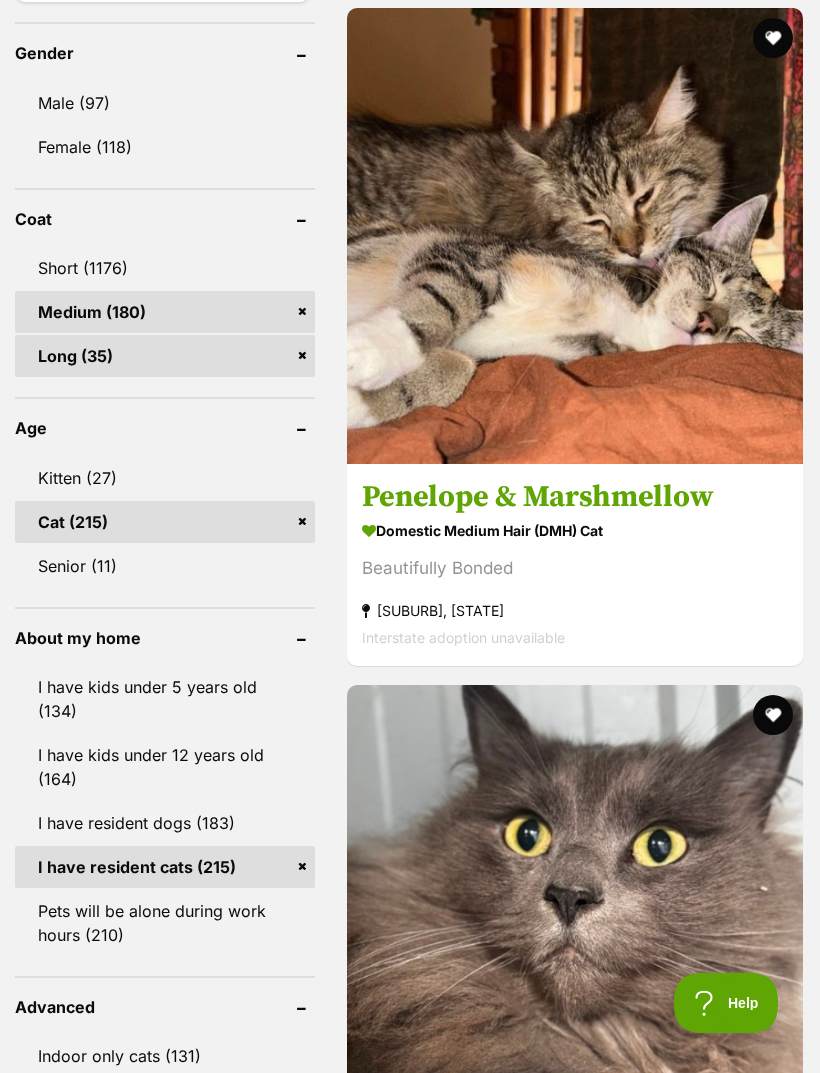 scroll, scrollTop: 1738, scrollLeft: 0, axis: vertical 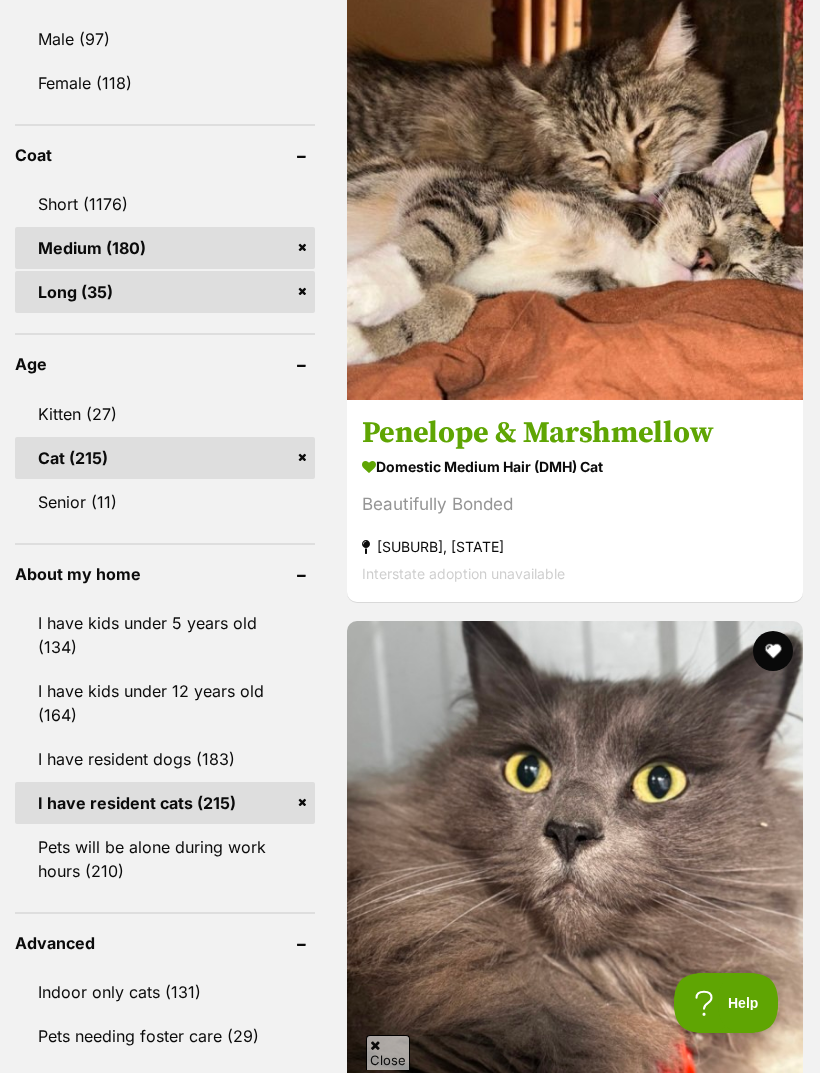 click at bounding box center (773, 2006) 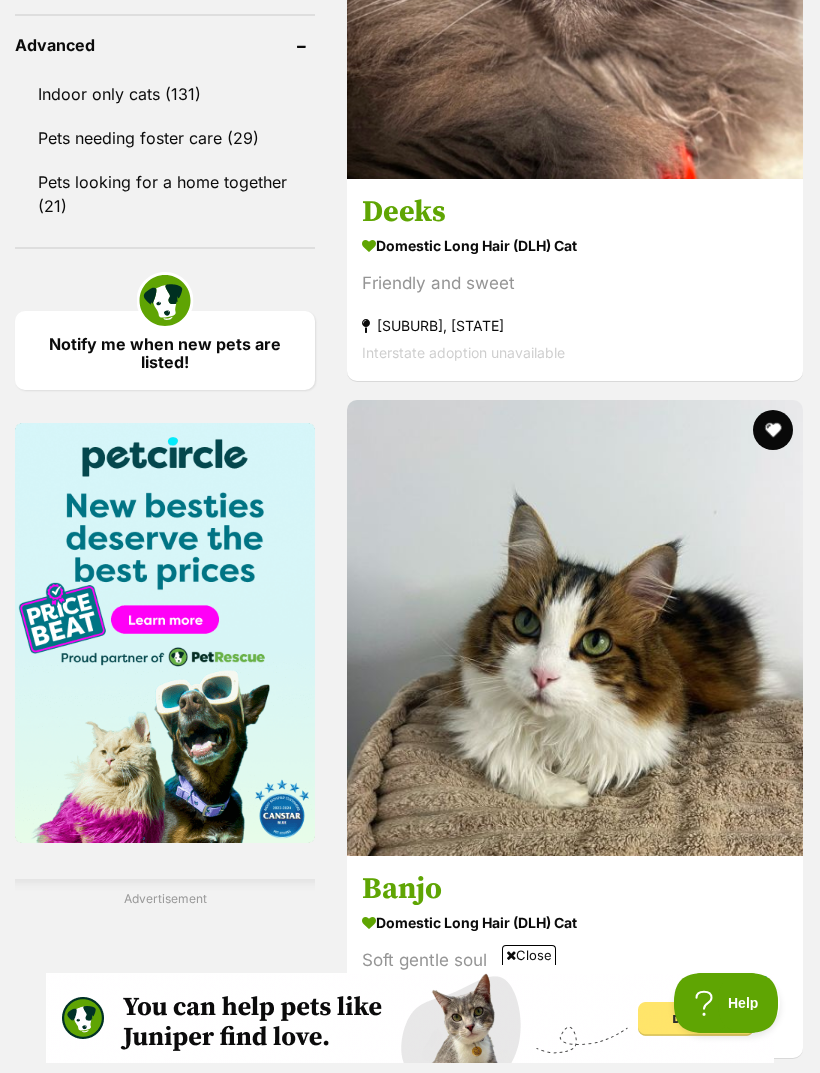scroll, scrollTop: 2711, scrollLeft: 0, axis: vertical 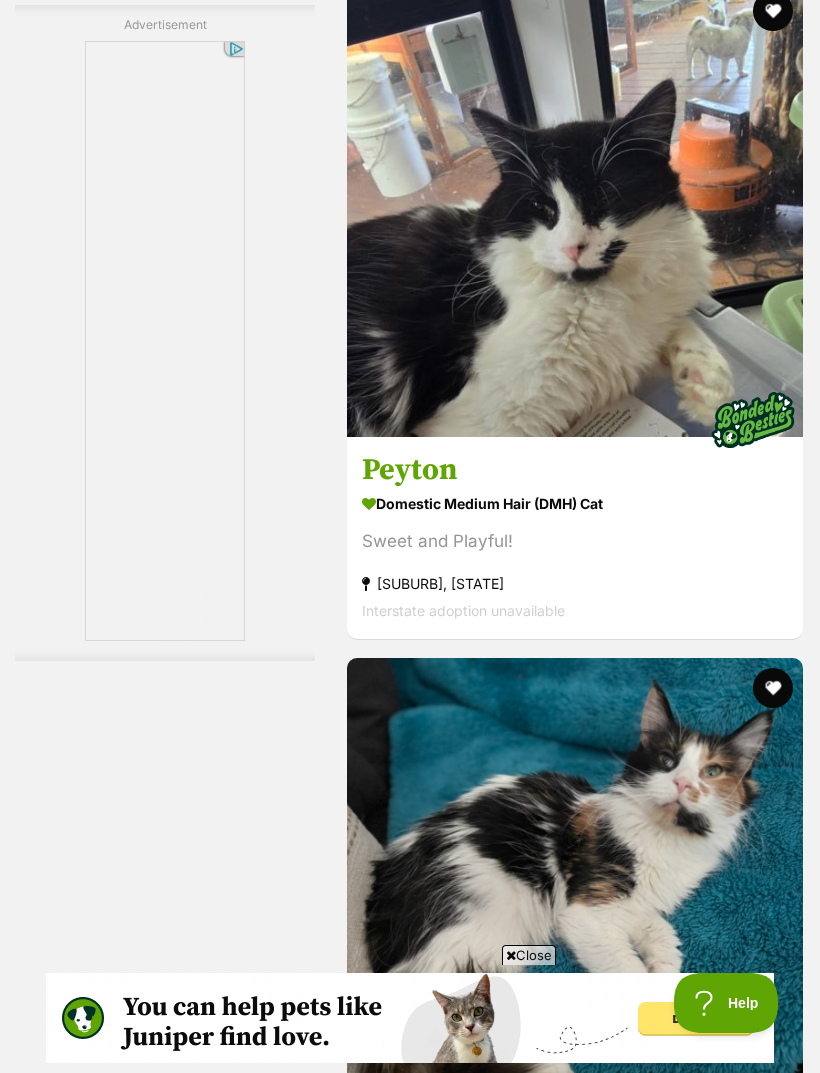 click on "Sam" at bounding box center [575, 8701] 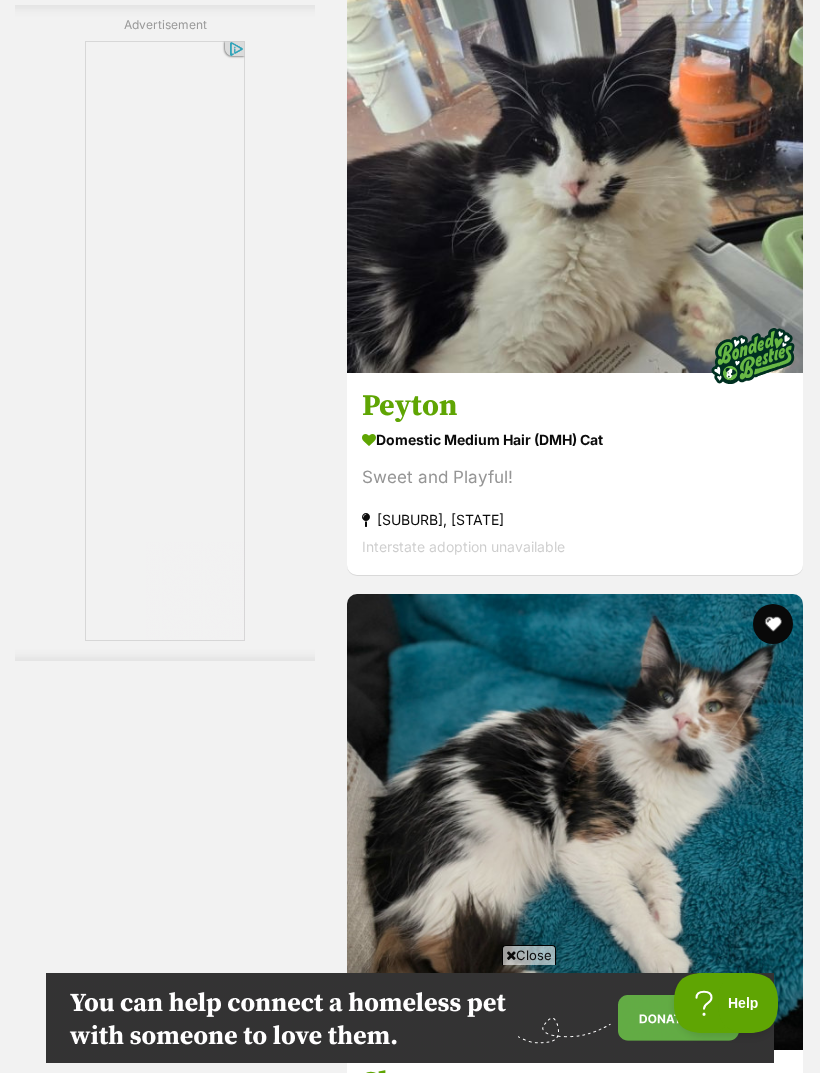 scroll, scrollTop: 0, scrollLeft: 0, axis: both 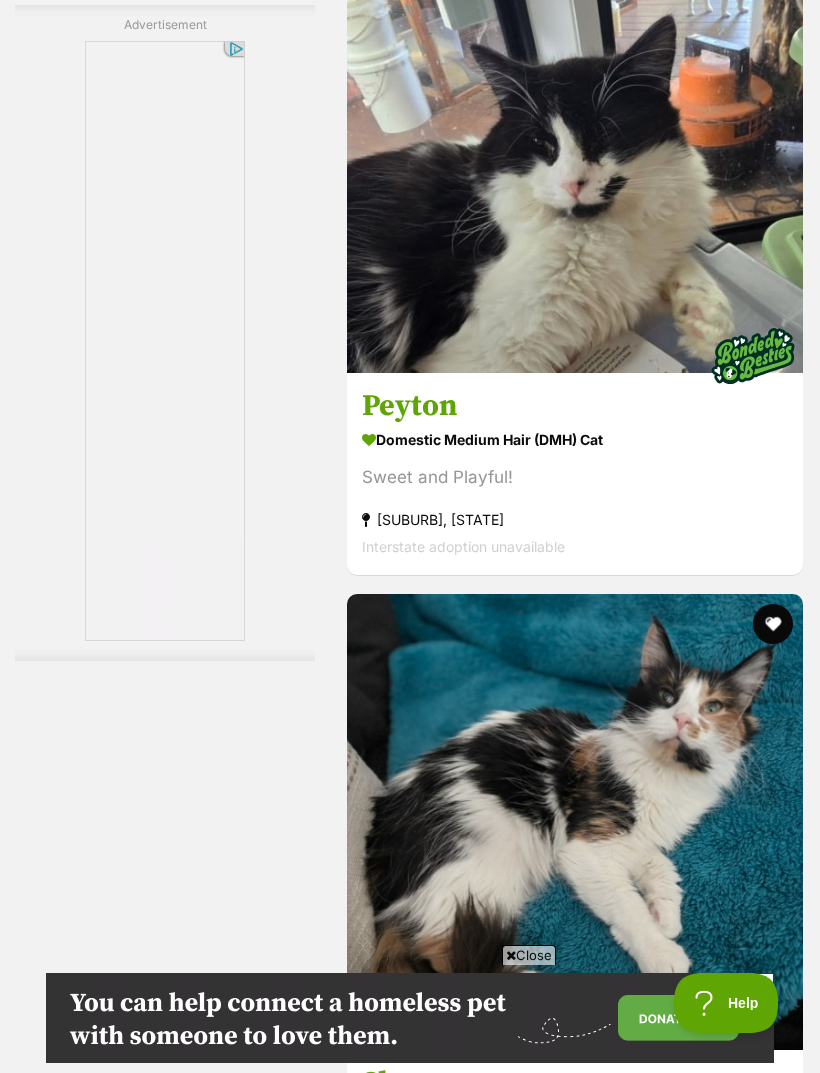 click at bounding box center (679, 9527) 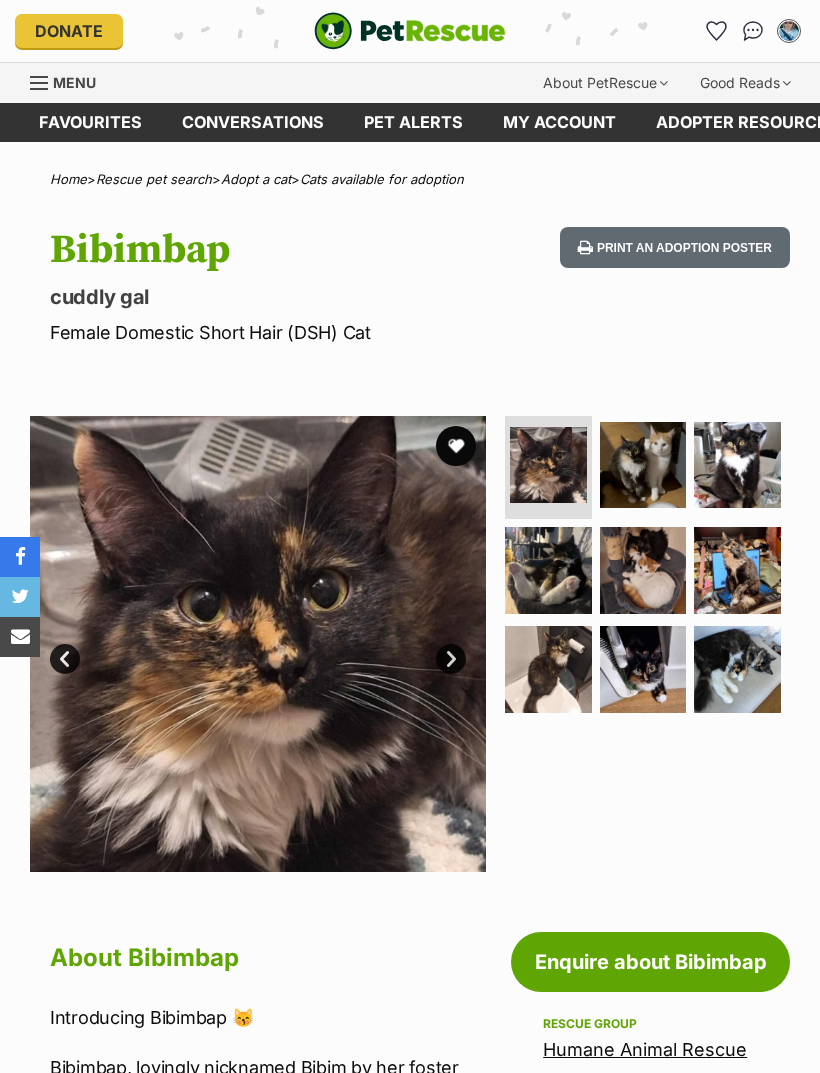 scroll, scrollTop: 0, scrollLeft: 0, axis: both 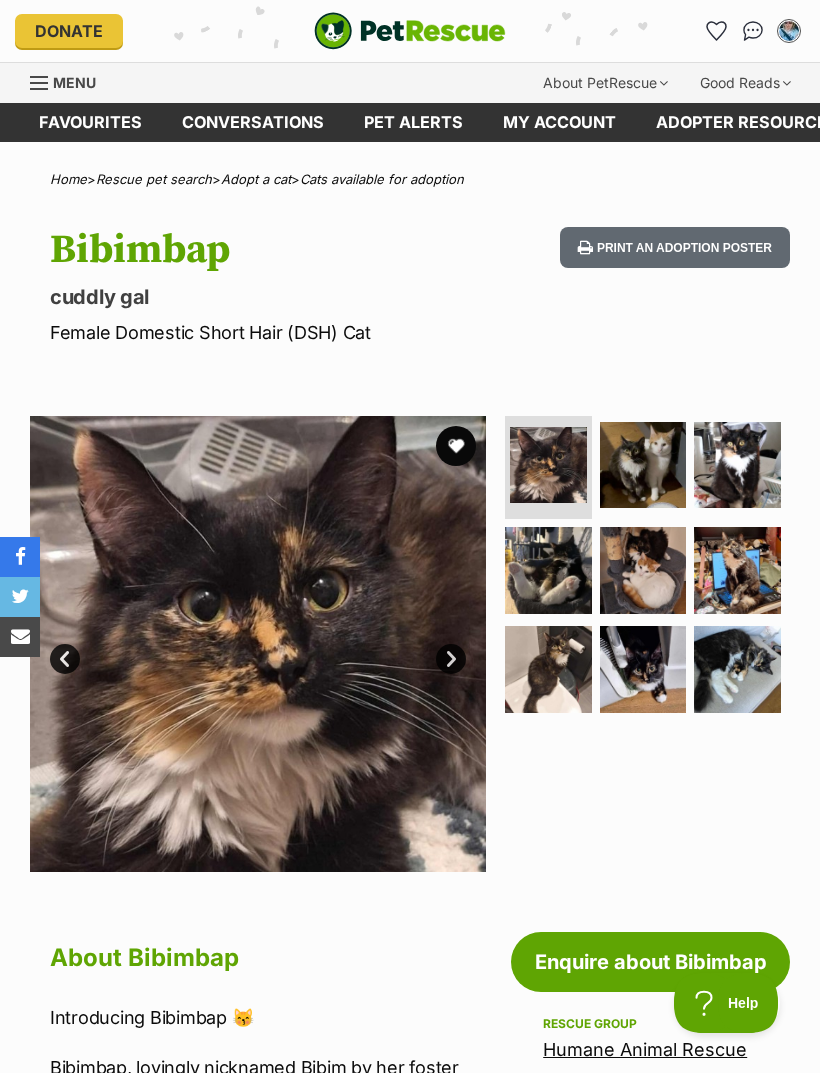click on "Next" at bounding box center [451, 659] 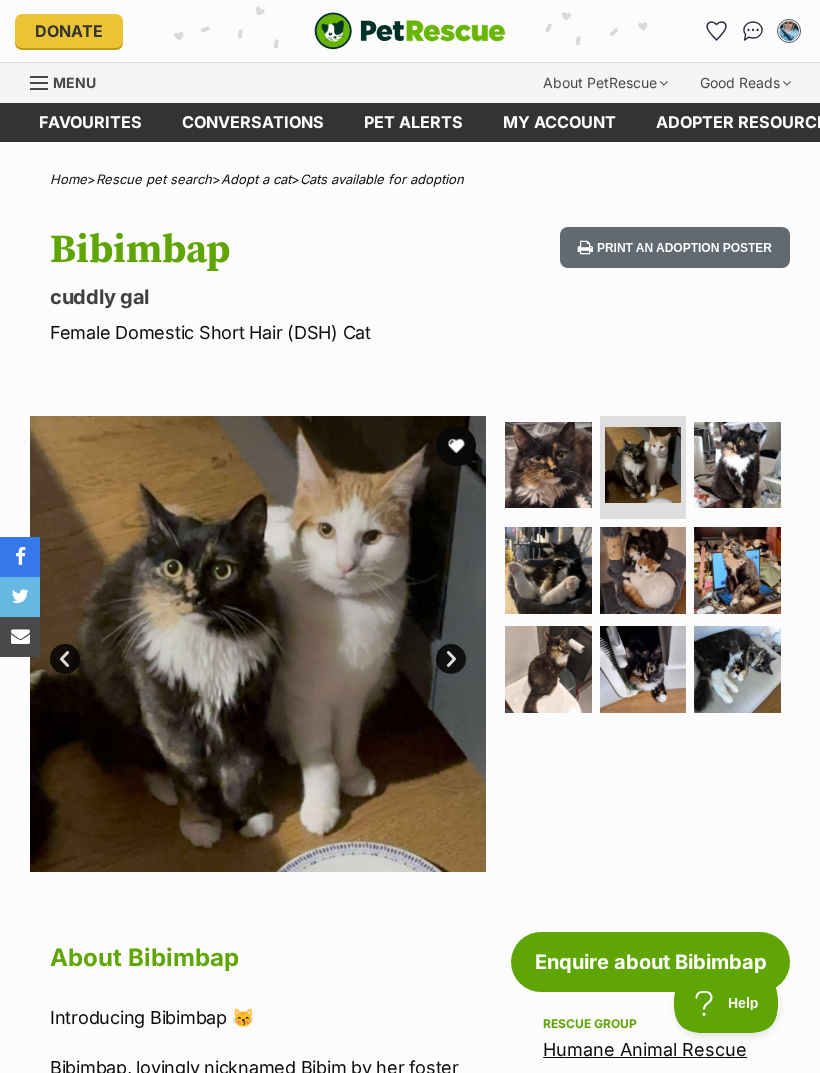 click at bounding box center [258, 644] 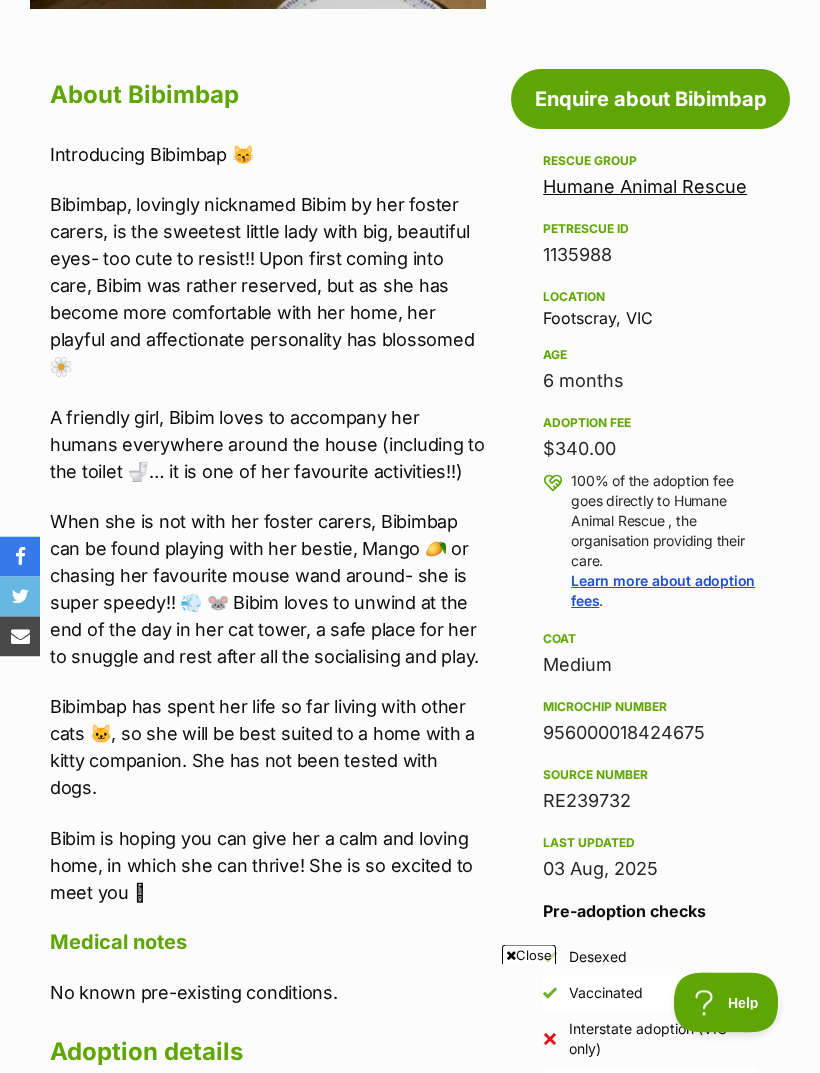 scroll, scrollTop: 0, scrollLeft: 0, axis: both 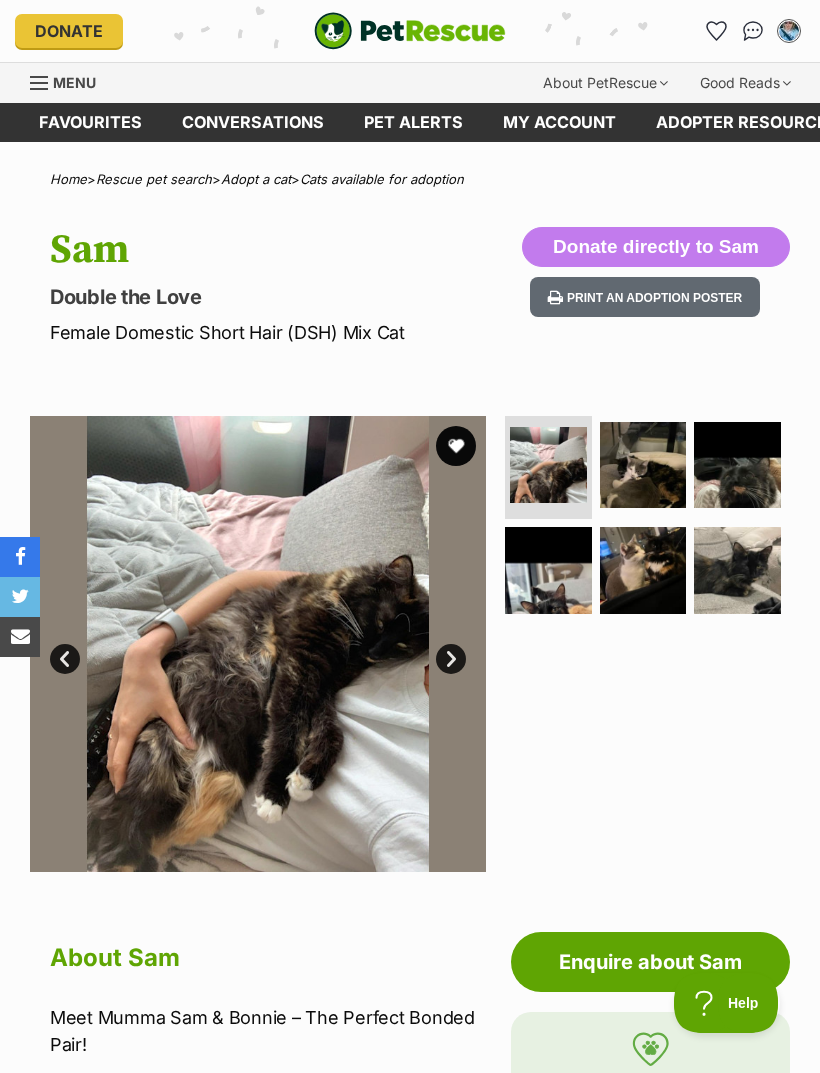 click on "Next" at bounding box center [451, 659] 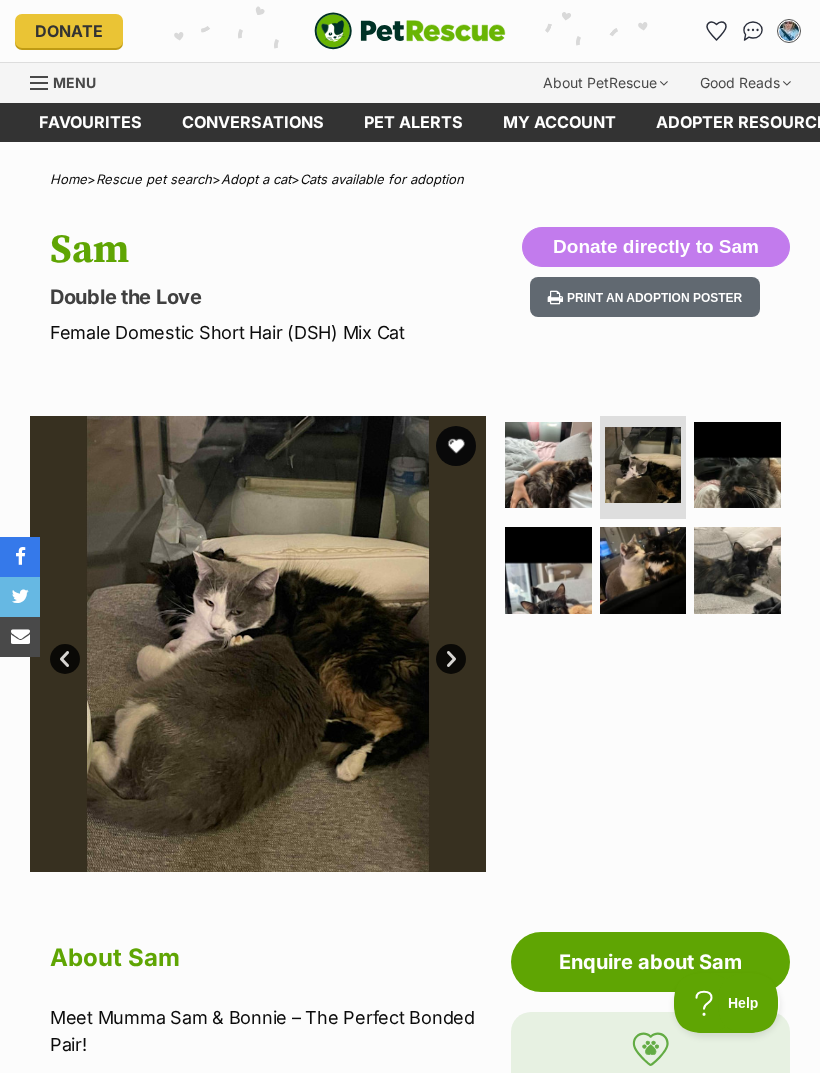 click on "Next" at bounding box center (451, 659) 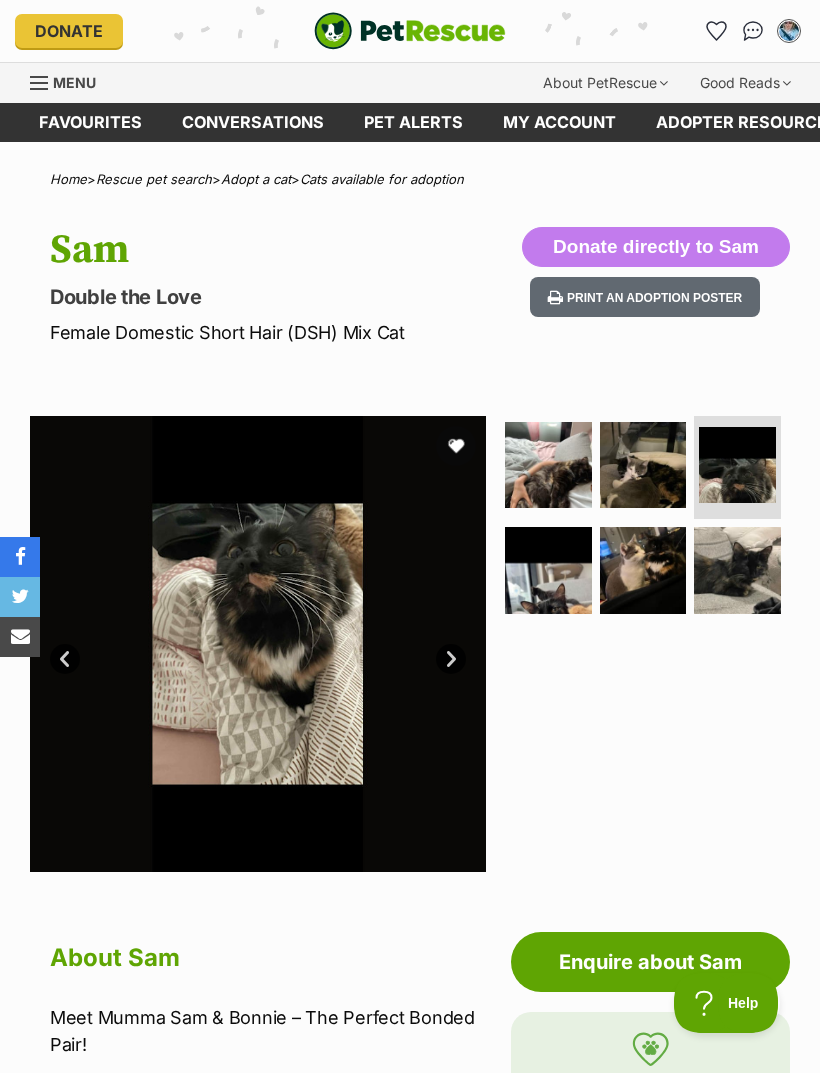 click on "Next" at bounding box center [451, 659] 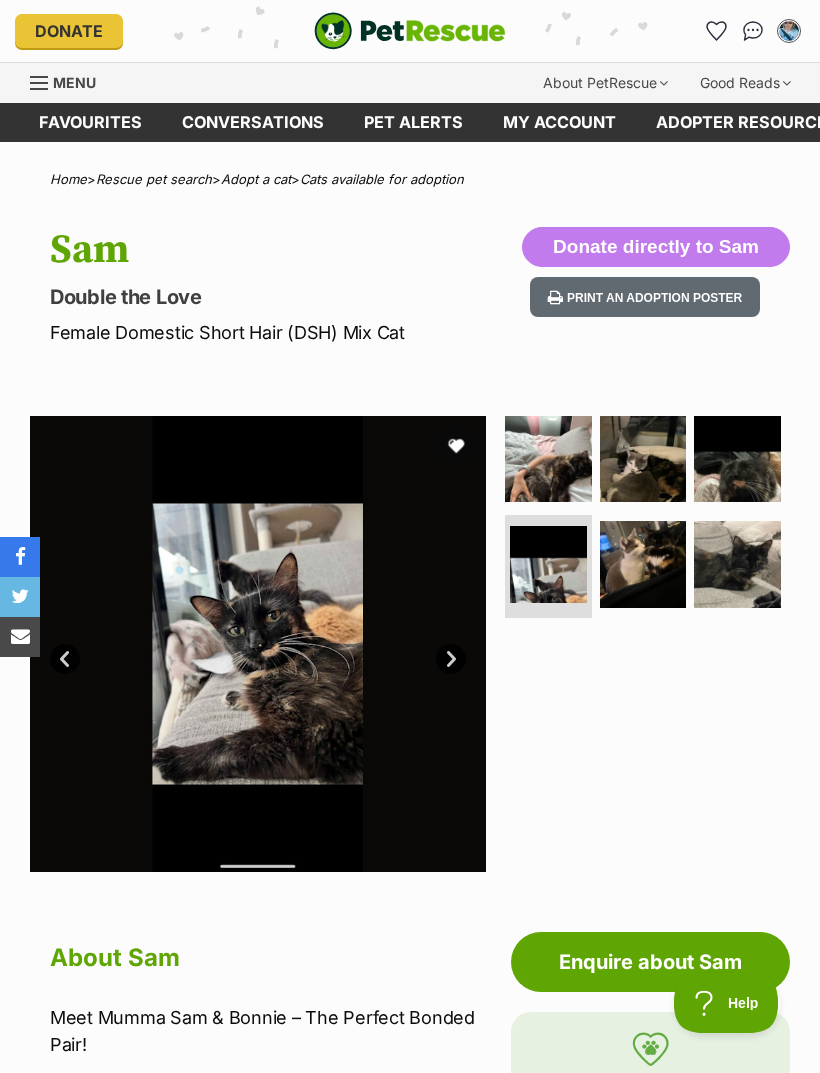 click on "Next" at bounding box center [451, 659] 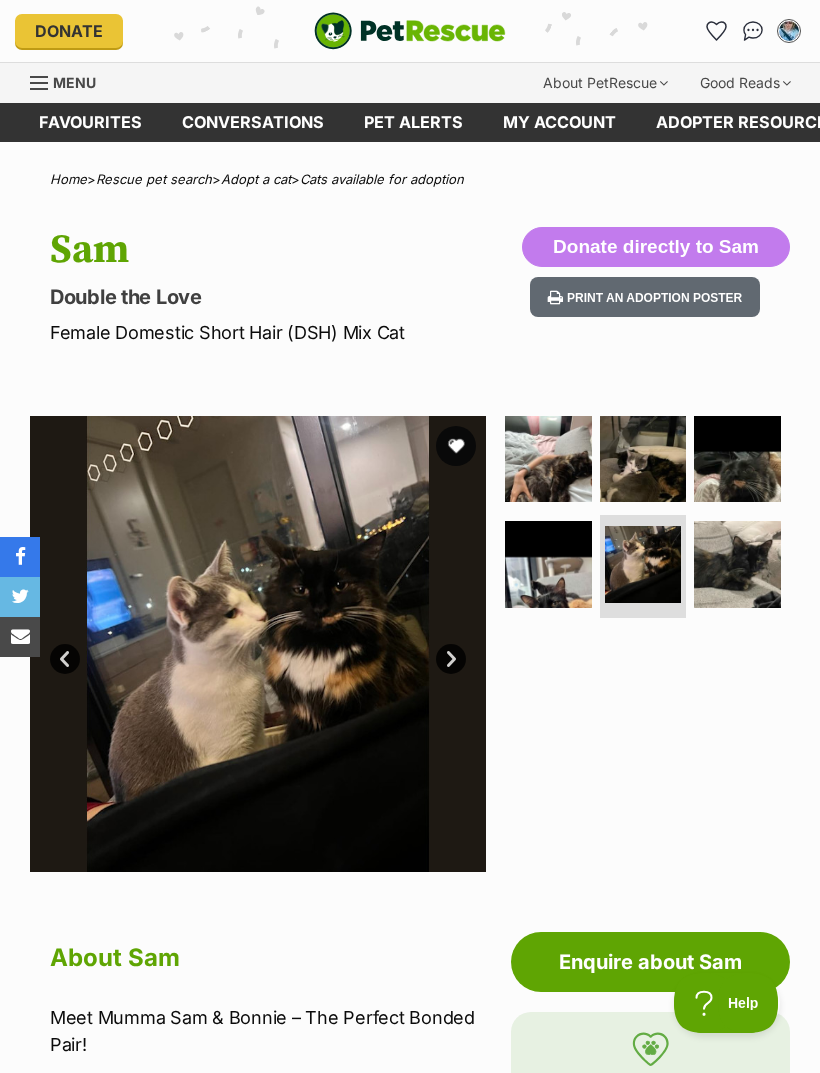 click on "Next" at bounding box center [451, 659] 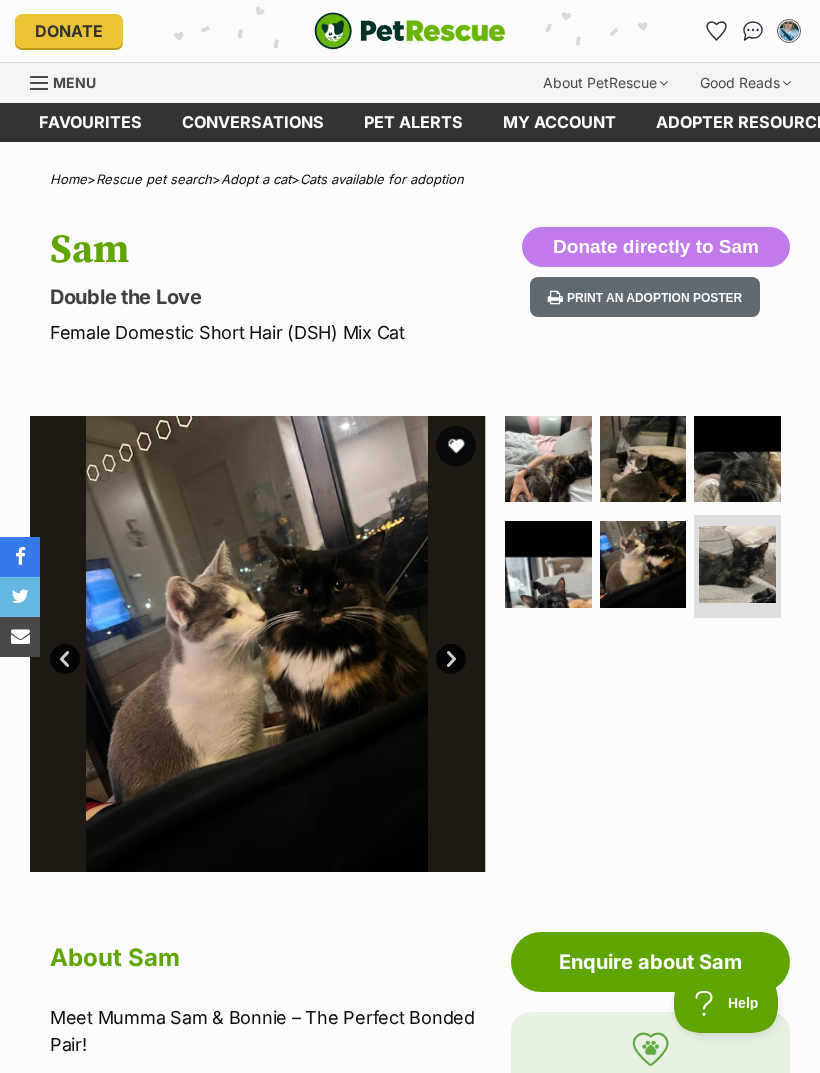 scroll, scrollTop: 0, scrollLeft: 0, axis: both 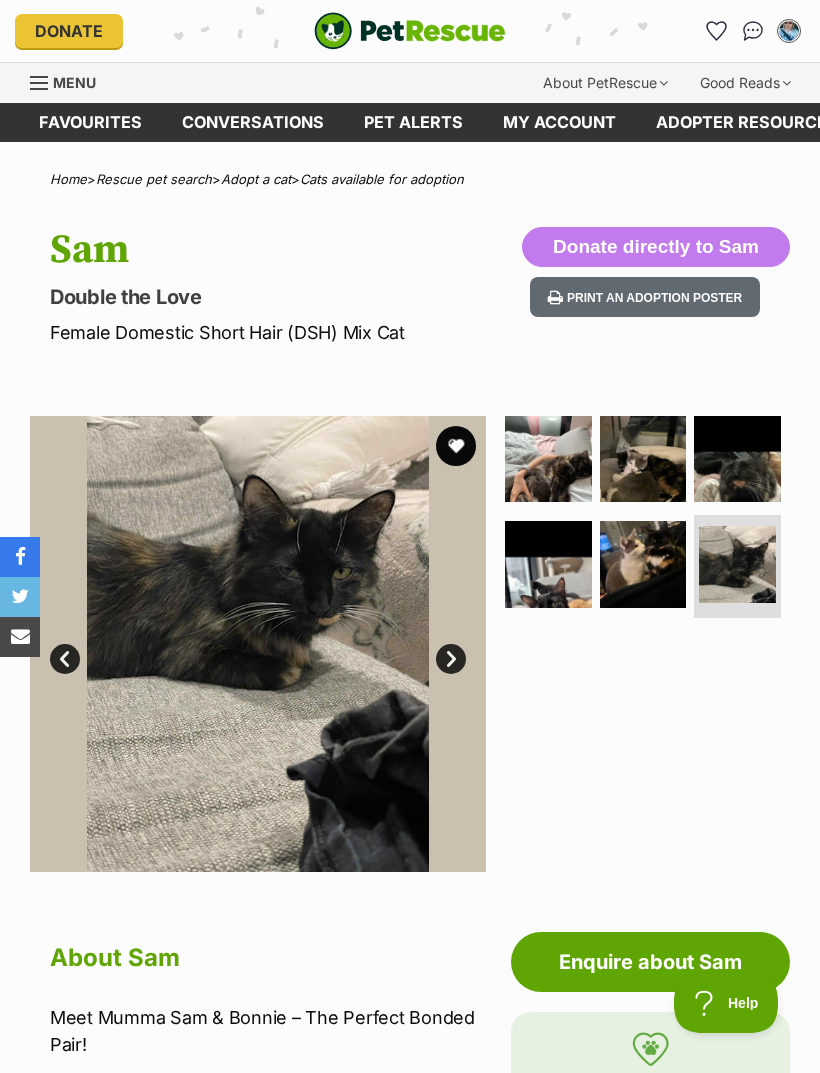 click on "Next" at bounding box center [451, 659] 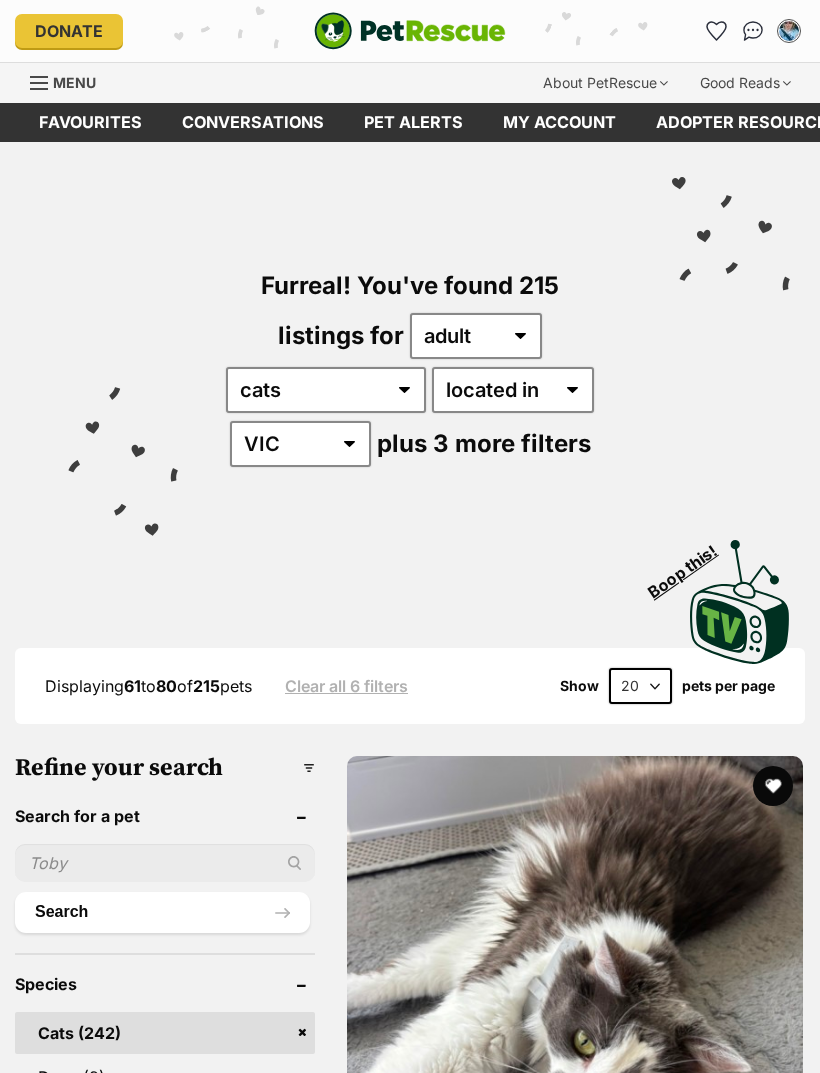 scroll, scrollTop: 0, scrollLeft: 0, axis: both 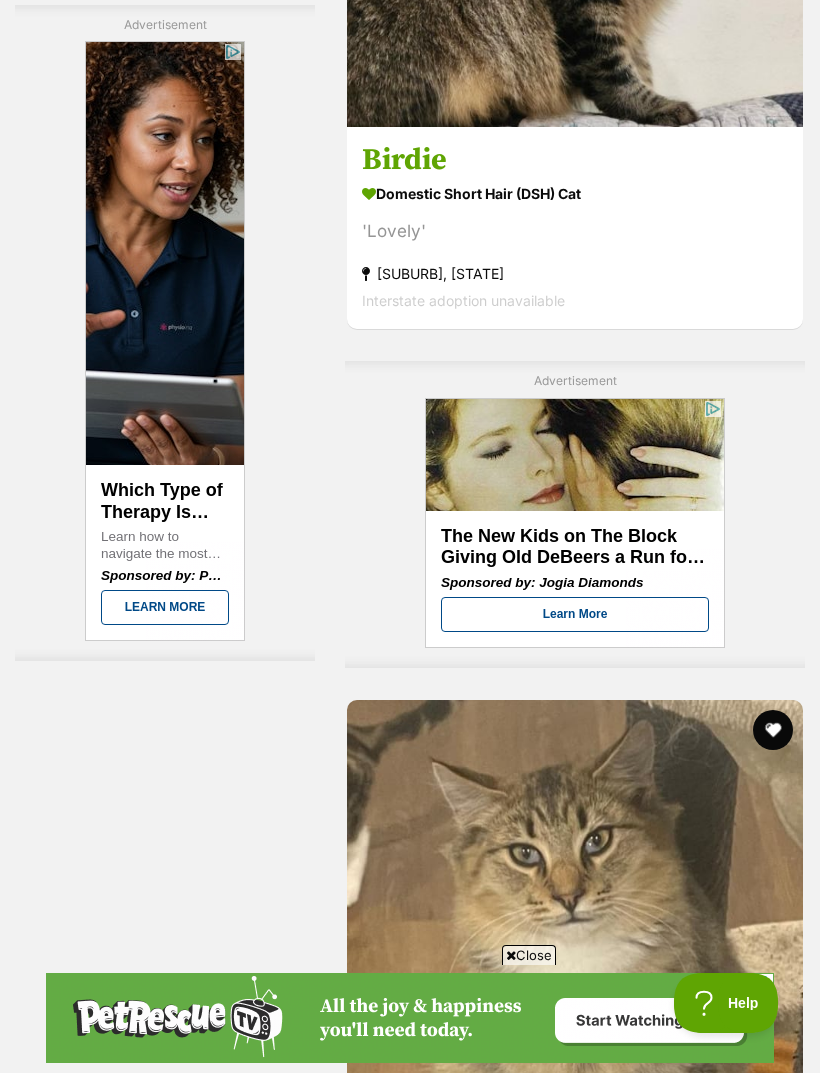 click on "Albus 🔮" at bounding box center (575, 7510) 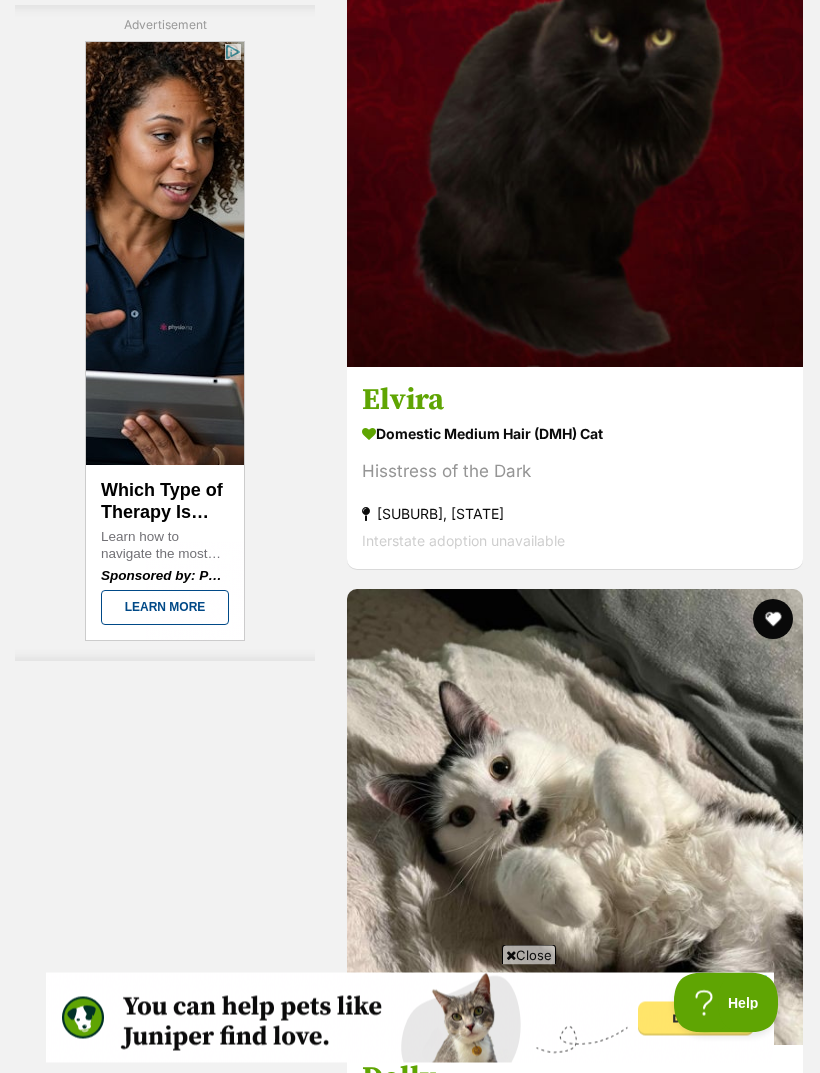 scroll, scrollTop: 5945, scrollLeft: 0, axis: vertical 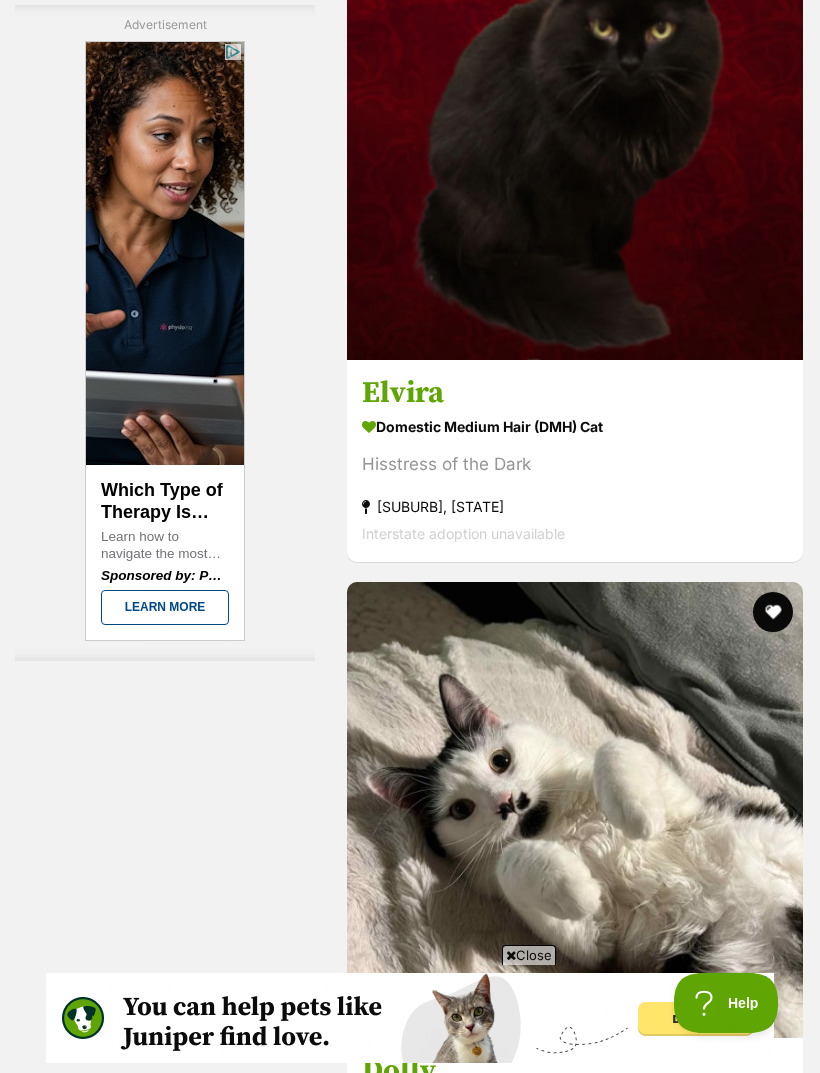 click at bounding box center (679, 9662) 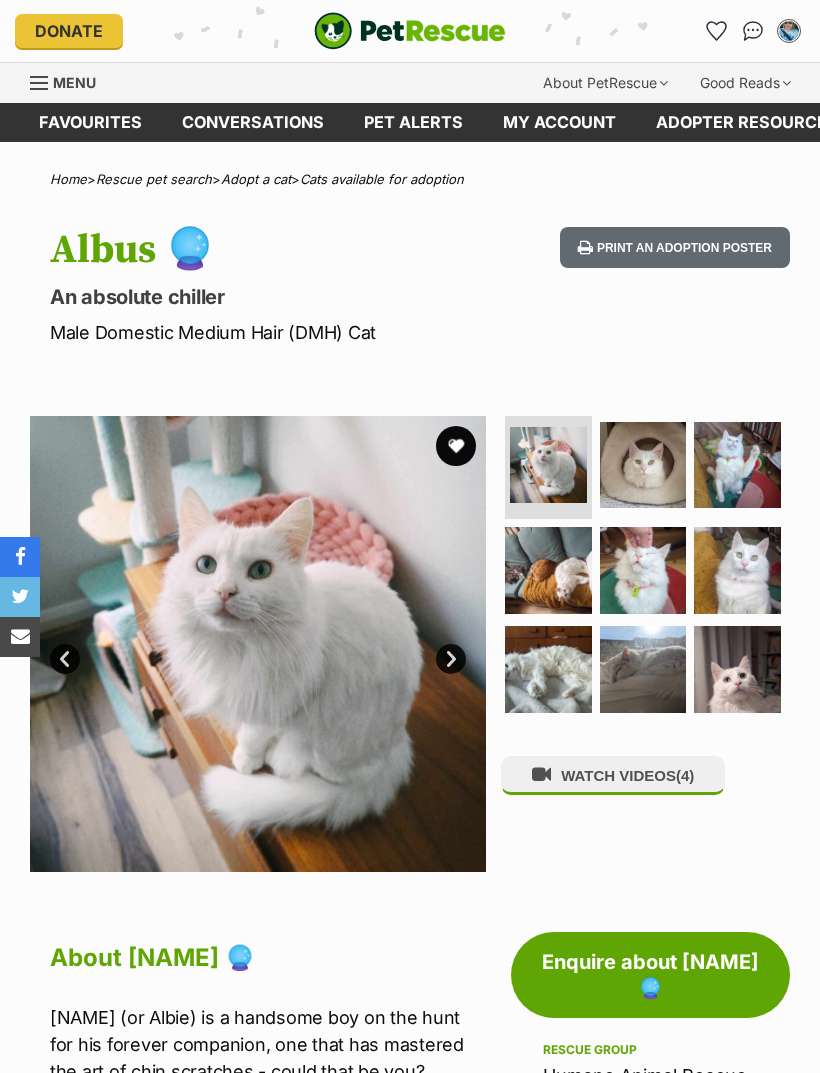 scroll, scrollTop: 0, scrollLeft: 0, axis: both 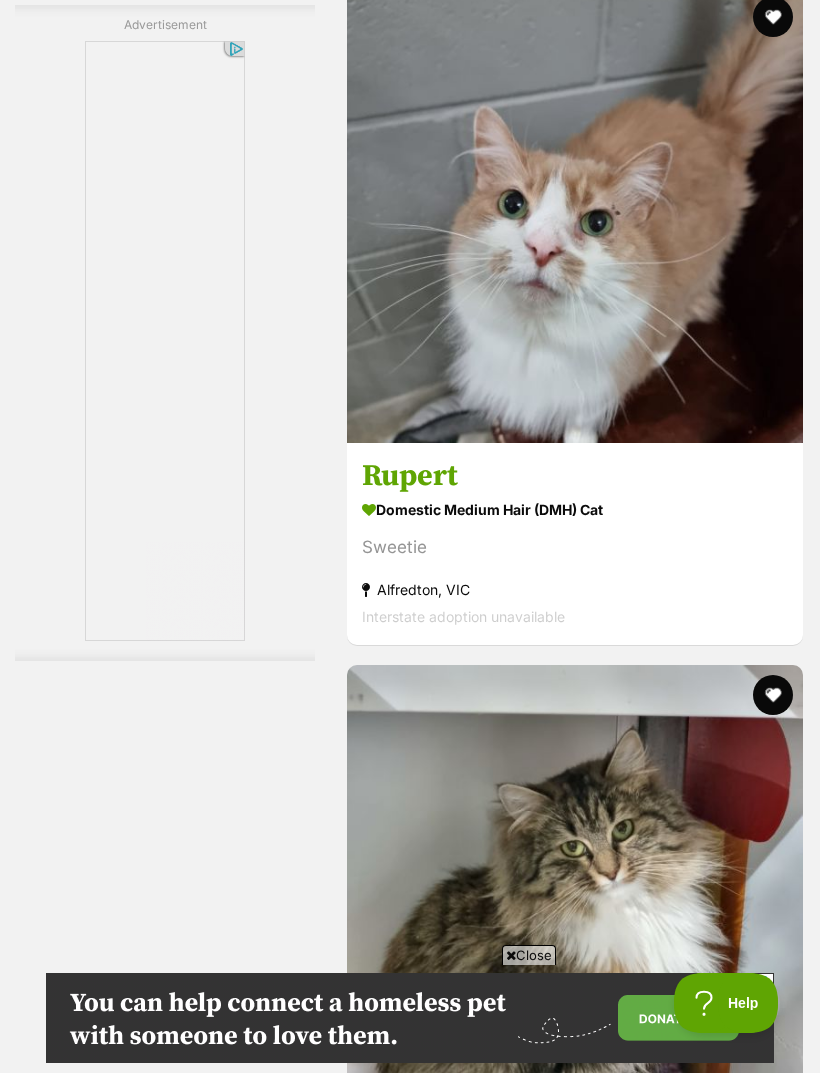 click at bounding box center (679, 9489) 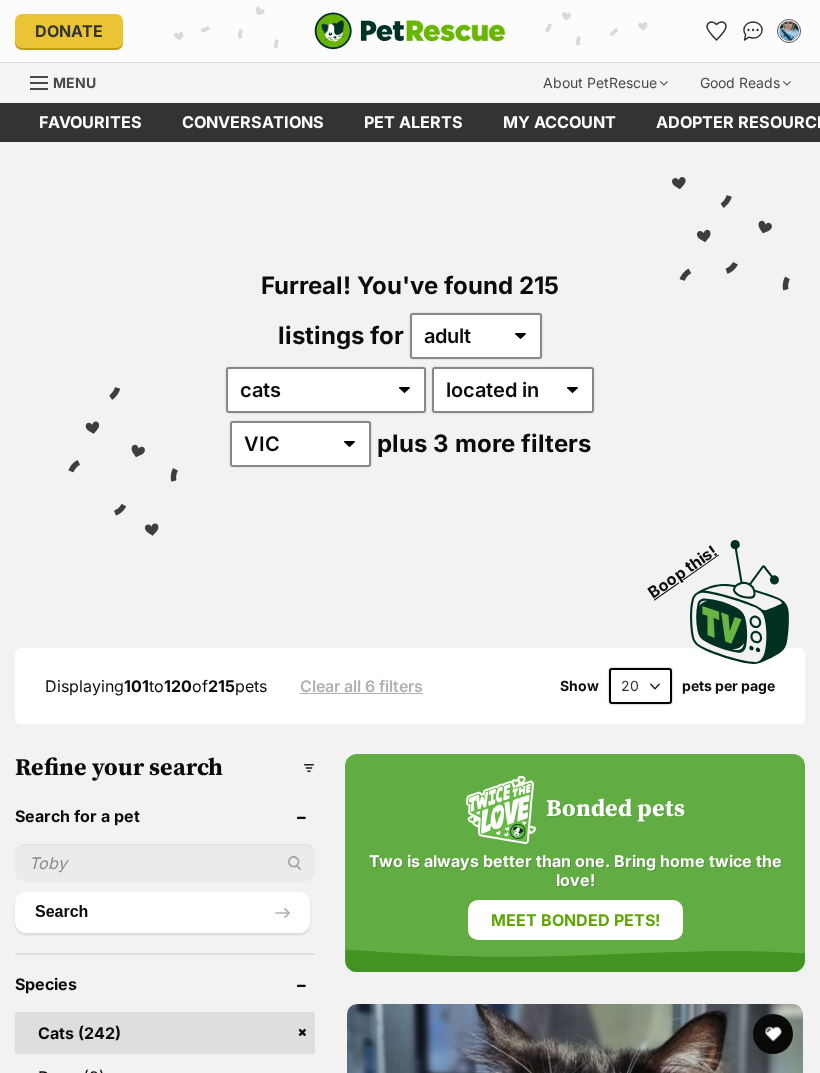 scroll, scrollTop: 476, scrollLeft: 0, axis: vertical 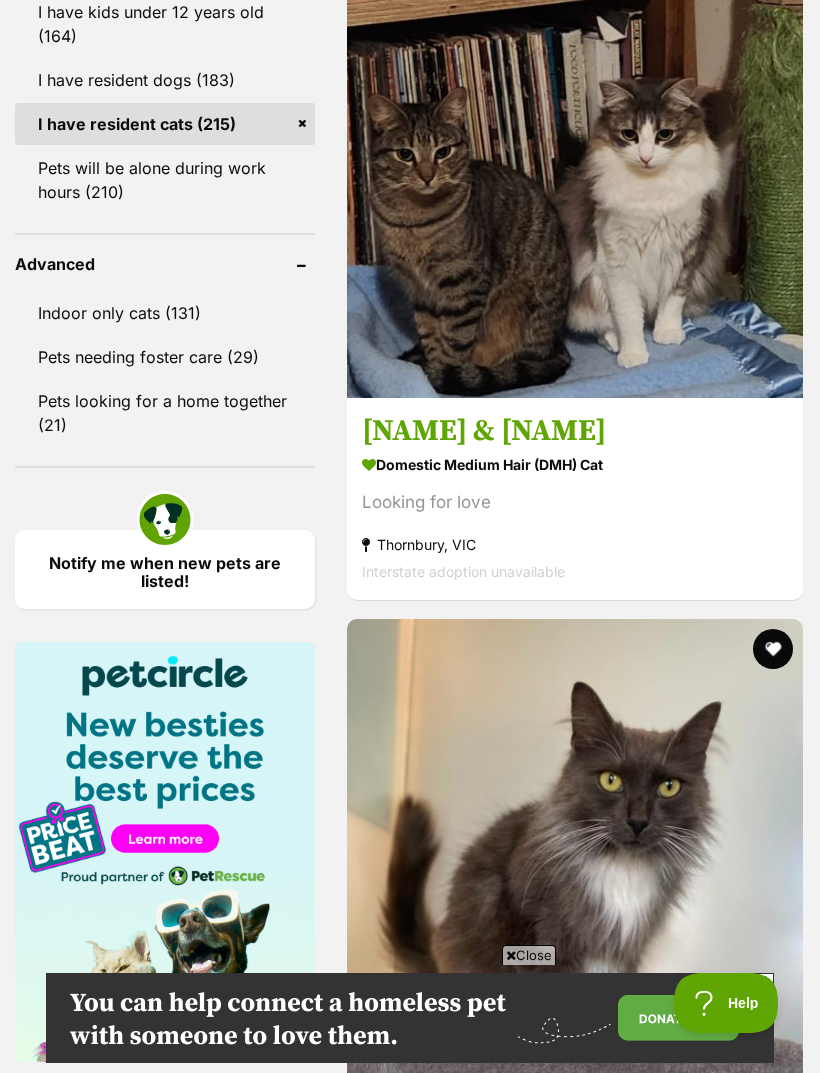 click on "Shane" at bounding box center [575, 3332] 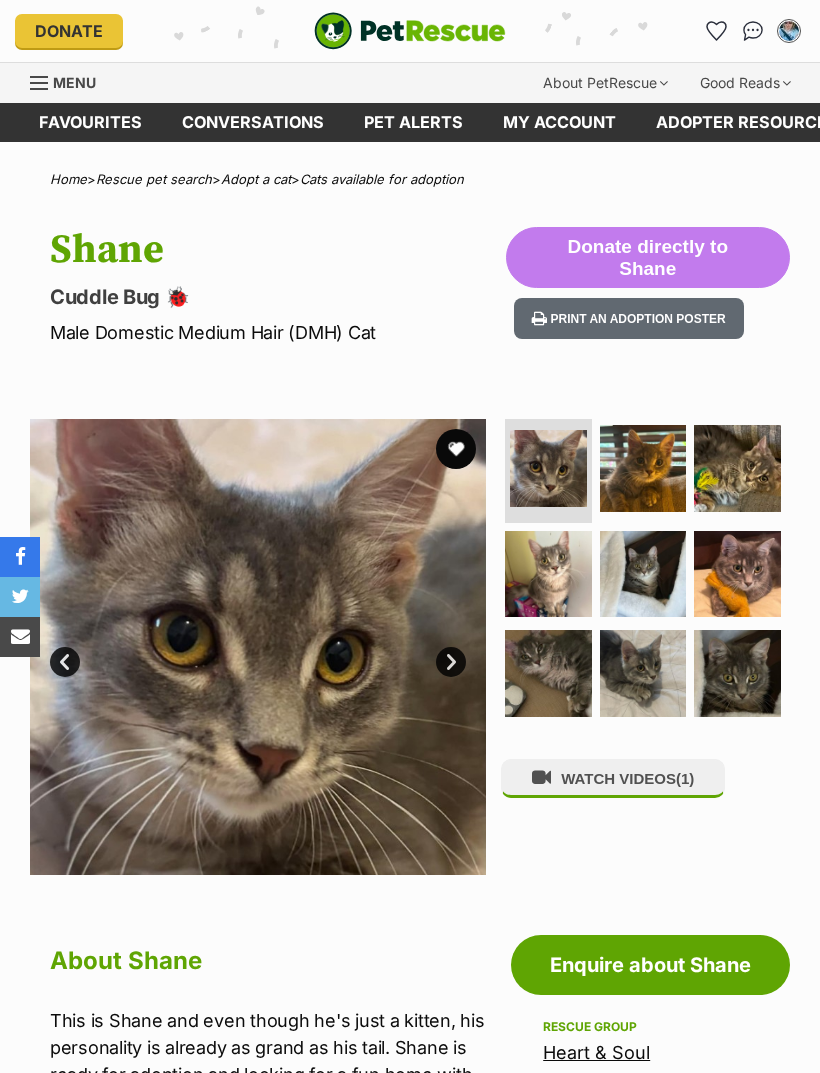 scroll, scrollTop: 0, scrollLeft: 0, axis: both 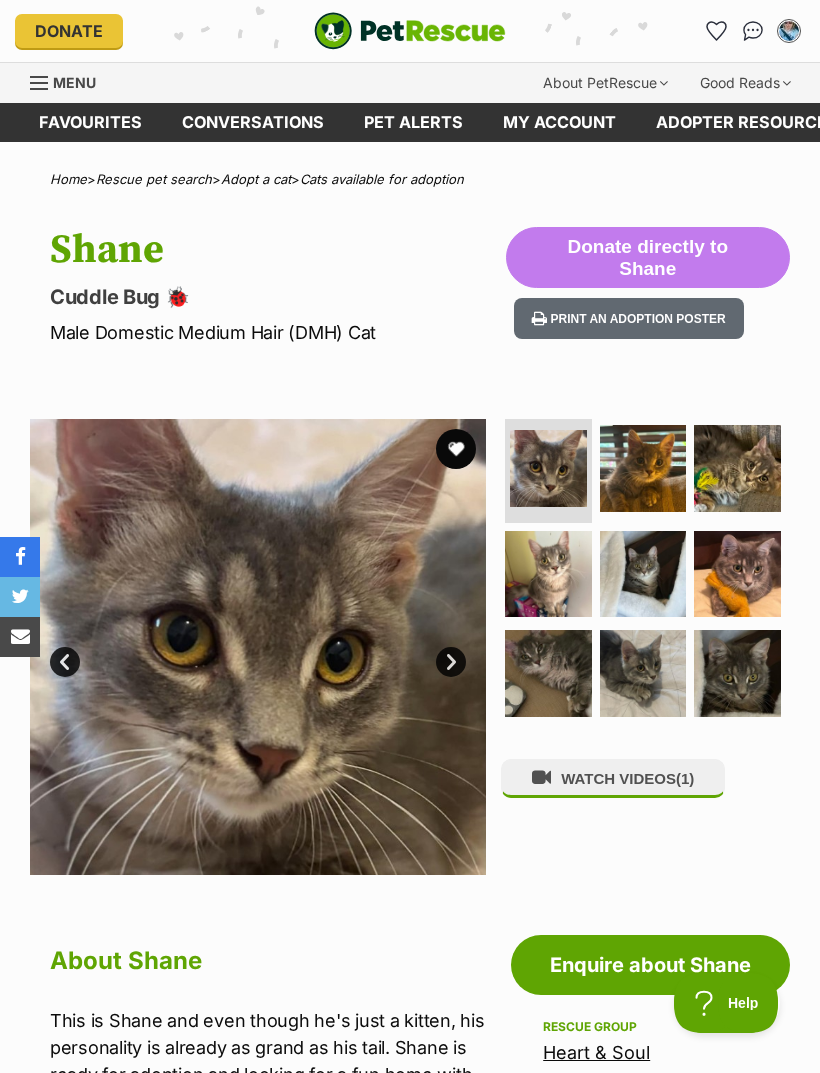 click at bounding box center (737, 574) 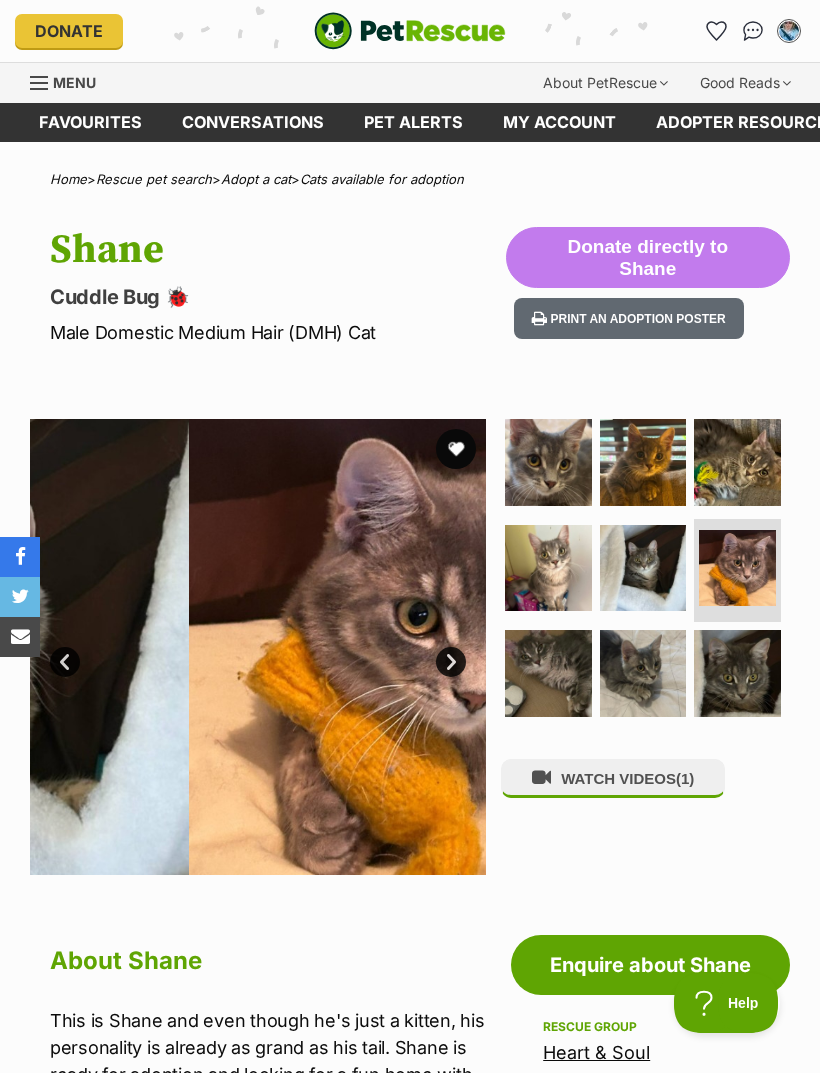 scroll, scrollTop: 0, scrollLeft: 0, axis: both 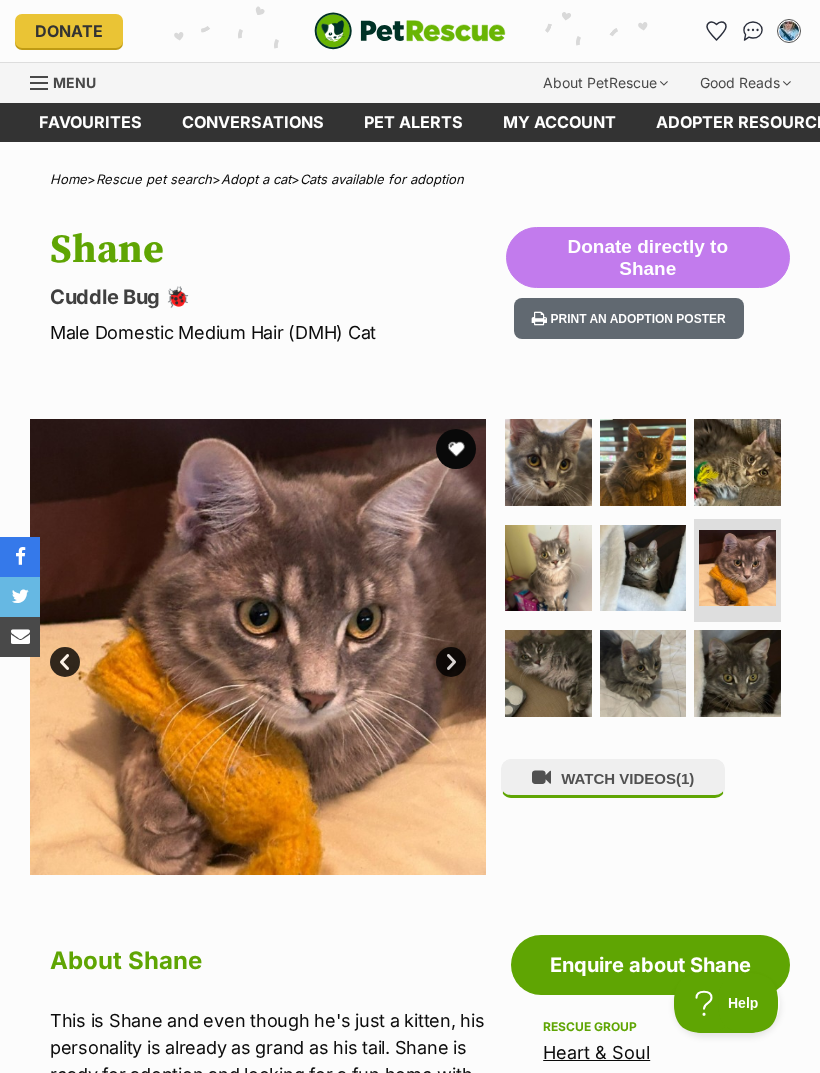 click at bounding box center [643, 568] 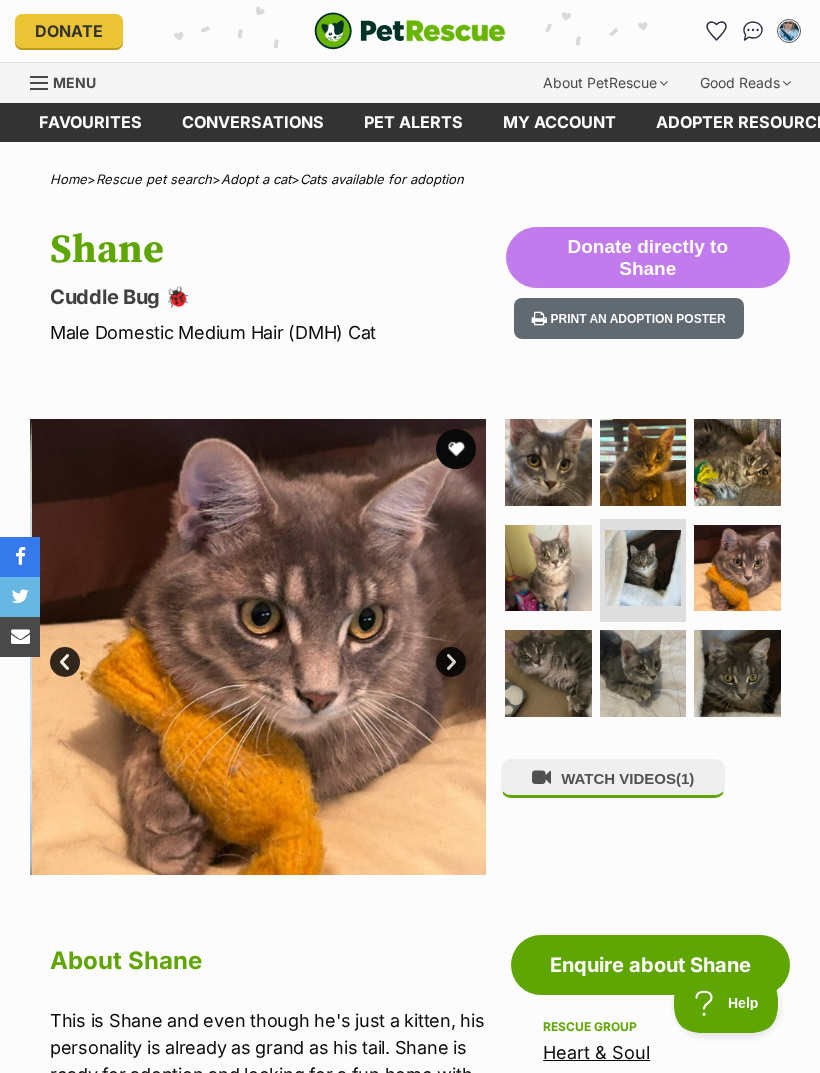 click at bounding box center (643, 568) 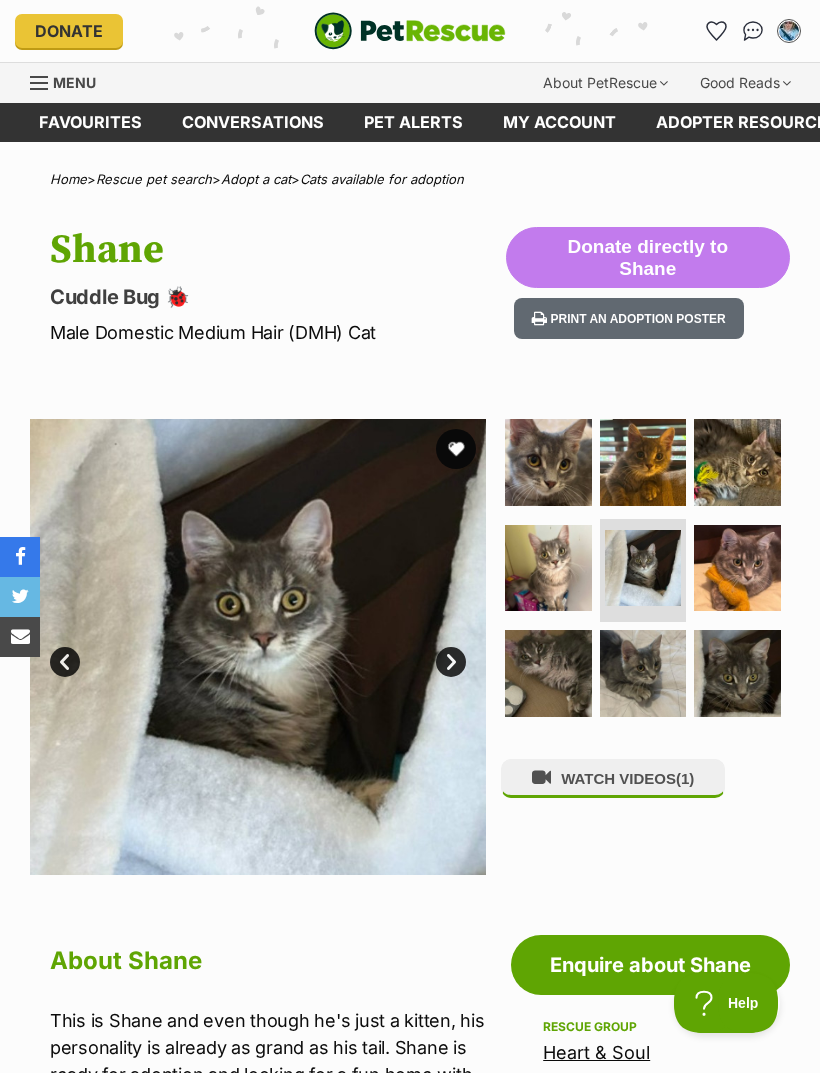 scroll, scrollTop: 0, scrollLeft: 0, axis: both 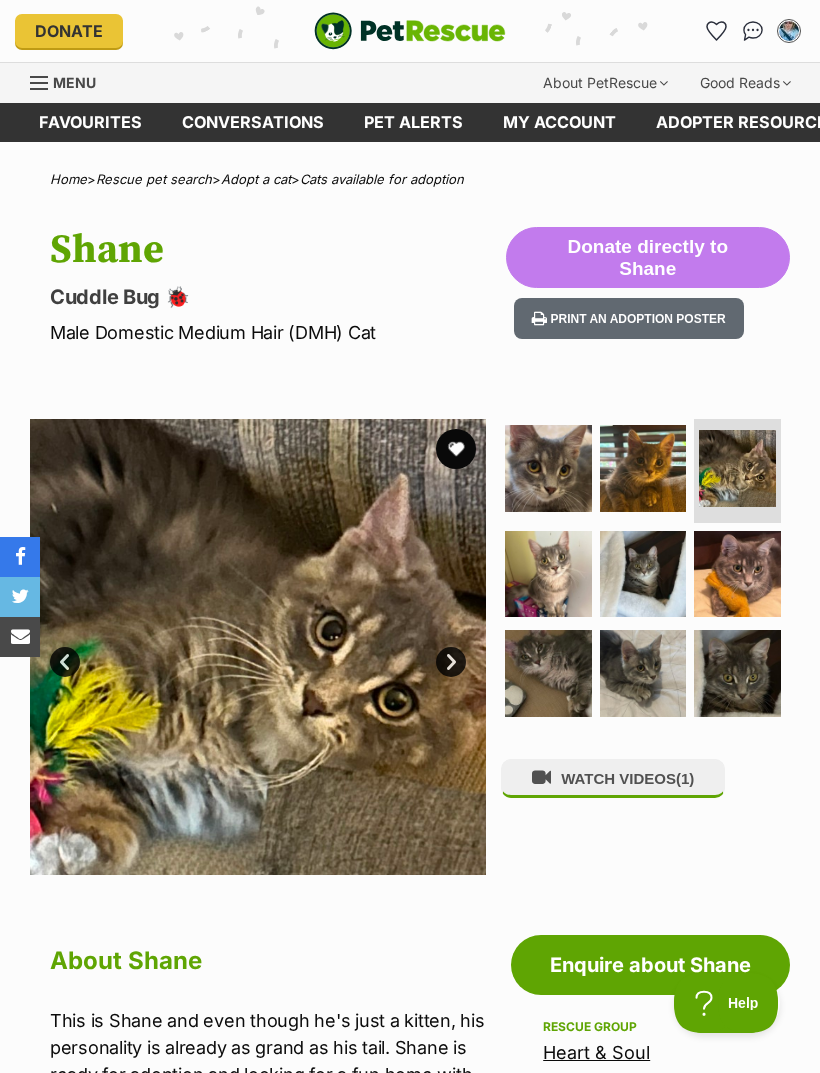 click at bounding box center [548, 673] 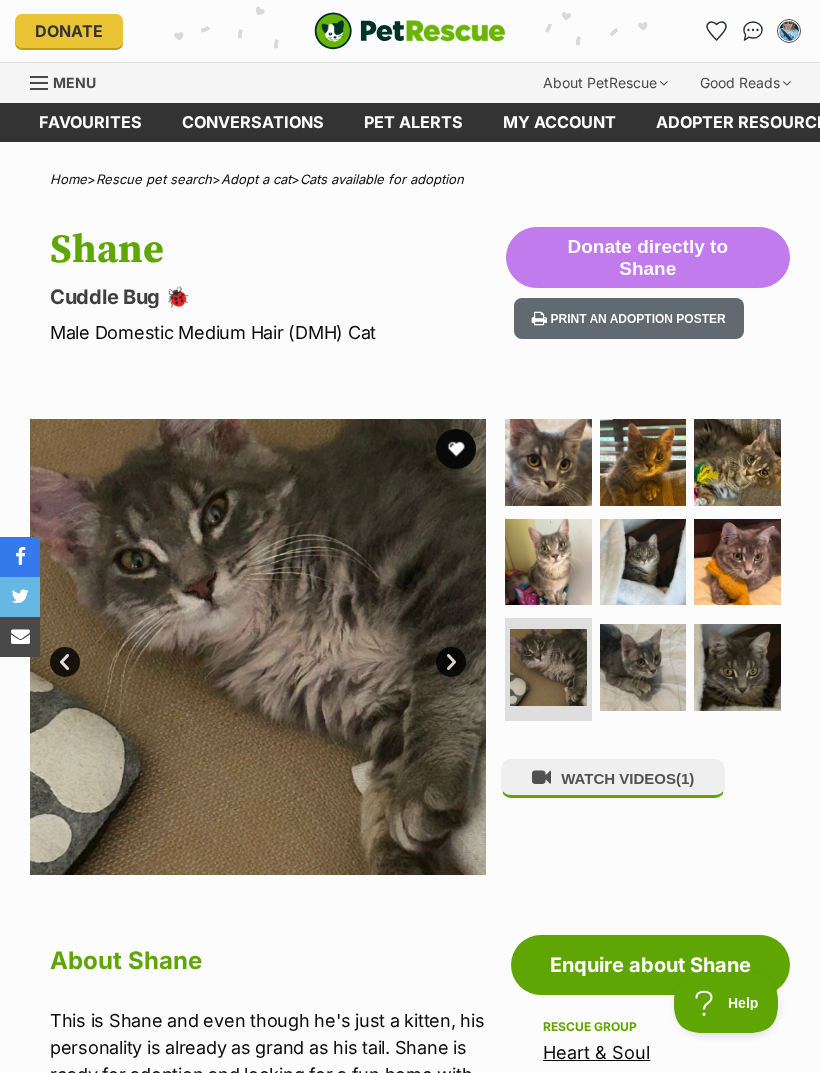 click at bounding box center (643, 667) 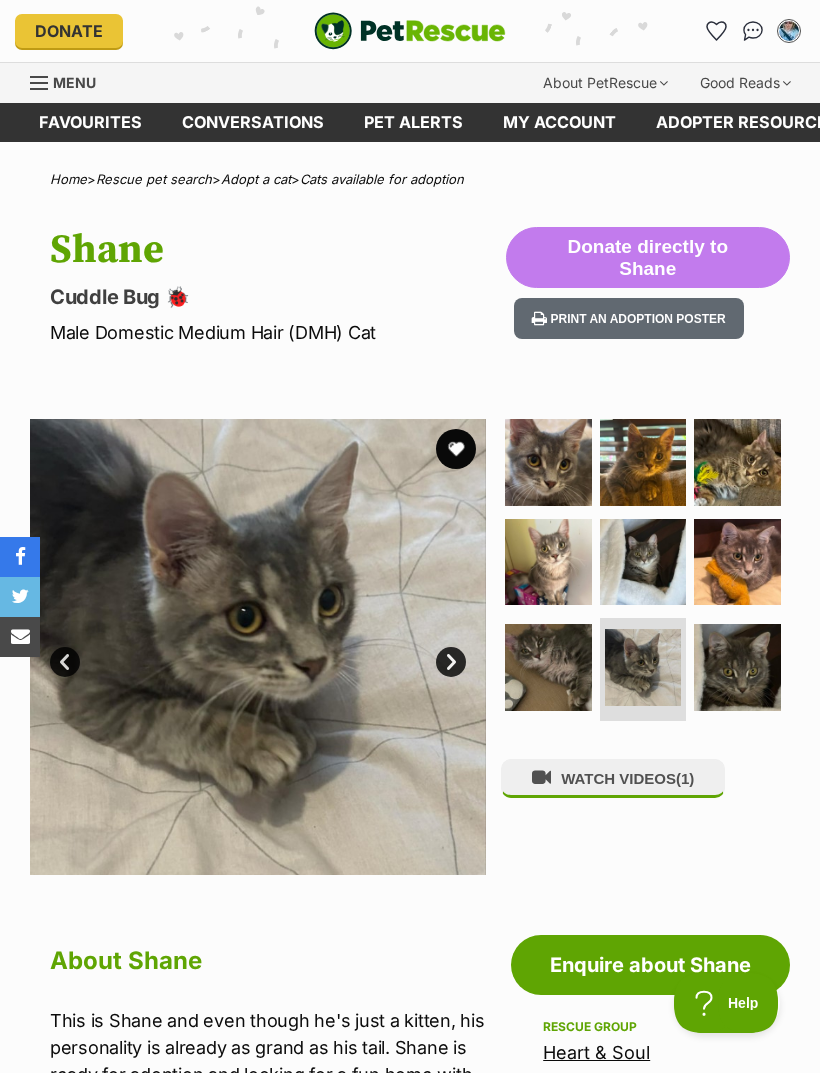 click at bounding box center (548, 462) 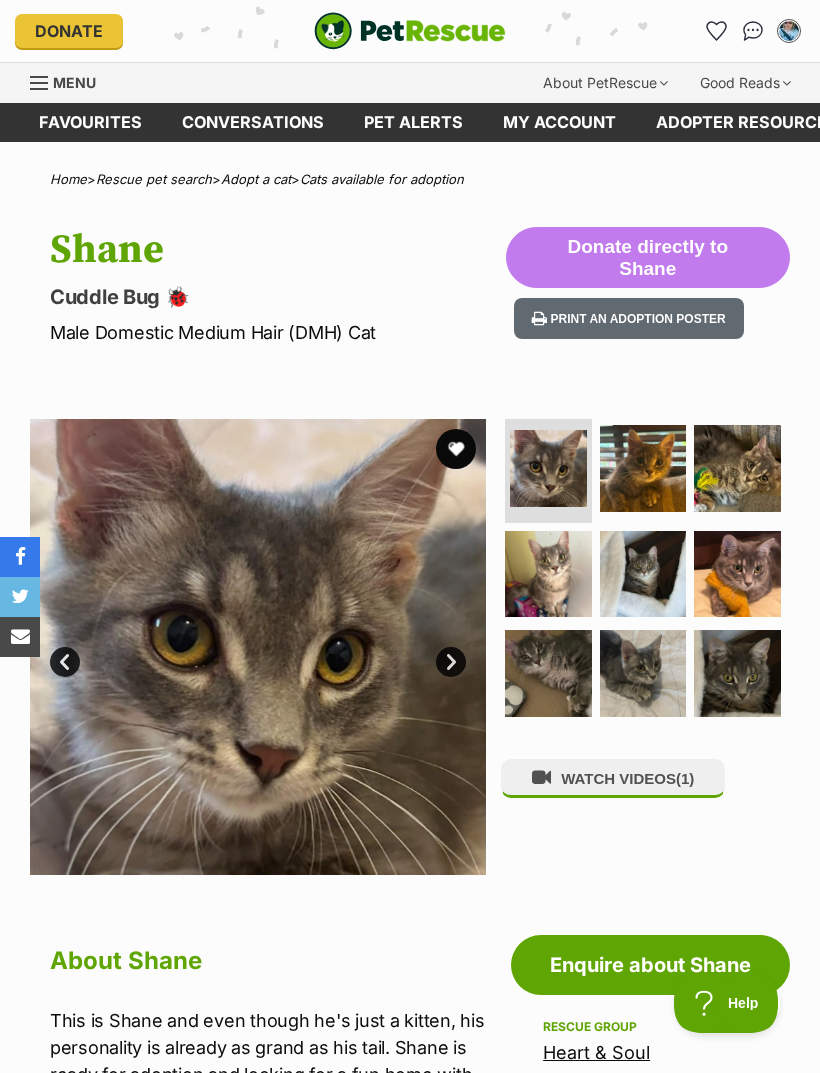 click at bounding box center [643, 468] 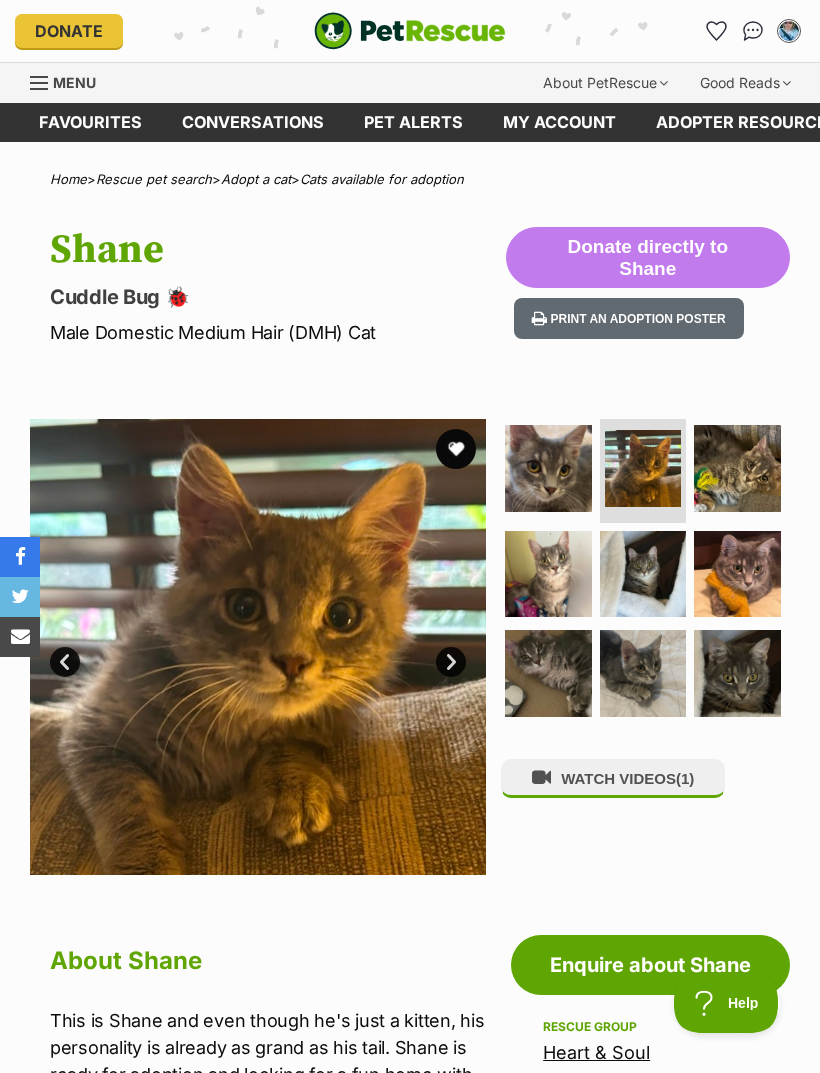 click at bounding box center (737, 468) 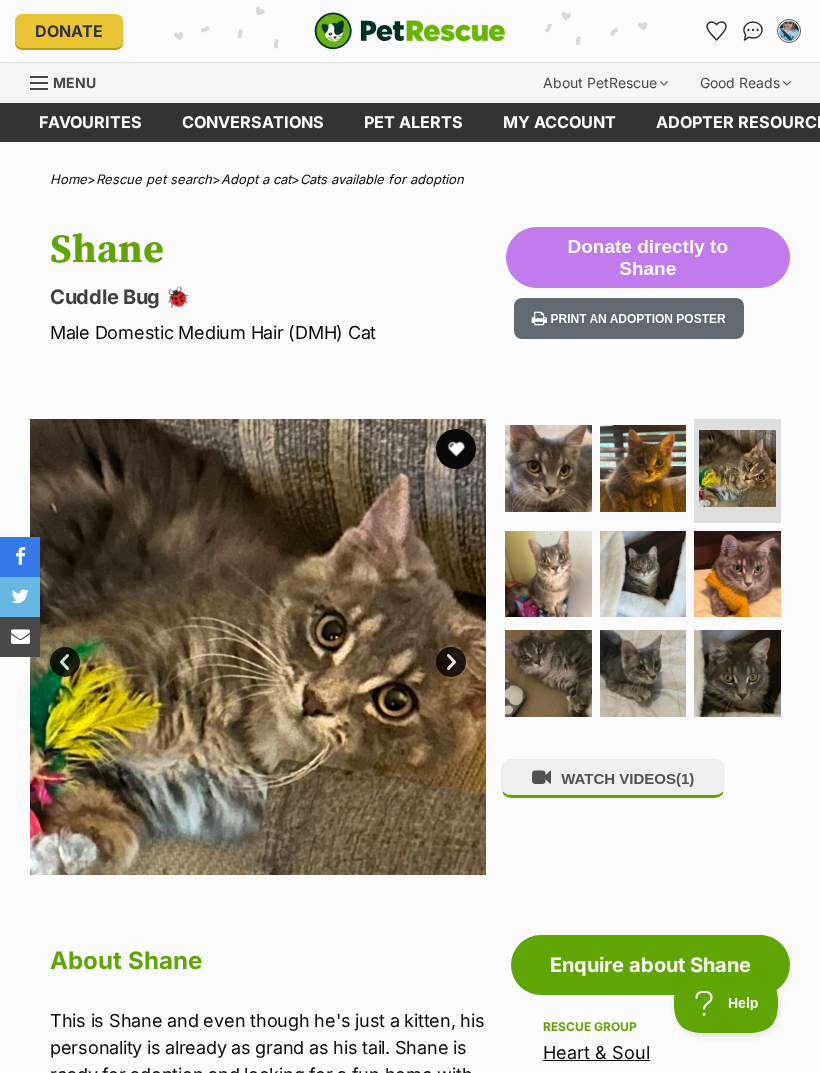 click at bounding box center [548, 574] 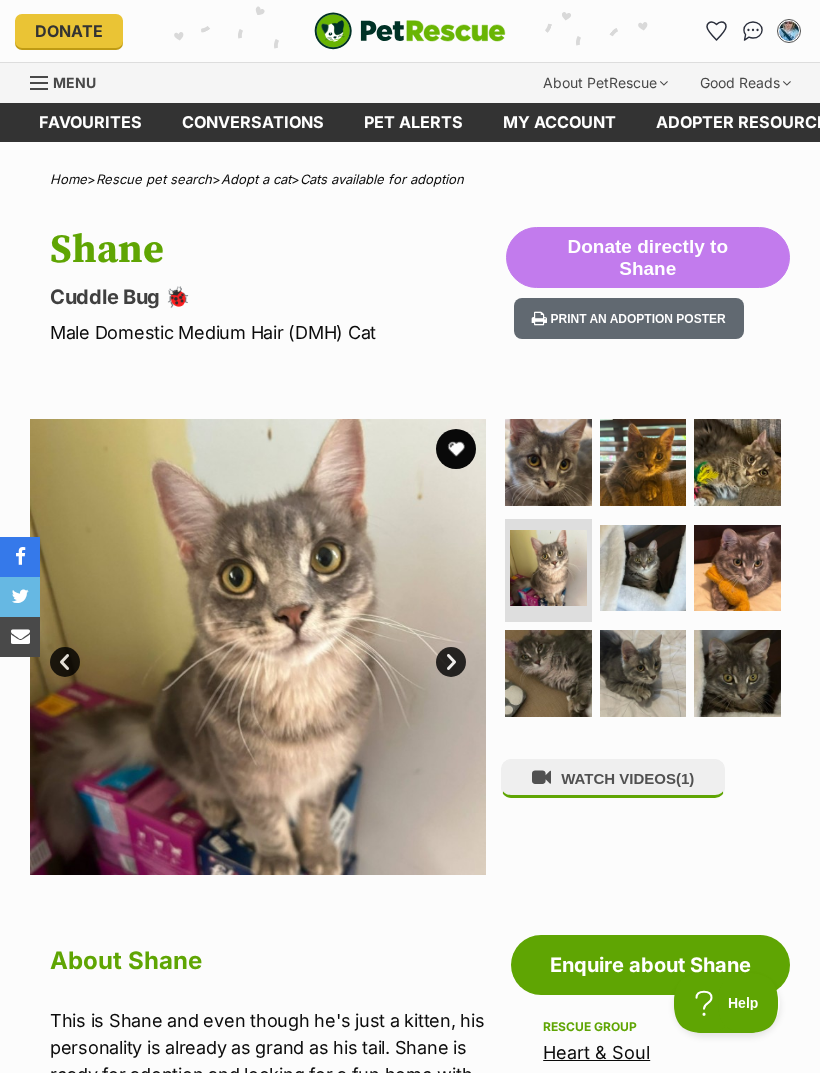 click at bounding box center [643, 568] 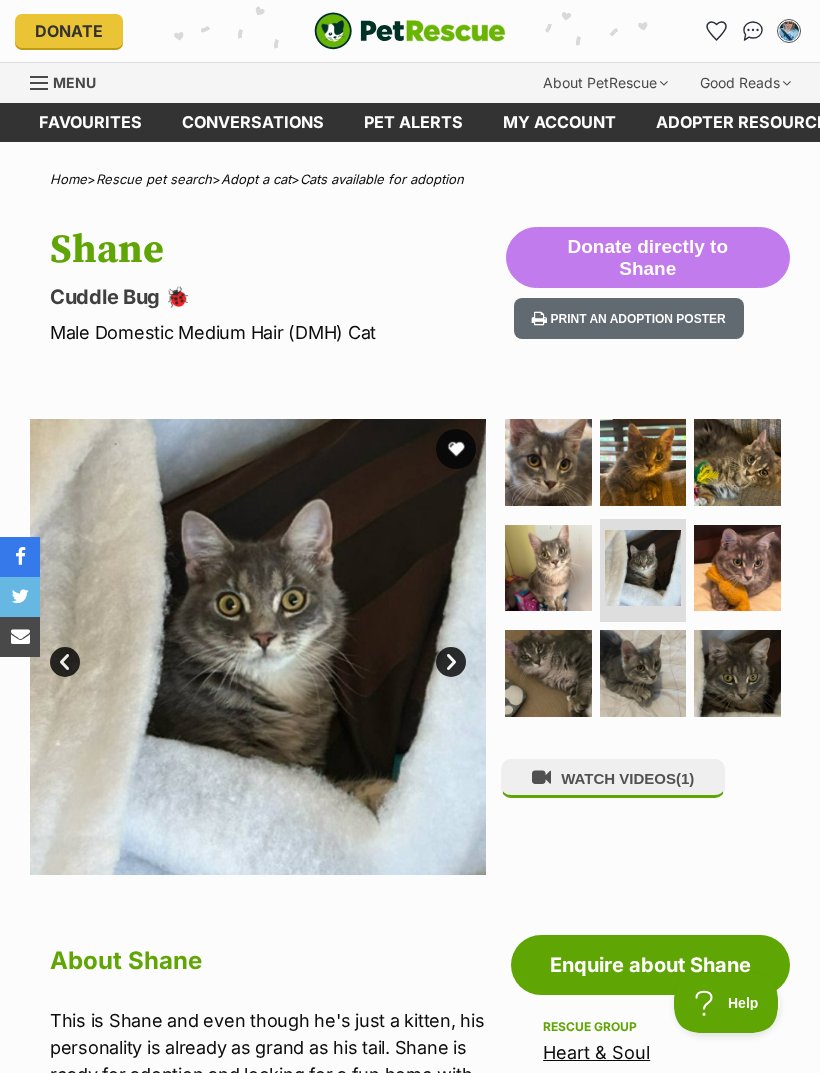 scroll, scrollTop: 0, scrollLeft: 0, axis: both 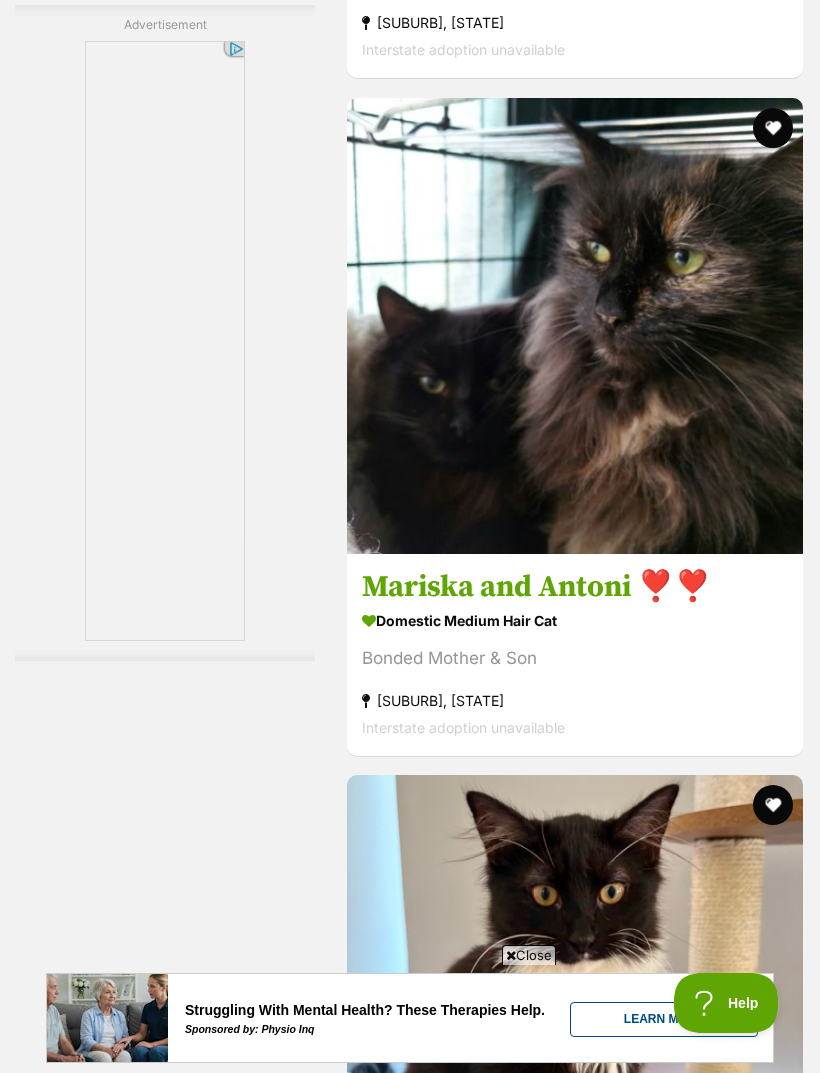 click on "Next" at bounding box center (656, 9599) 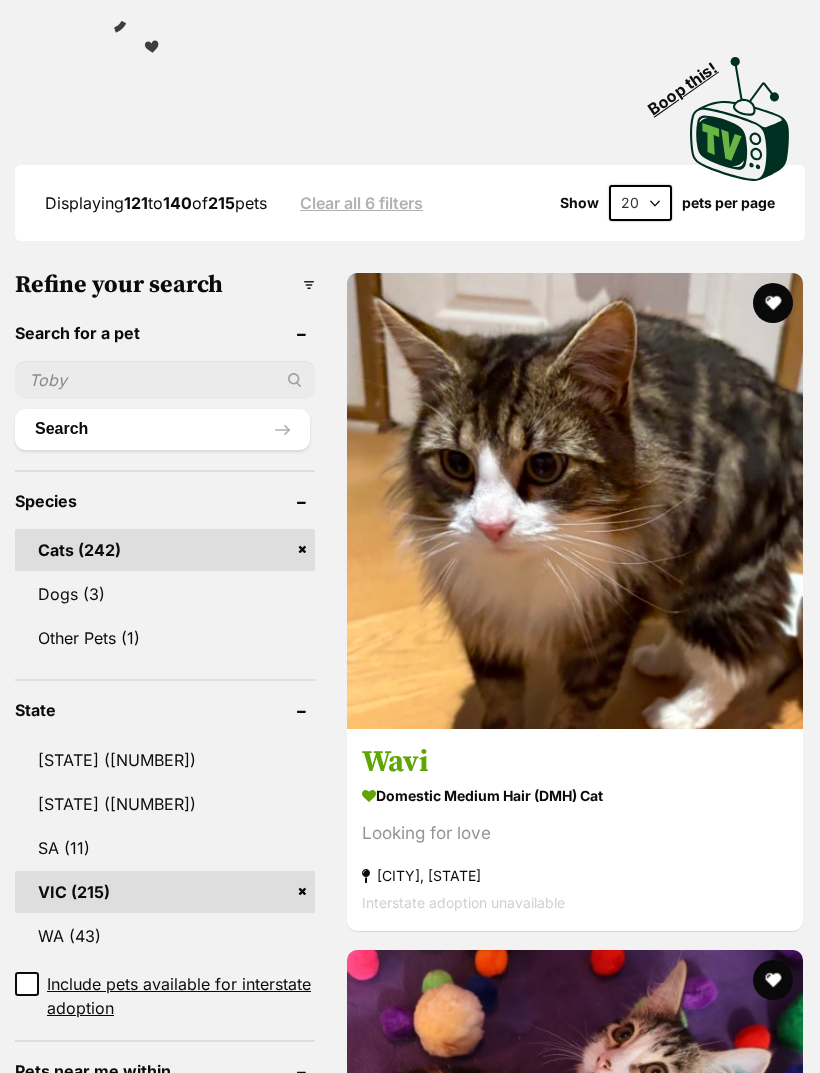 scroll, scrollTop: 0, scrollLeft: 0, axis: both 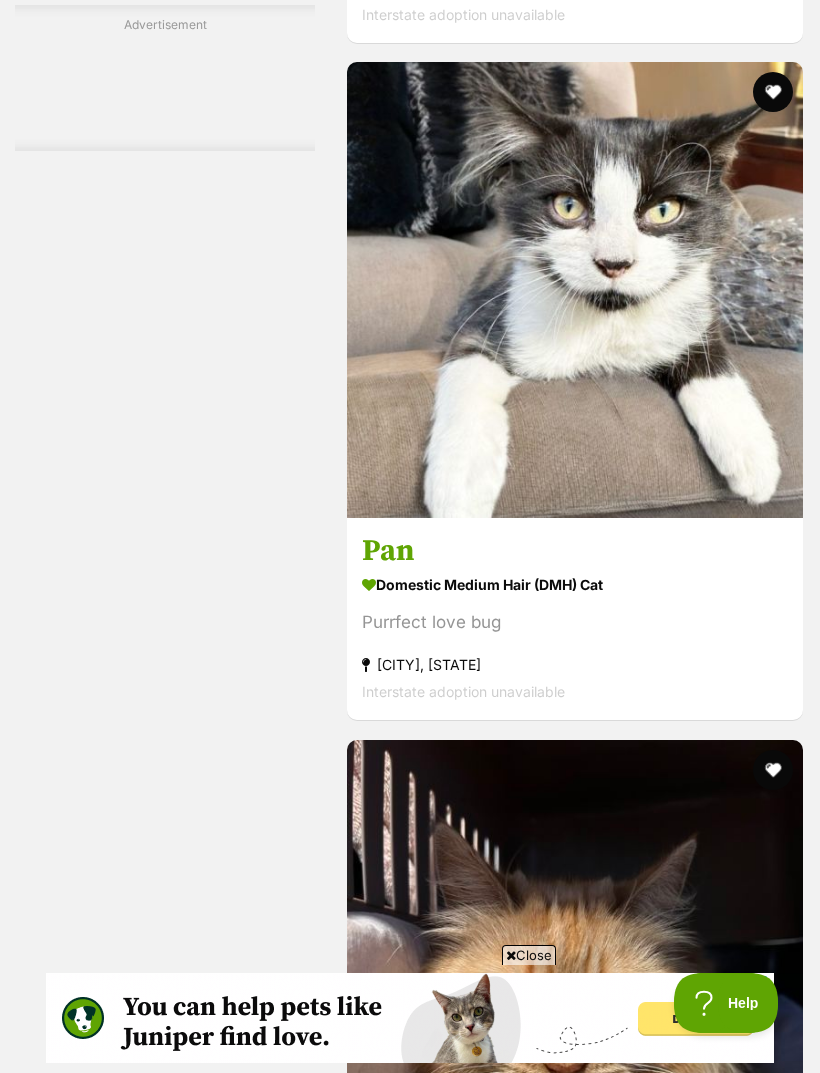 click at bounding box center (679, 9564) 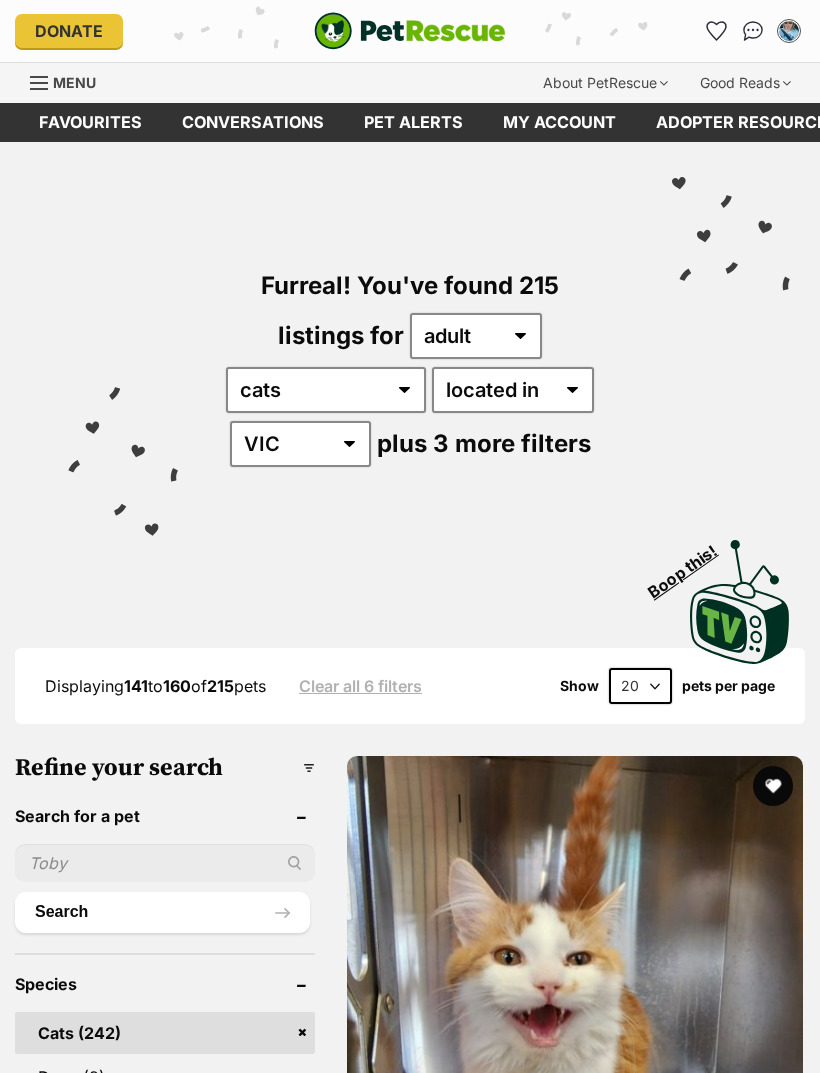 scroll, scrollTop: 0, scrollLeft: 0, axis: both 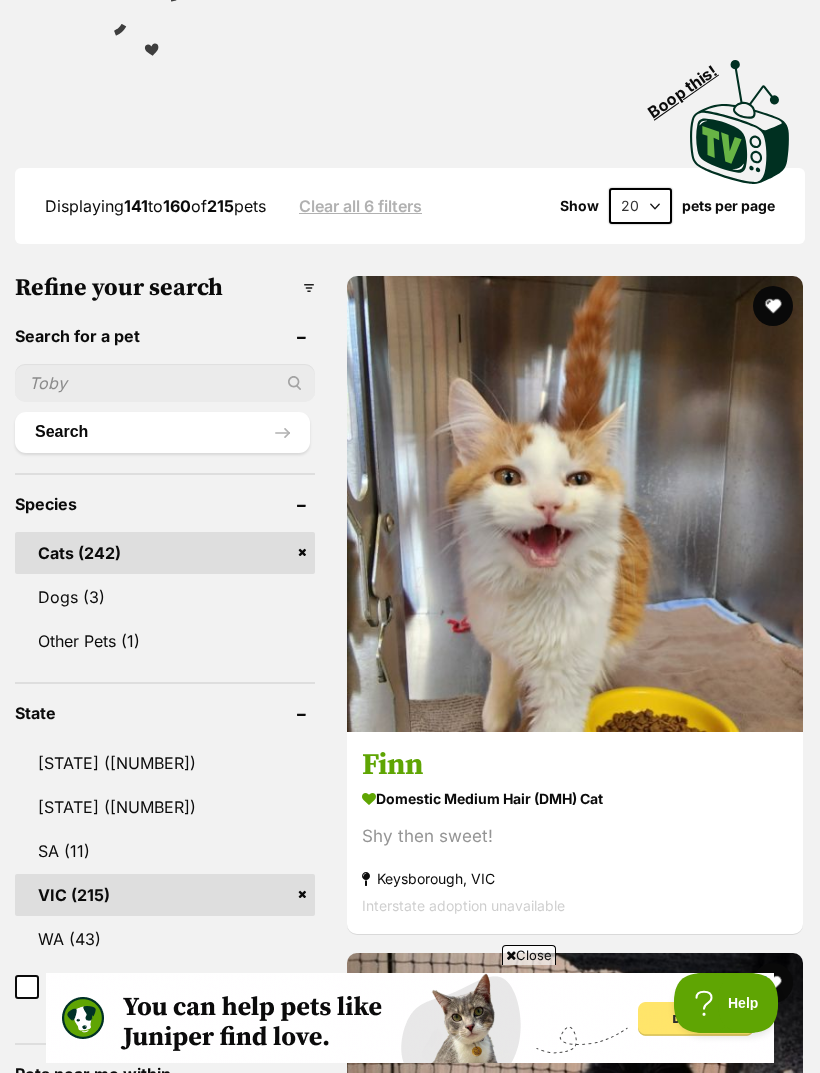 click on "Buttons **2nd Chance Cat Rescue**" at bounding box center (575, 1442) 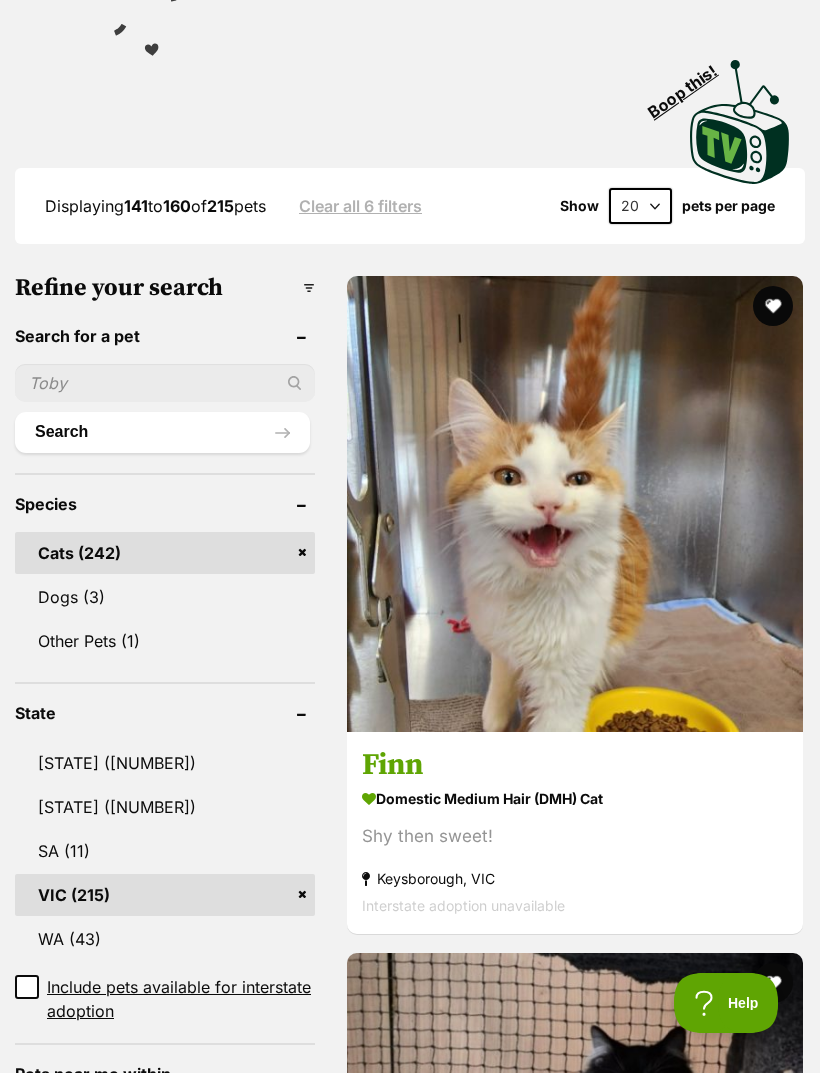 scroll, scrollTop: 544, scrollLeft: 0, axis: vertical 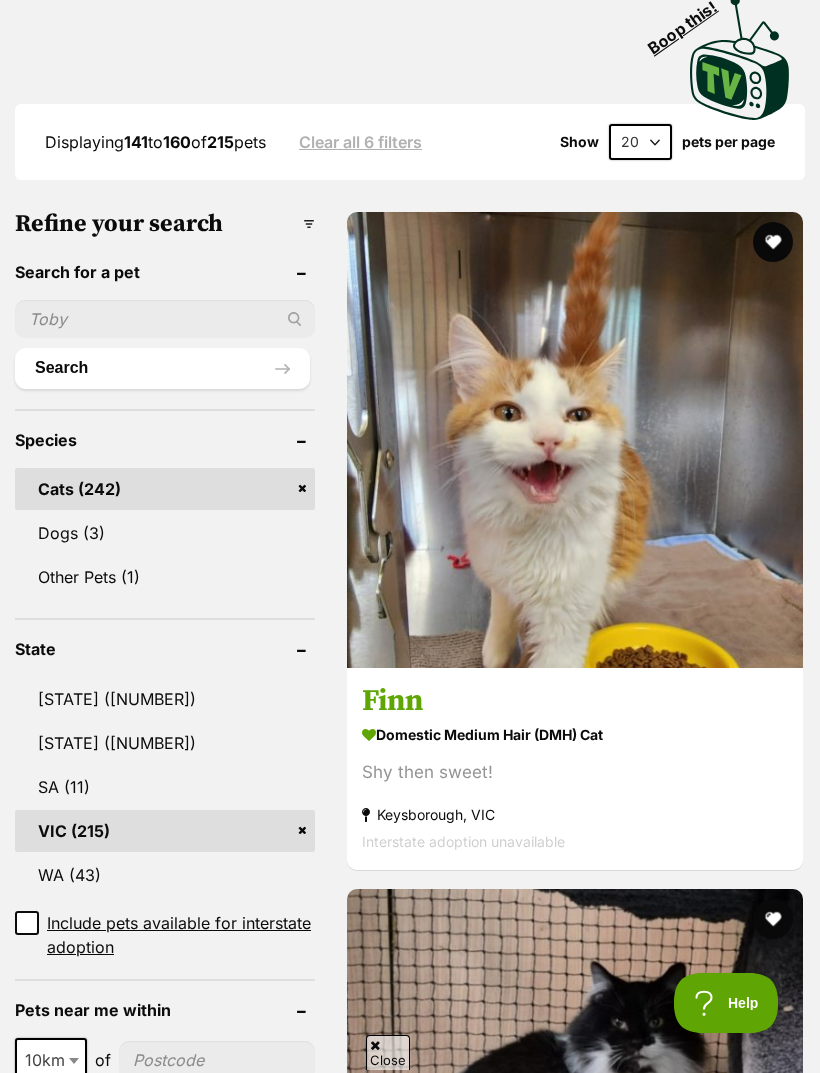 click at bounding box center [773, 919] 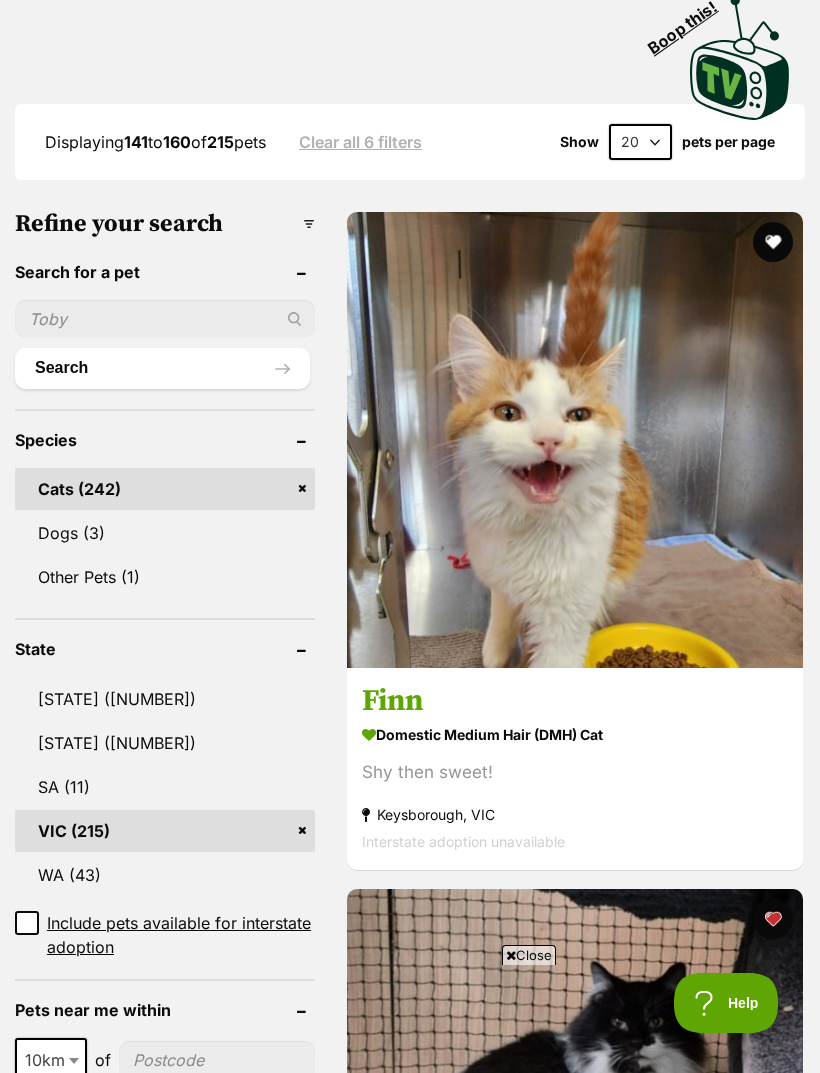 scroll, scrollTop: 0, scrollLeft: 0, axis: both 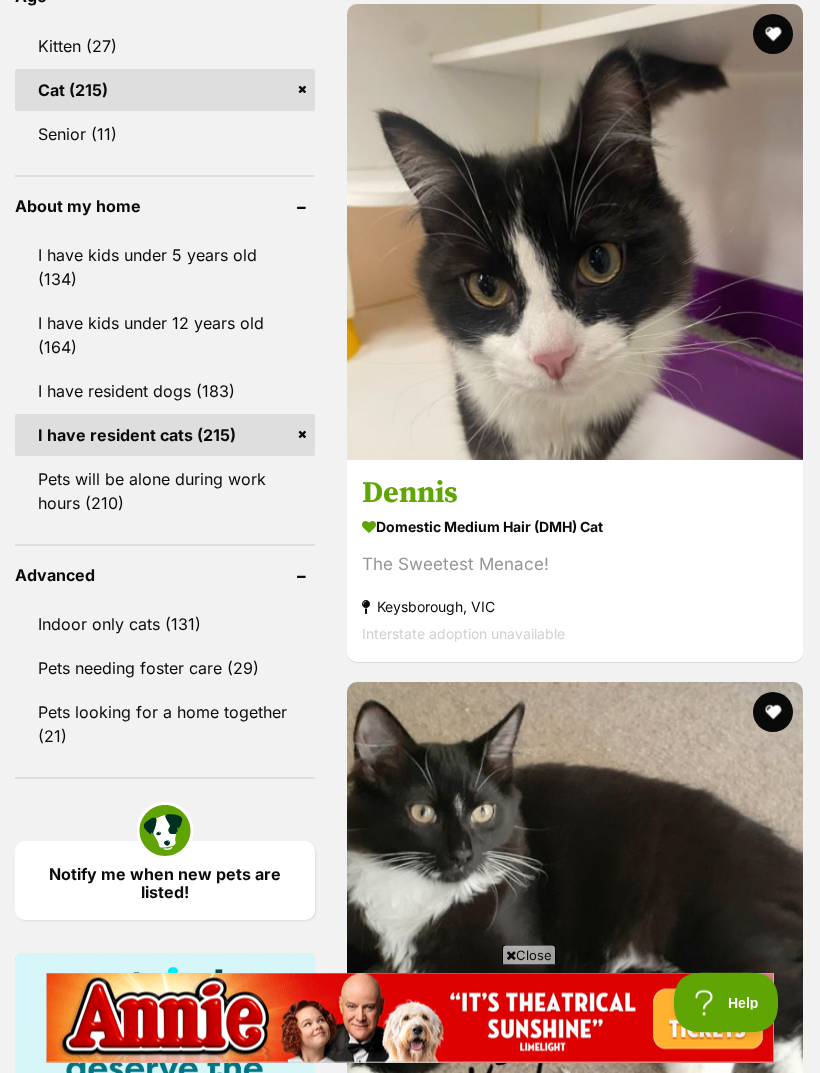 click on "Jupiter 🩷" at bounding box center [575, 3395] 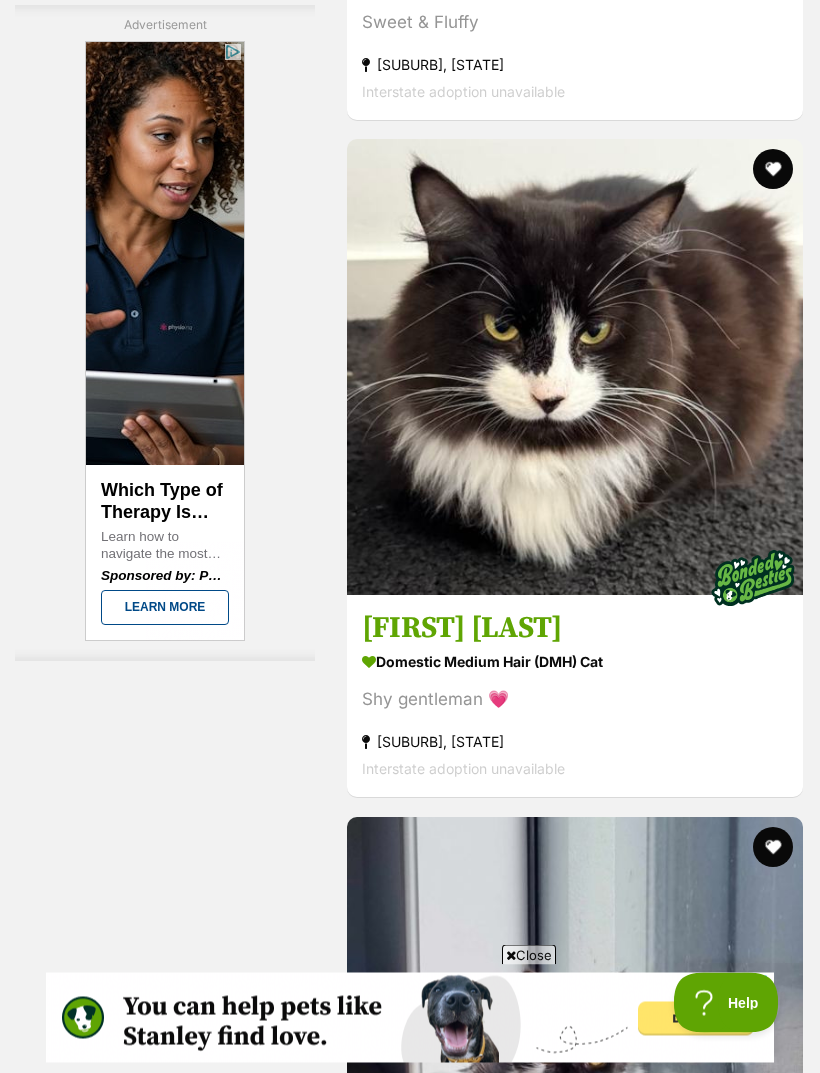scroll, scrollTop: 5550, scrollLeft: 0, axis: vertical 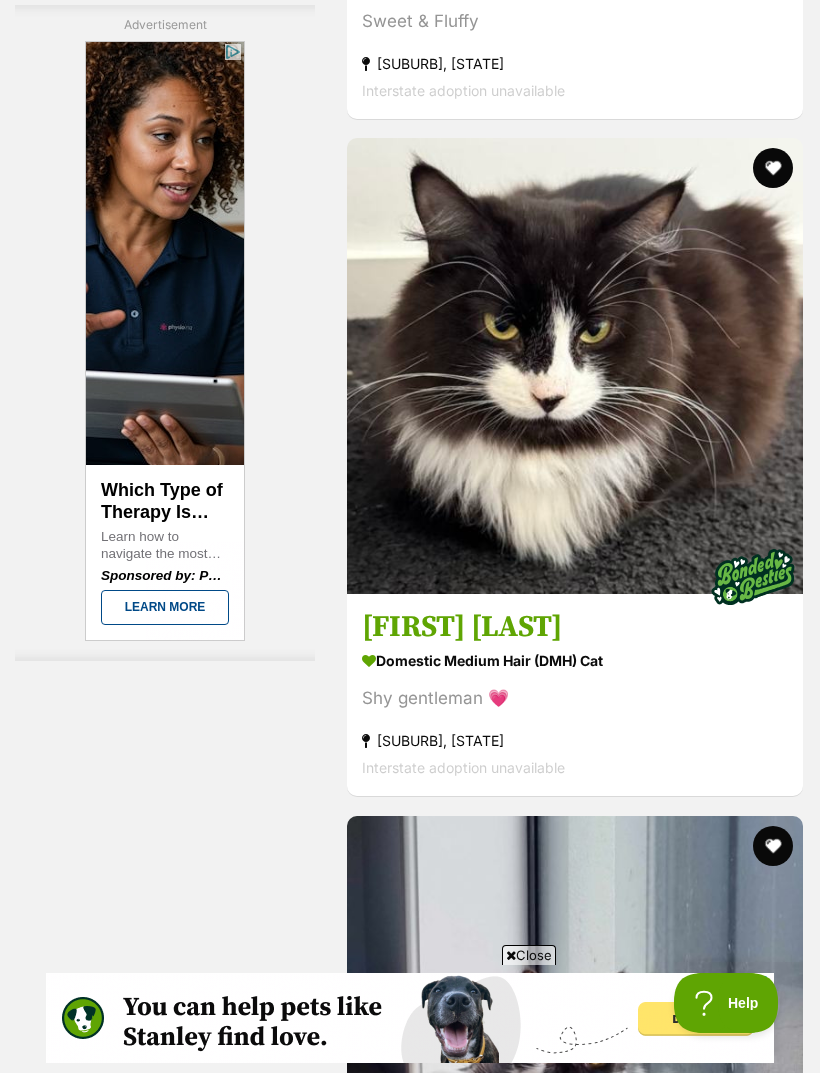 click on "Next" at bounding box center (656, 9640) 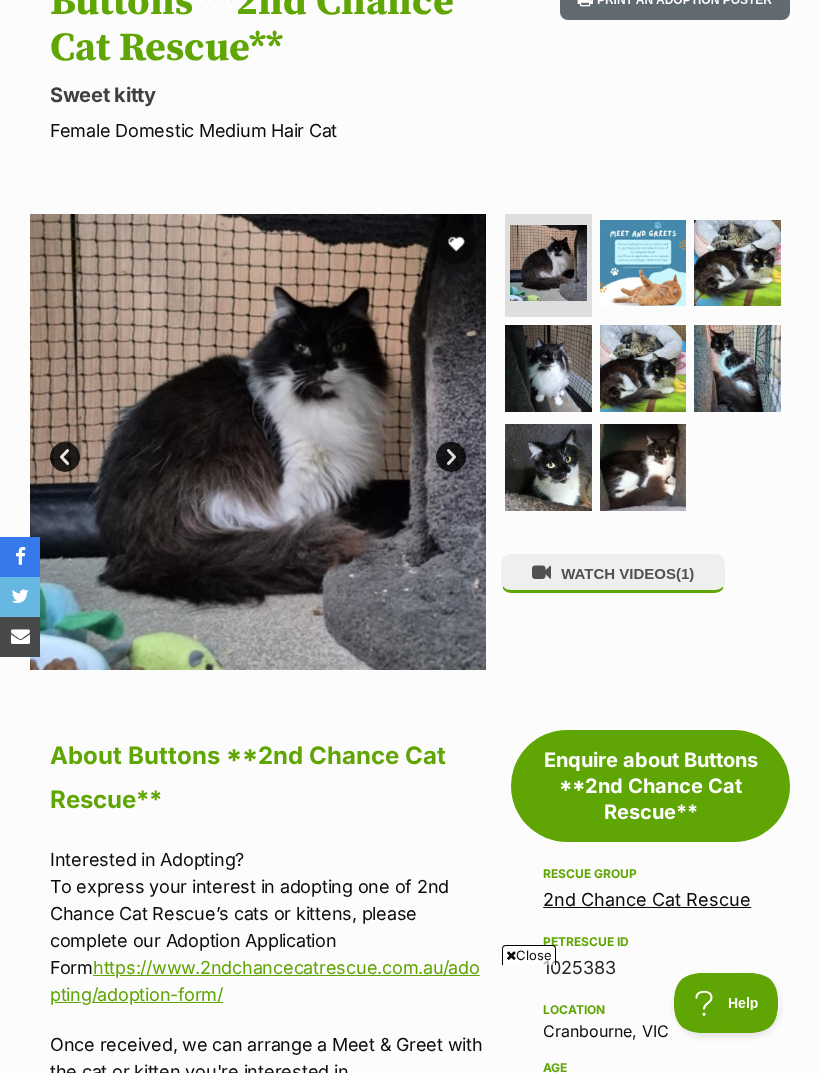 scroll, scrollTop: 248, scrollLeft: 0, axis: vertical 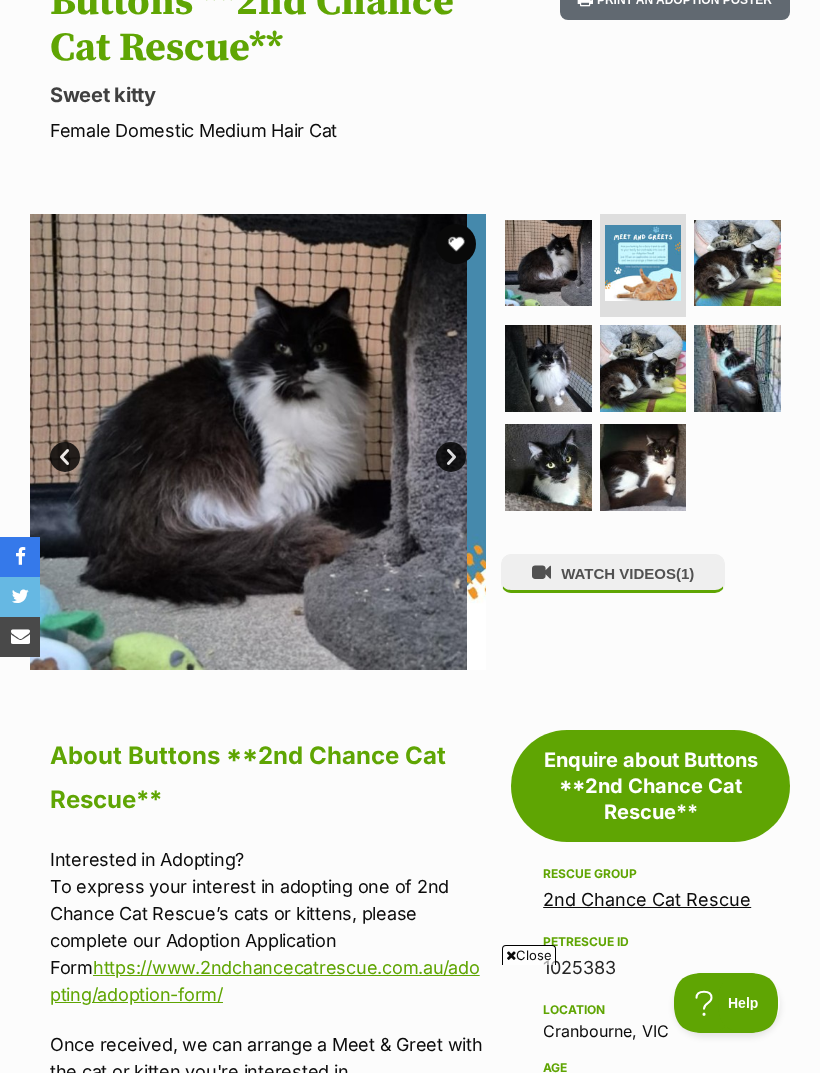 click on "Next" at bounding box center [451, 457] 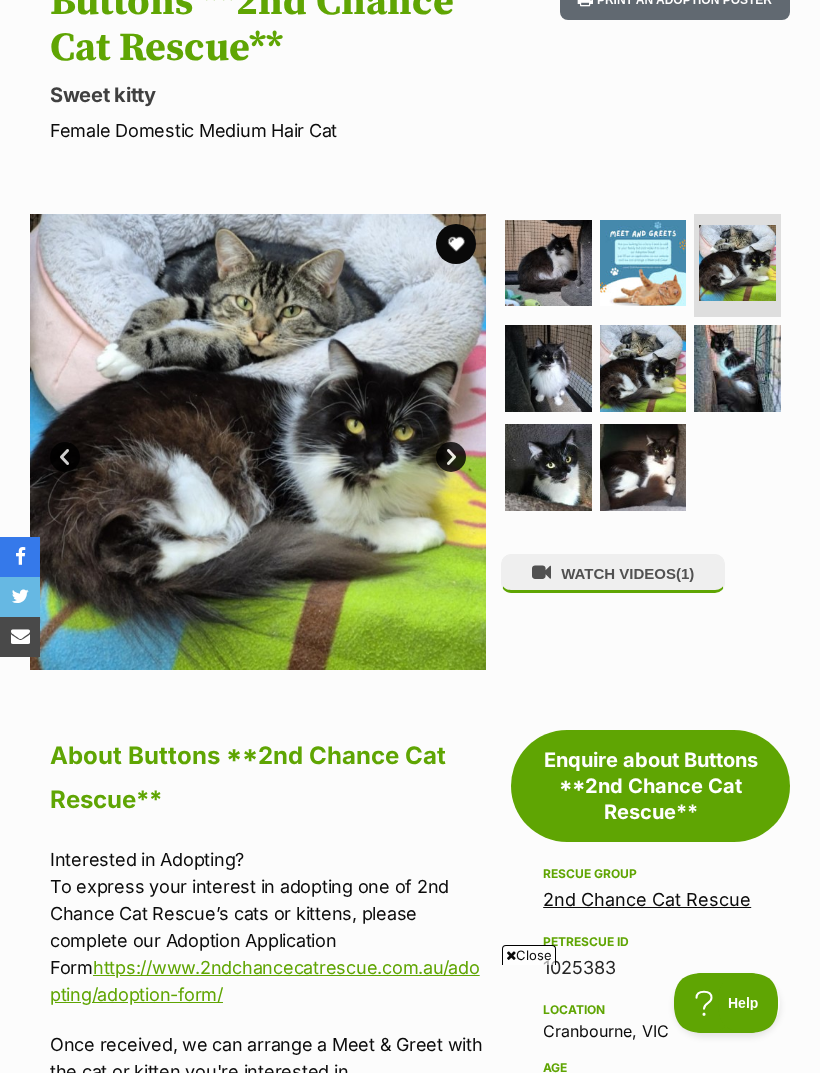 scroll, scrollTop: 0, scrollLeft: 0, axis: both 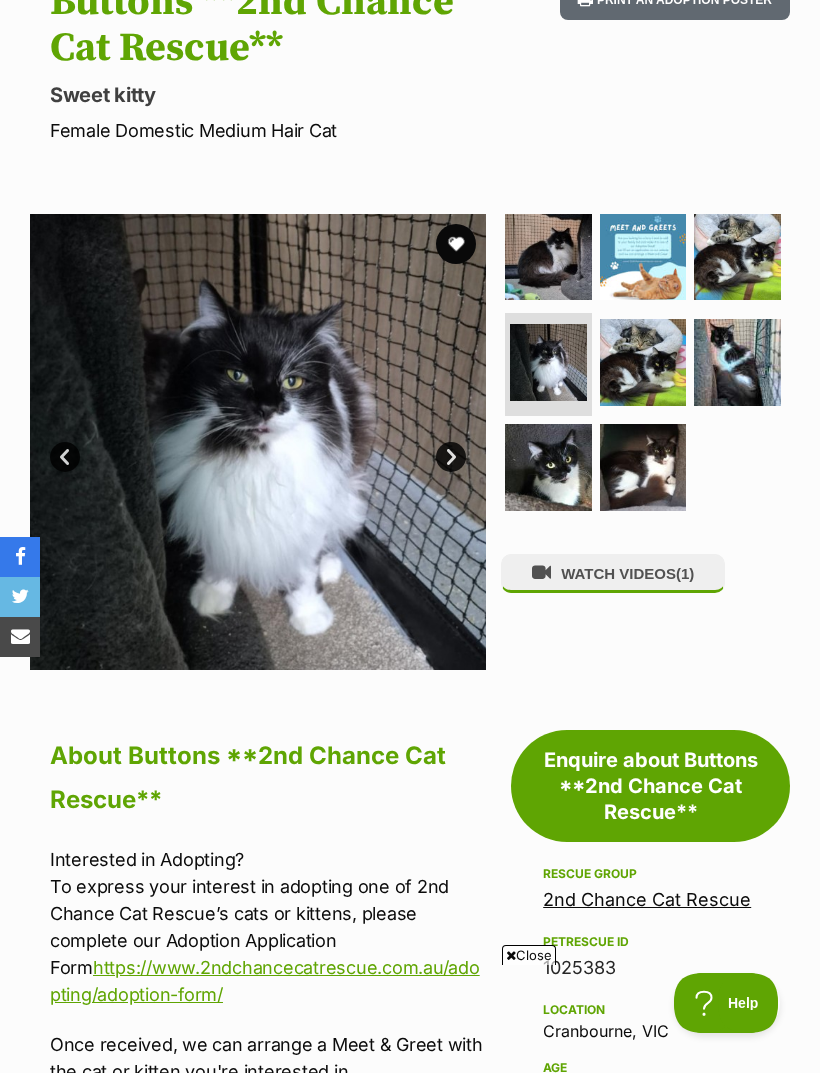 click on "Next" at bounding box center (451, 457) 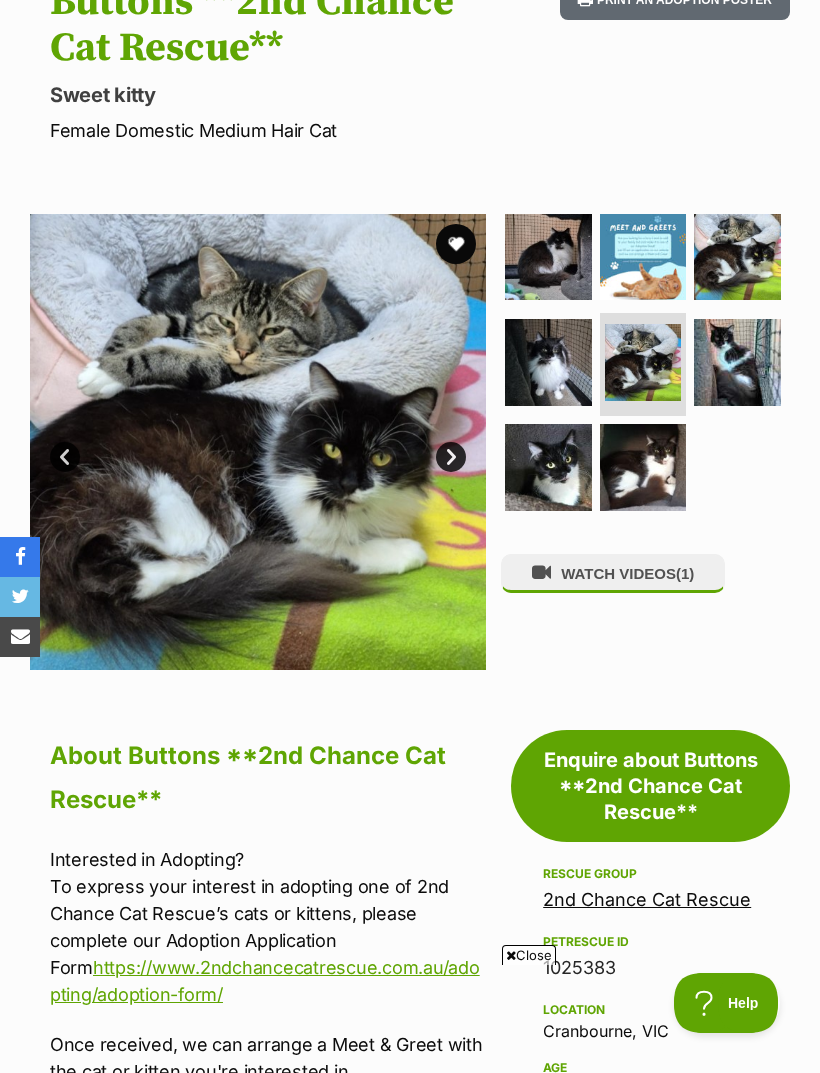 click at bounding box center [258, 442] 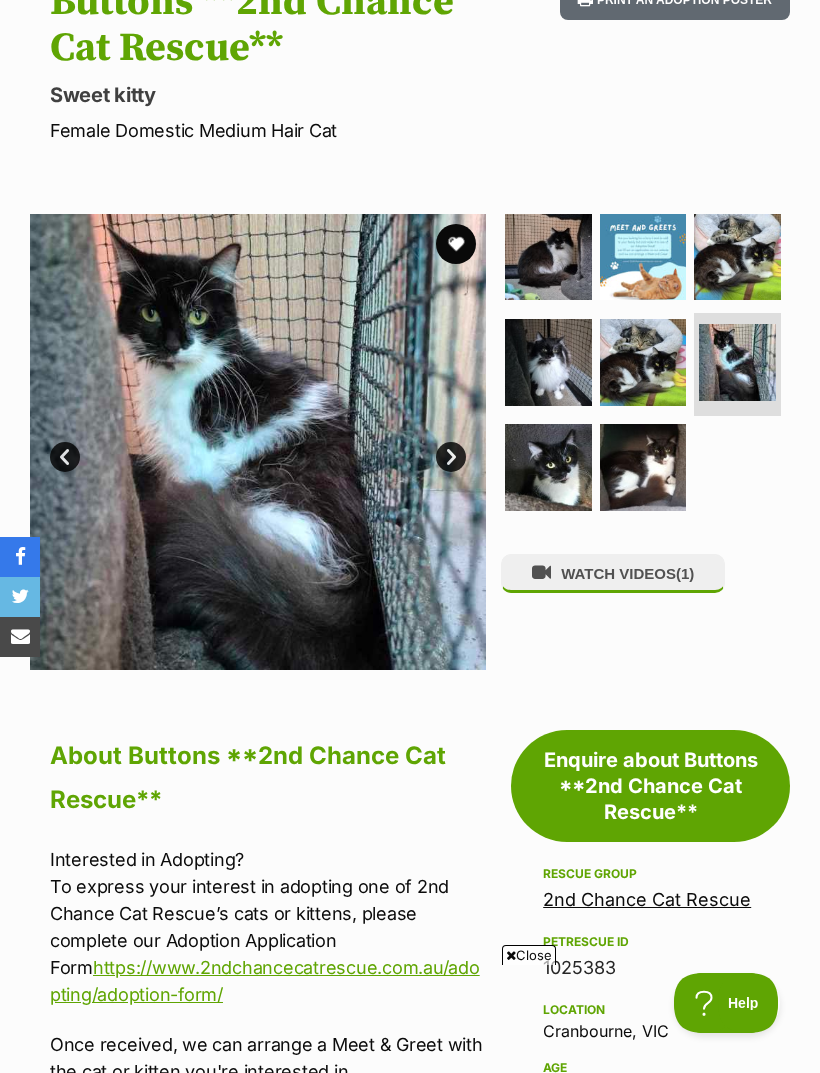 click on "Next" at bounding box center [451, 457] 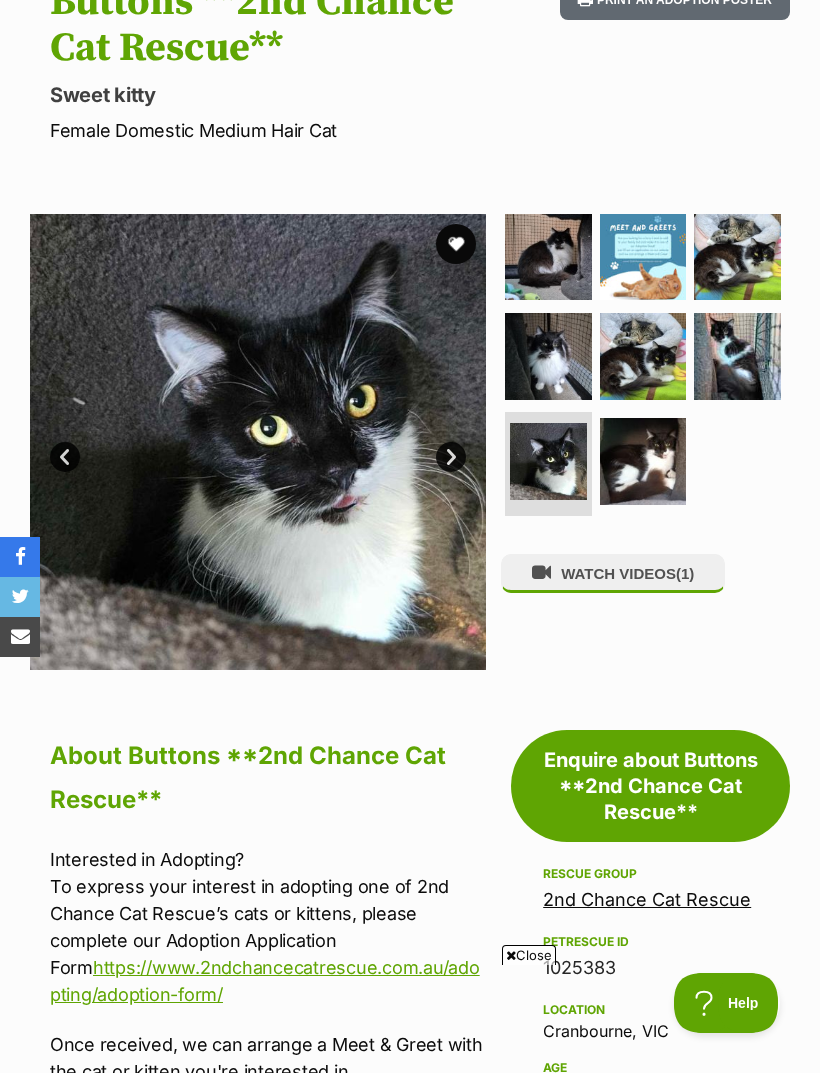 click on "Next" at bounding box center [451, 457] 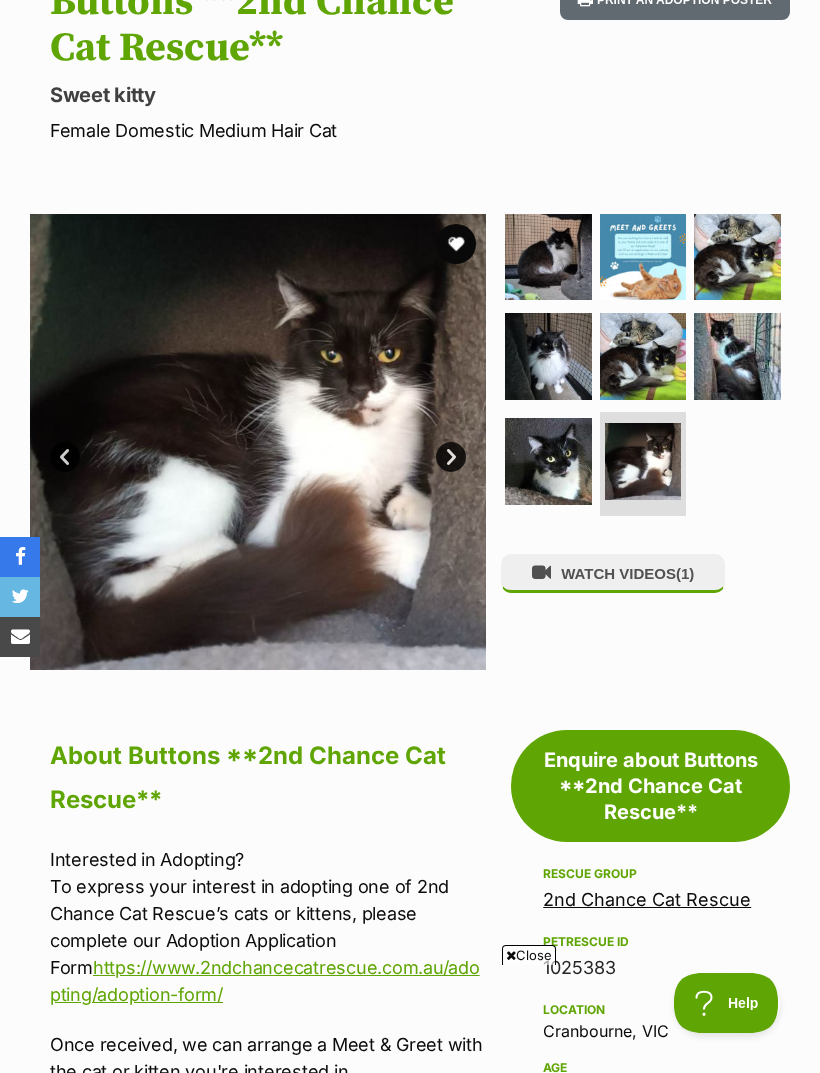 click on "Next" at bounding box center [451, 457] 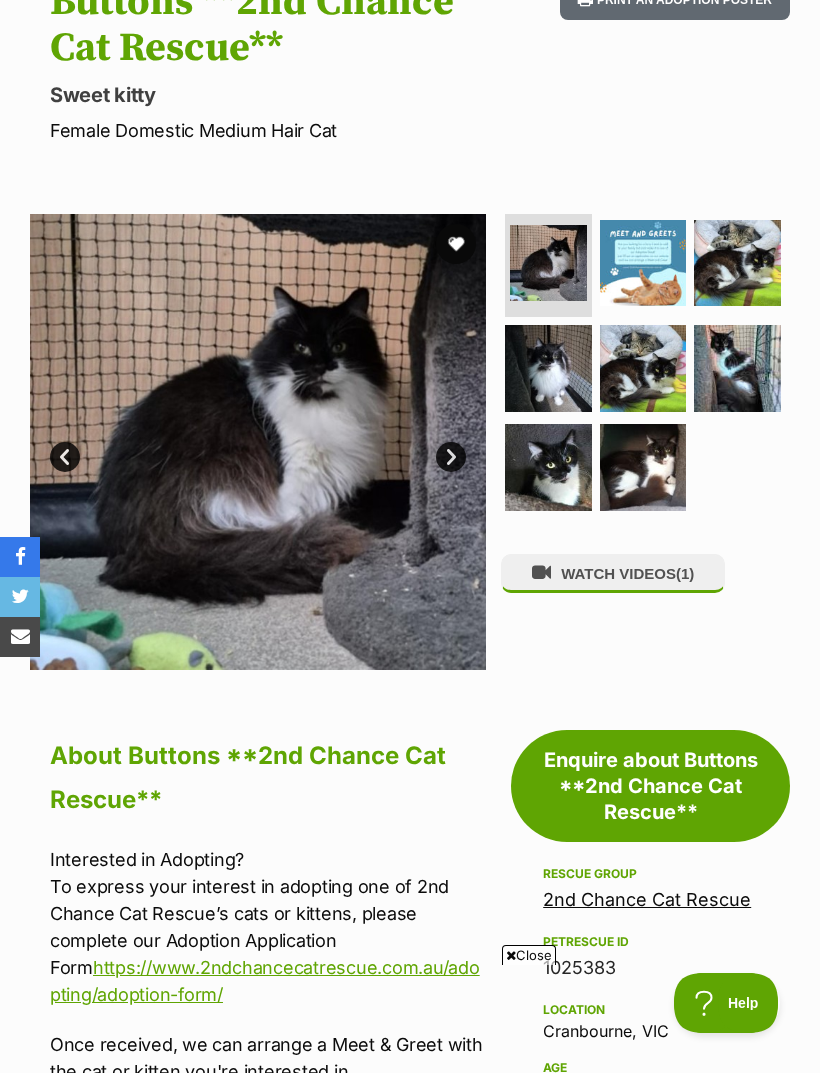 click on "Next" at bounding box center [451, 457] 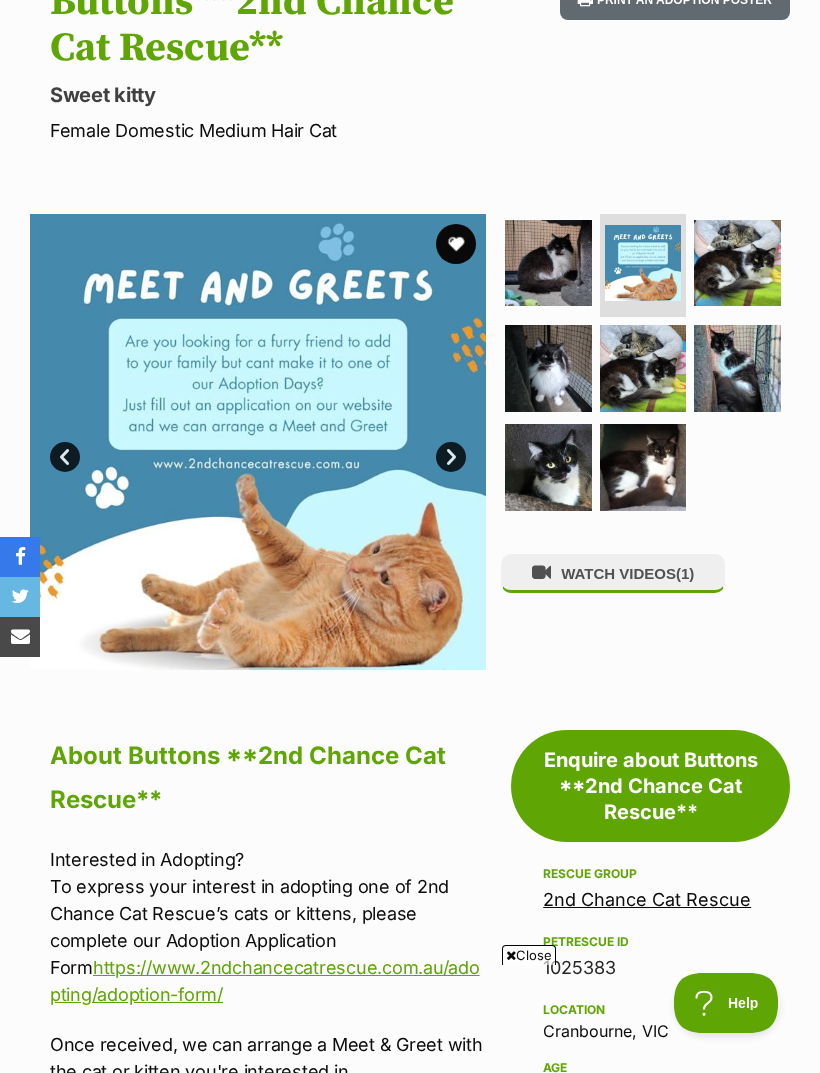 click on "Next" at bounding box center [451, 457] 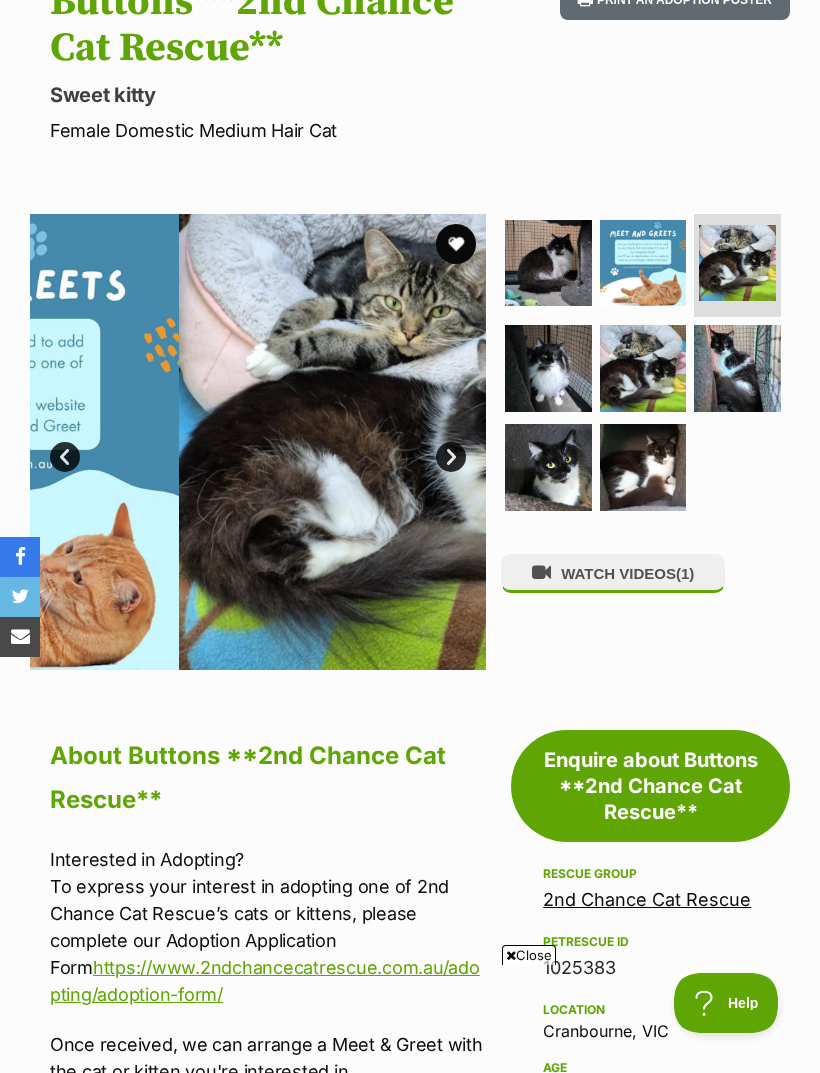 click on "Next" at bounding box center [451, 457] 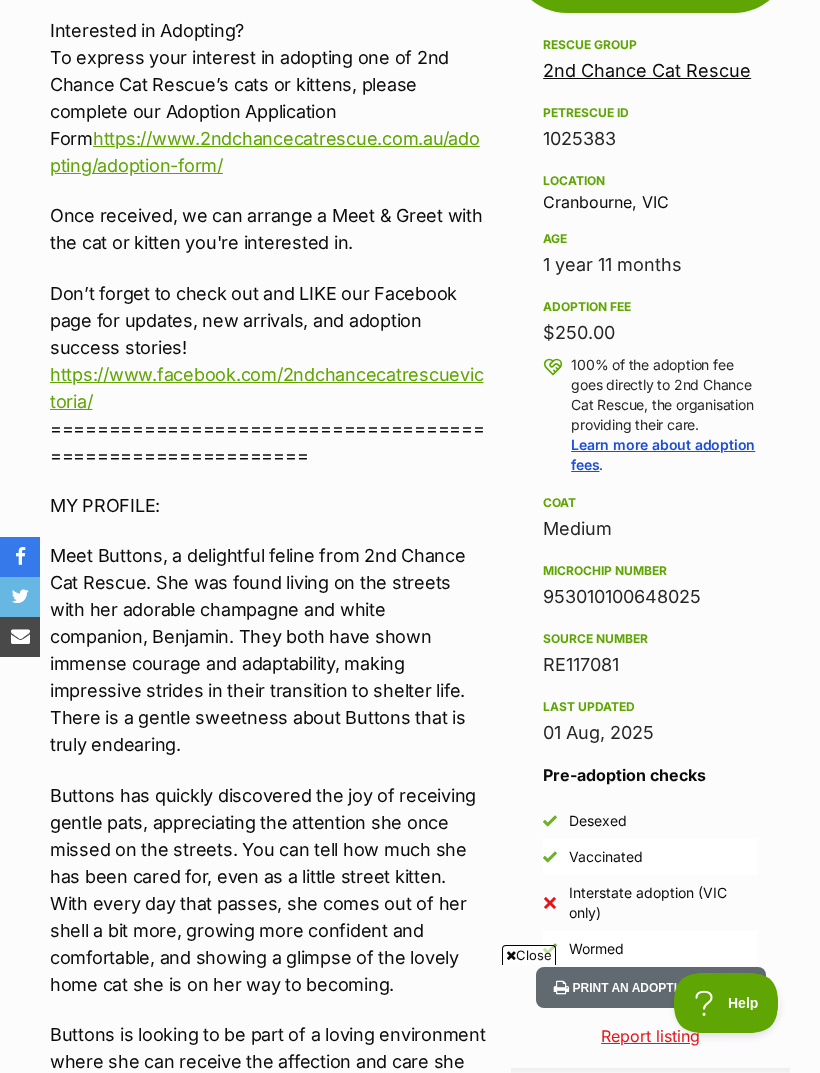 scroll, scrollTop: 1055, scrollLeft: 0, axis: vertical 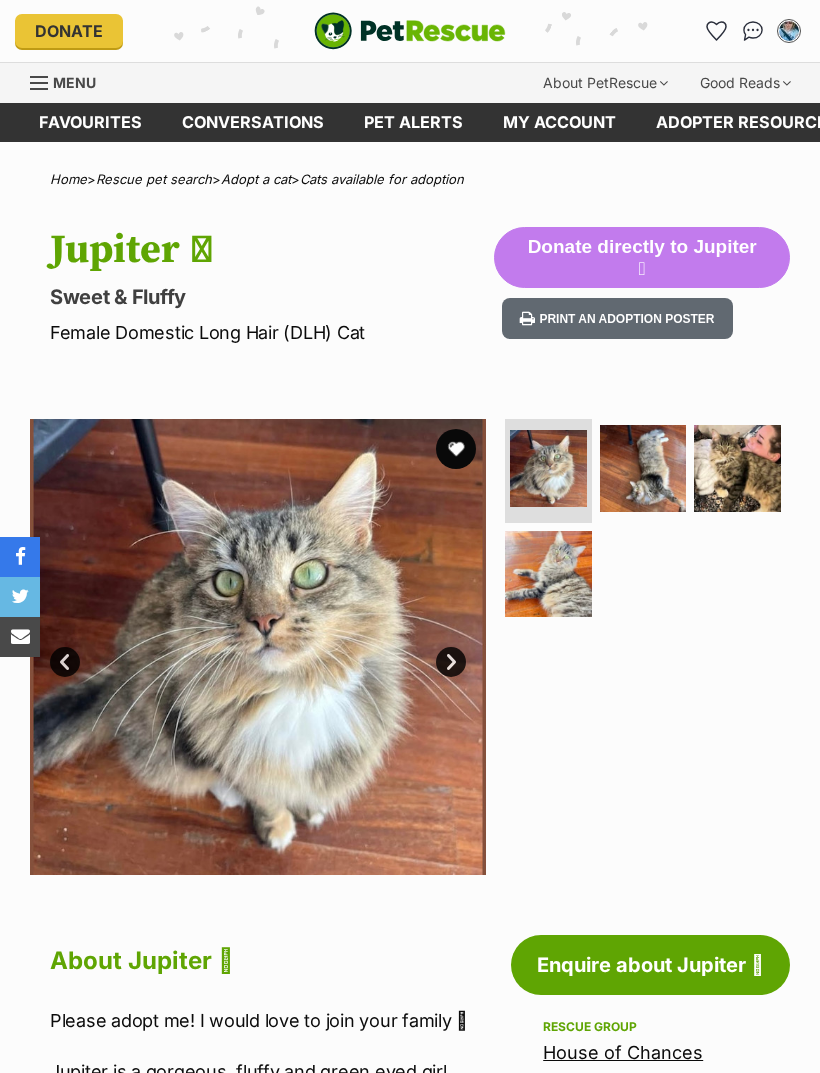 click on "Next" at bounding box center (451, 662) 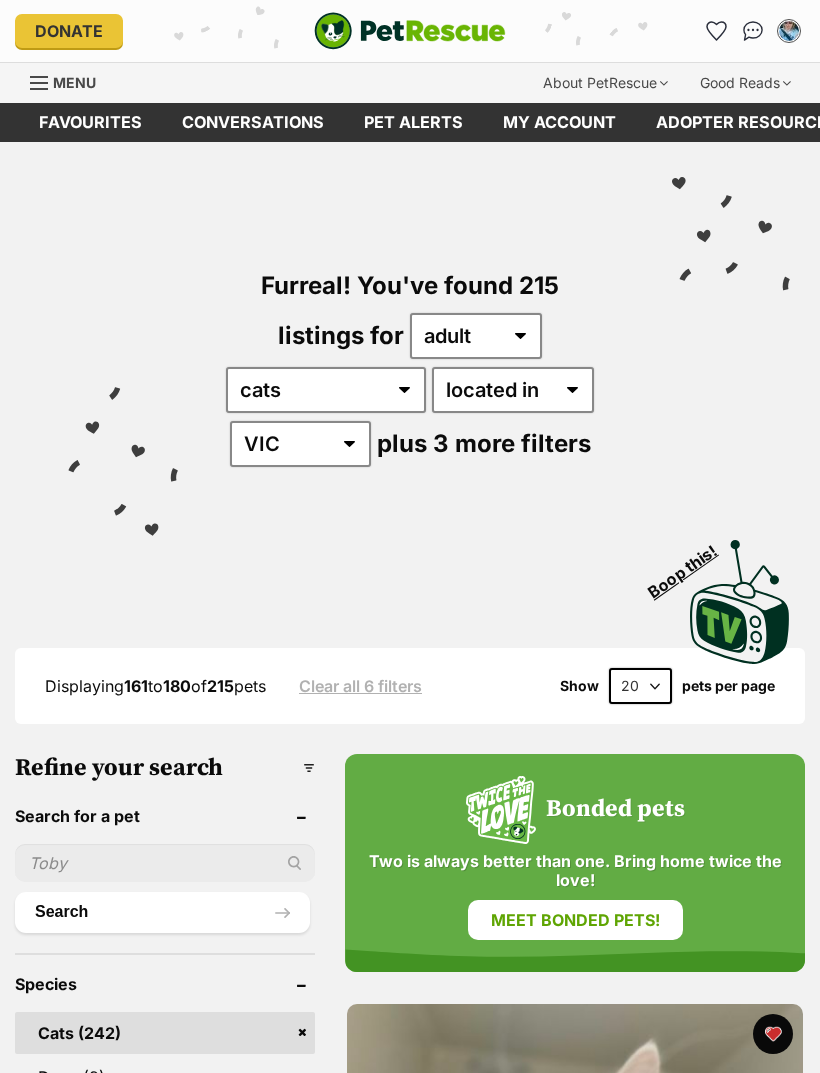 scroll, scrollTop: 0, scrollLeft: 0, axis: both 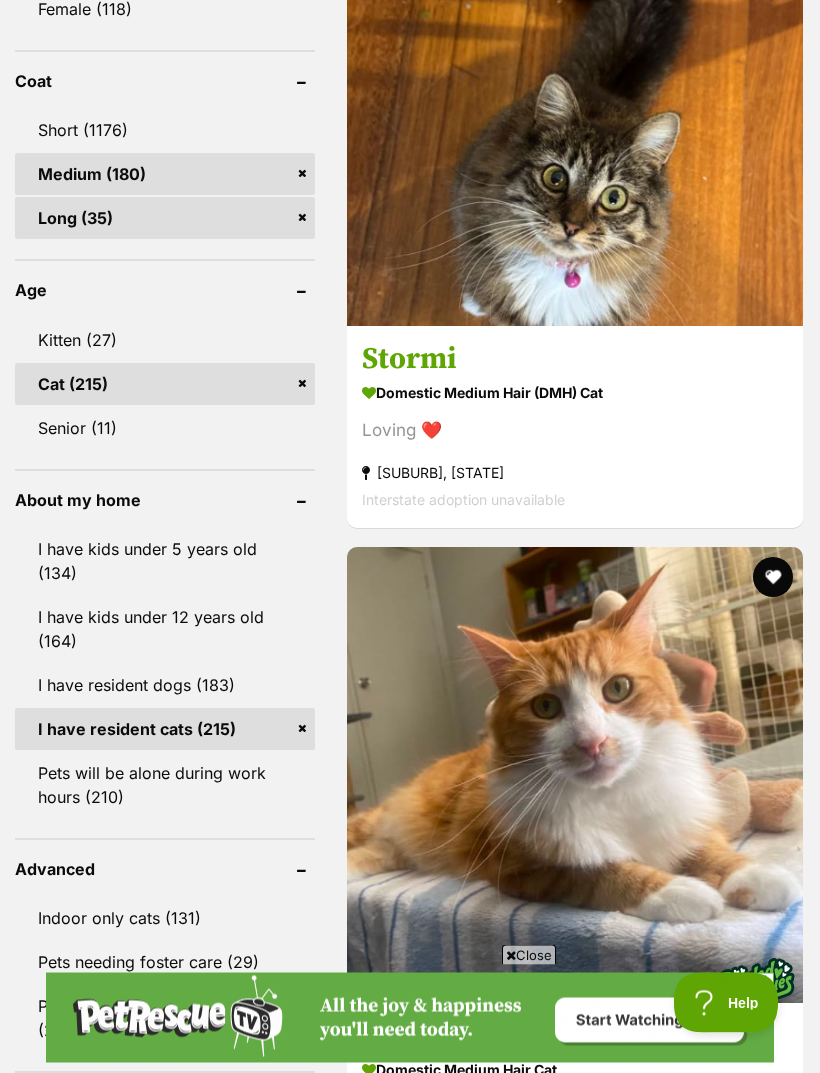 click on "Niko" at bounding box center (575, 2392) 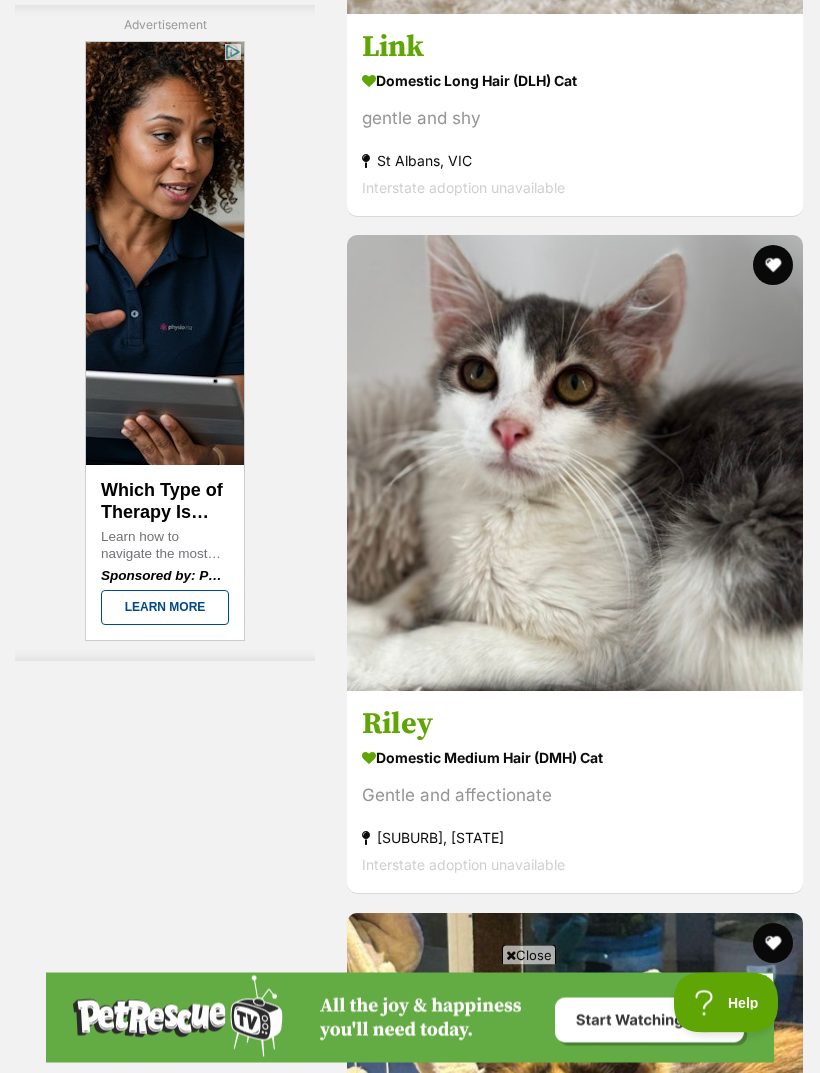 scroll, scrollTop: 6540, scrollLeft: 0, axis: vertical 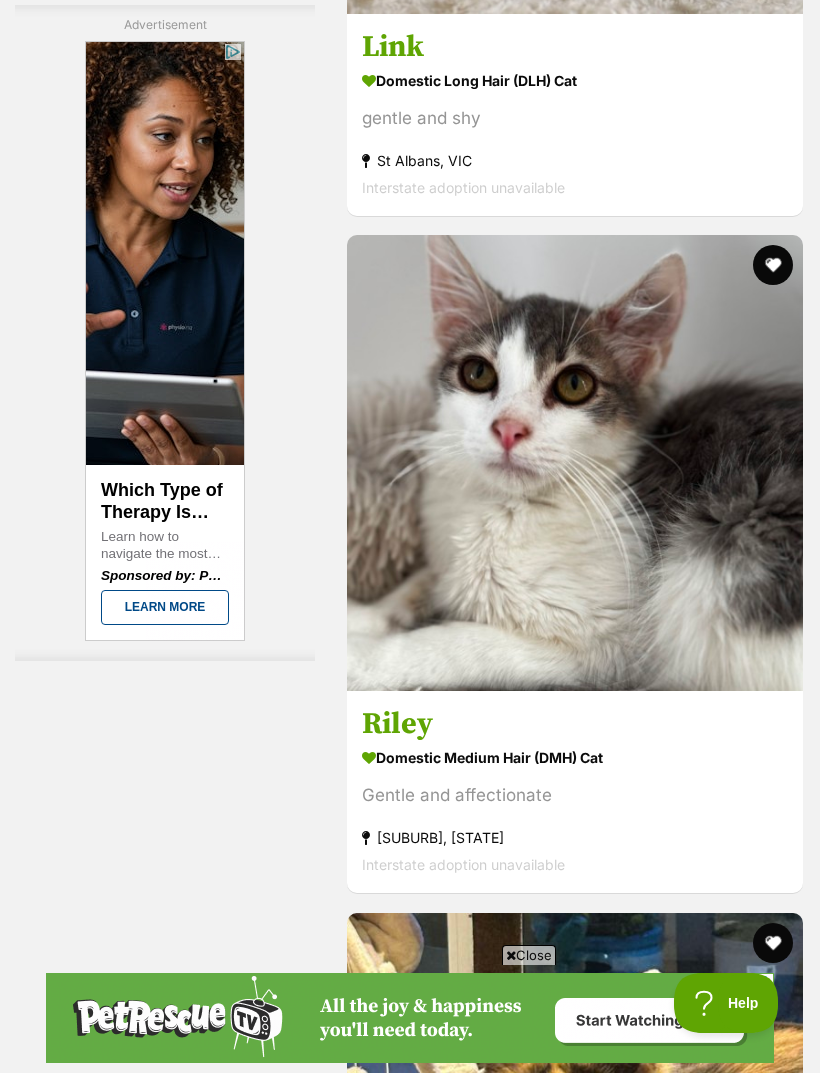 click on "Next" at bounding box center (656, 9315) 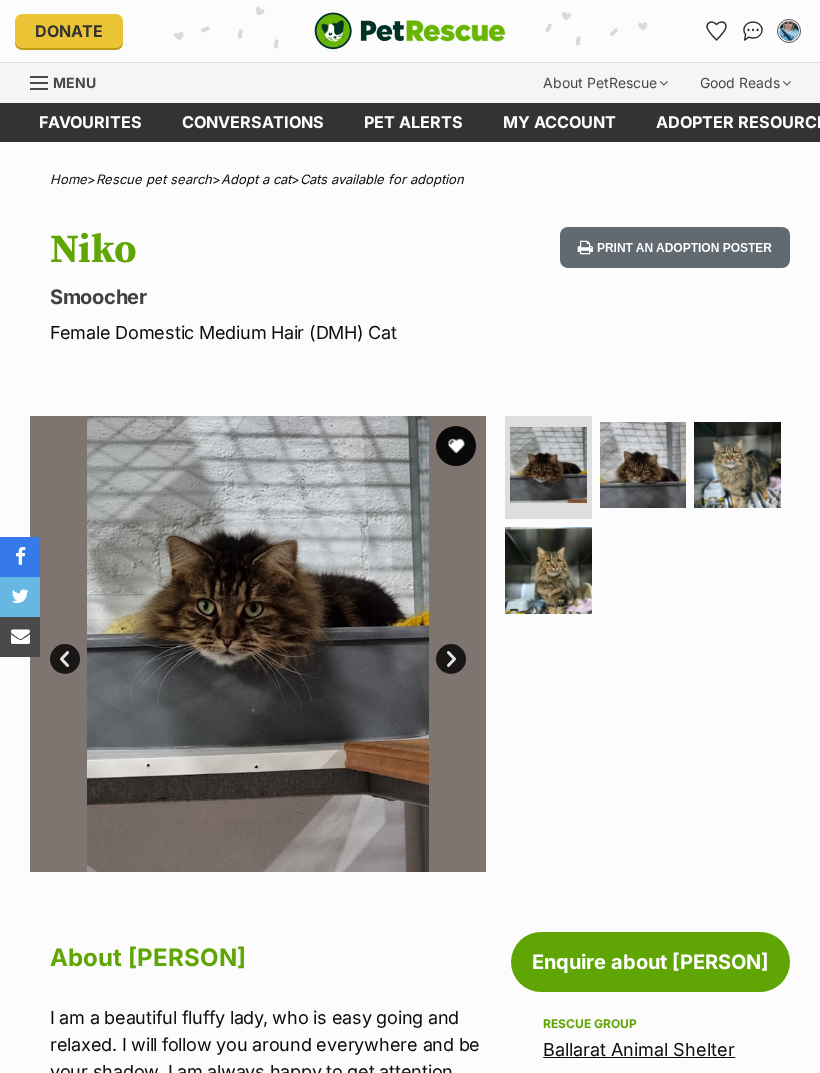 scroll, scrollTop: 0, scrollLeft: 0, axis: both 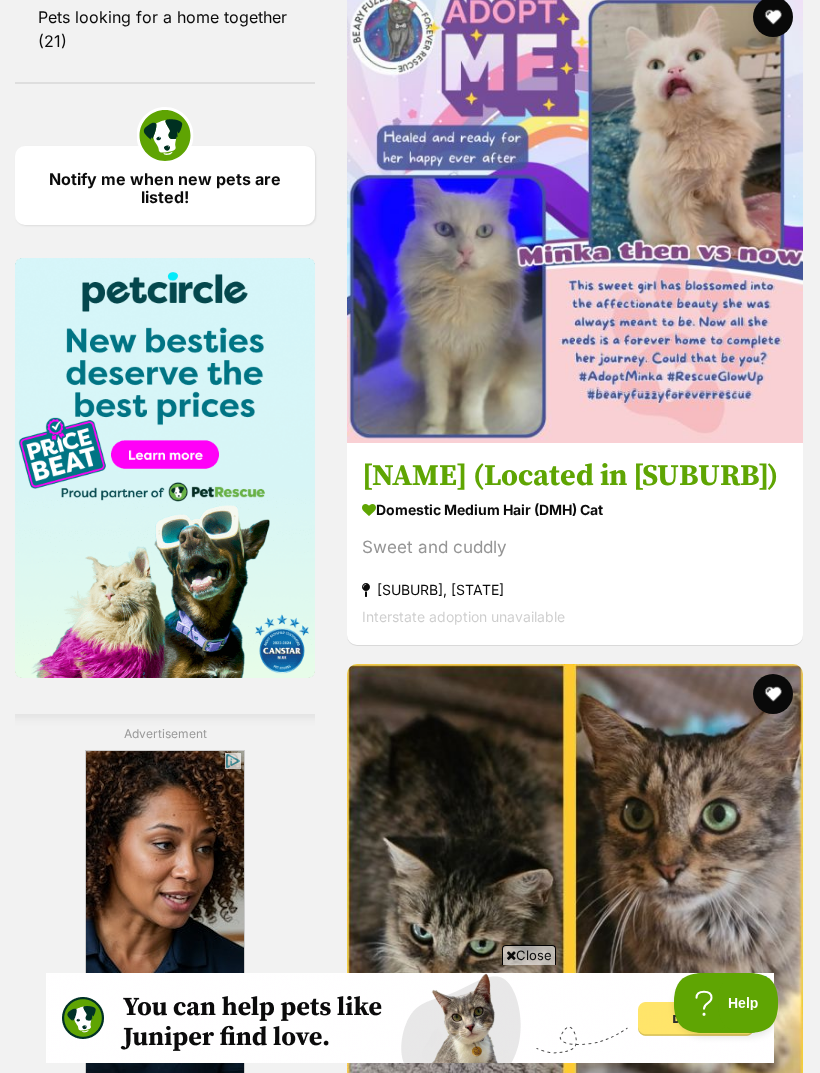 click on "Alley Katz Koukla" at bounding box center [575, 4732] 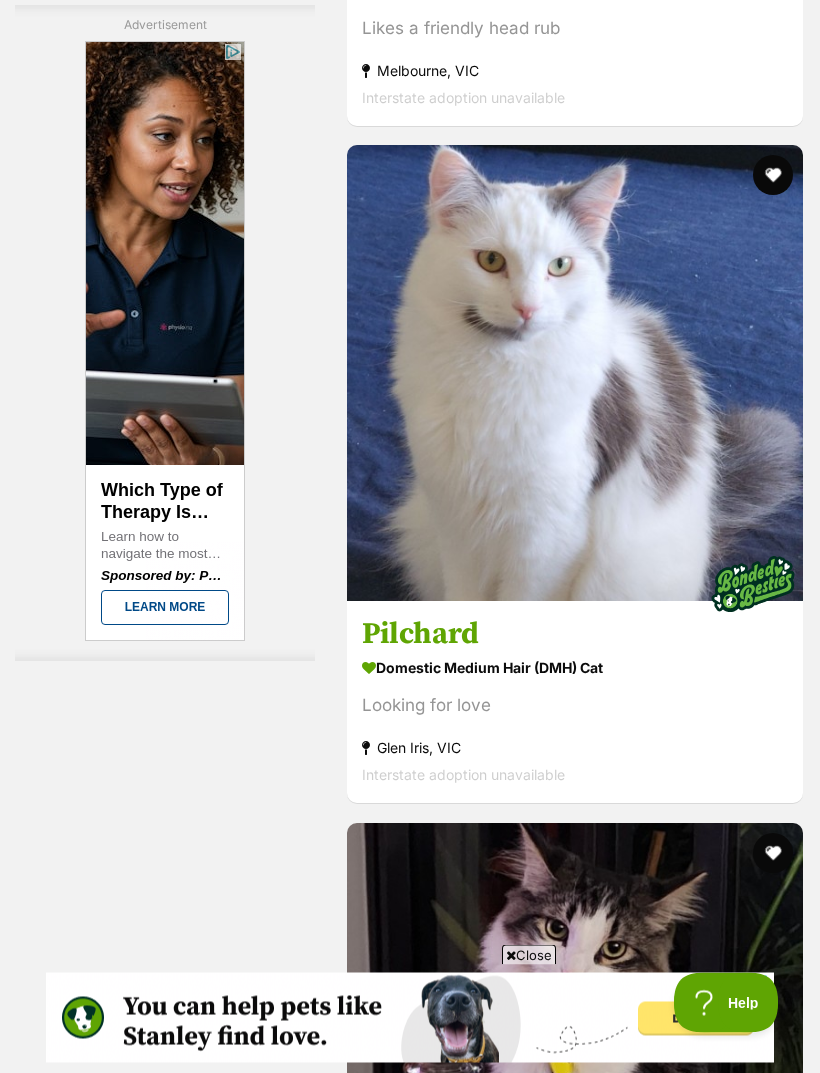 scroll, scrollTop: 5543, scrollLeft: 0, axis: vertical 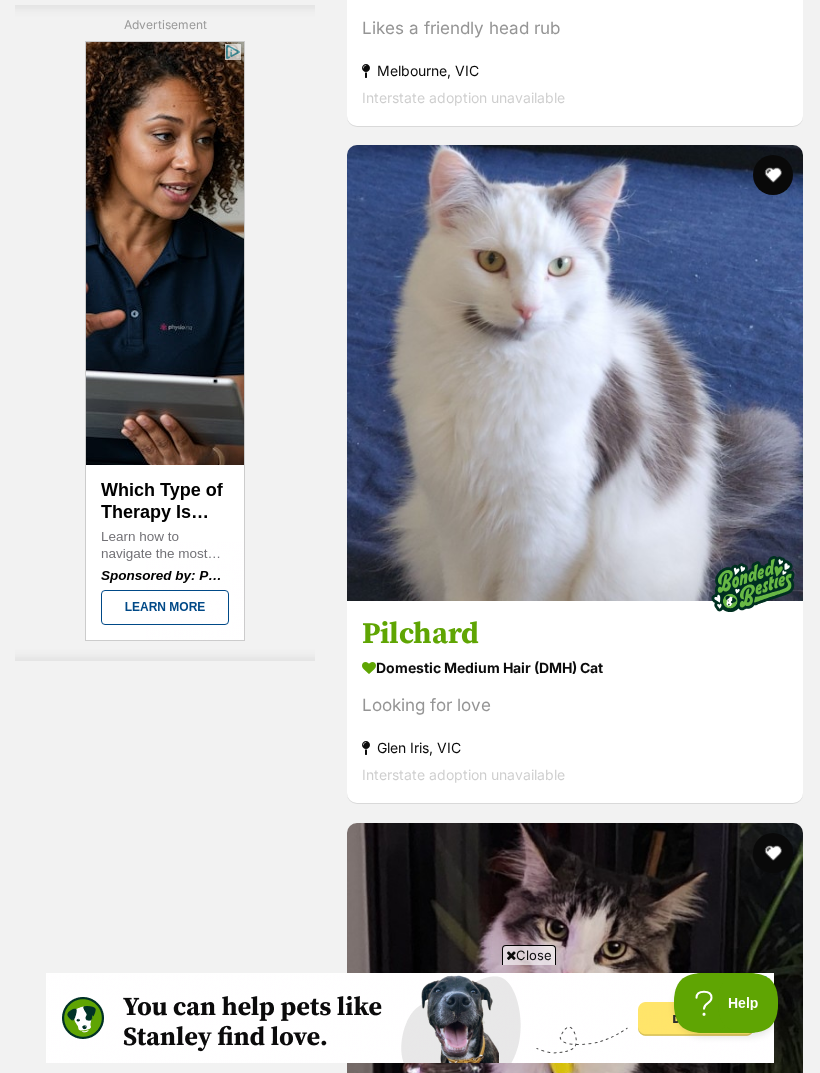 click on "Next" at bounding box center [656, 9553] 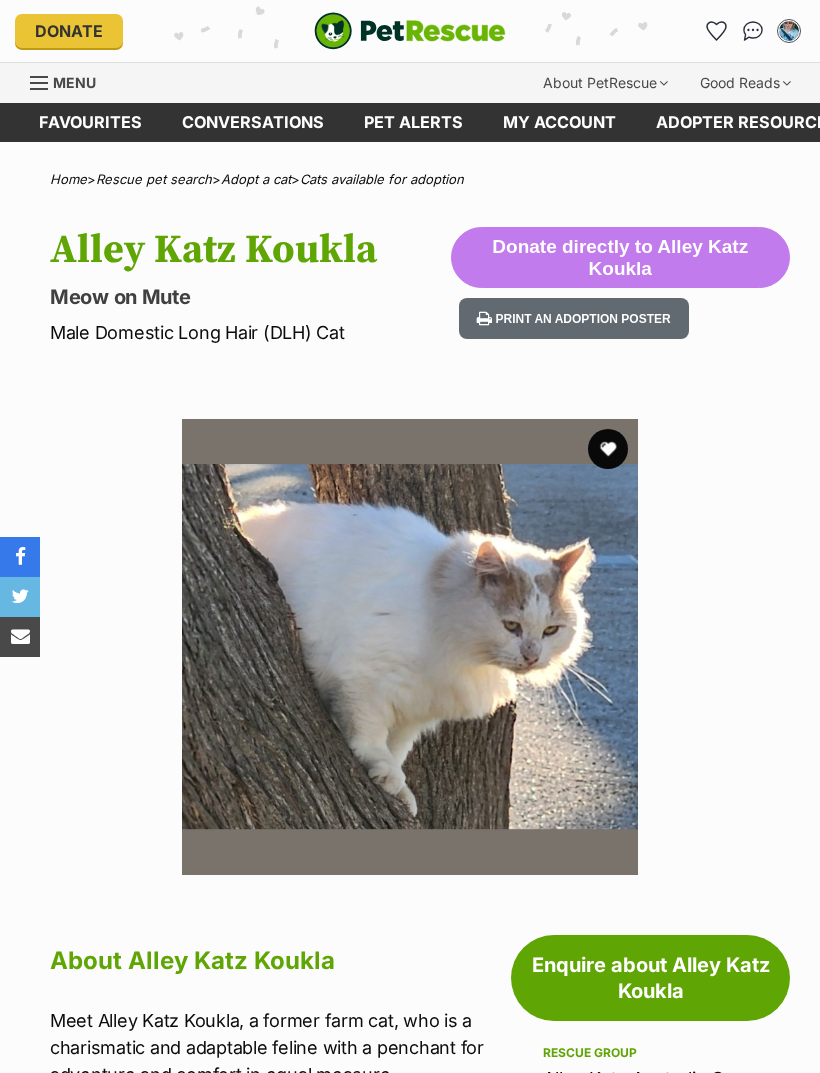 scroll, scrollTop: 0, scrollLeft: 0, axis: both 